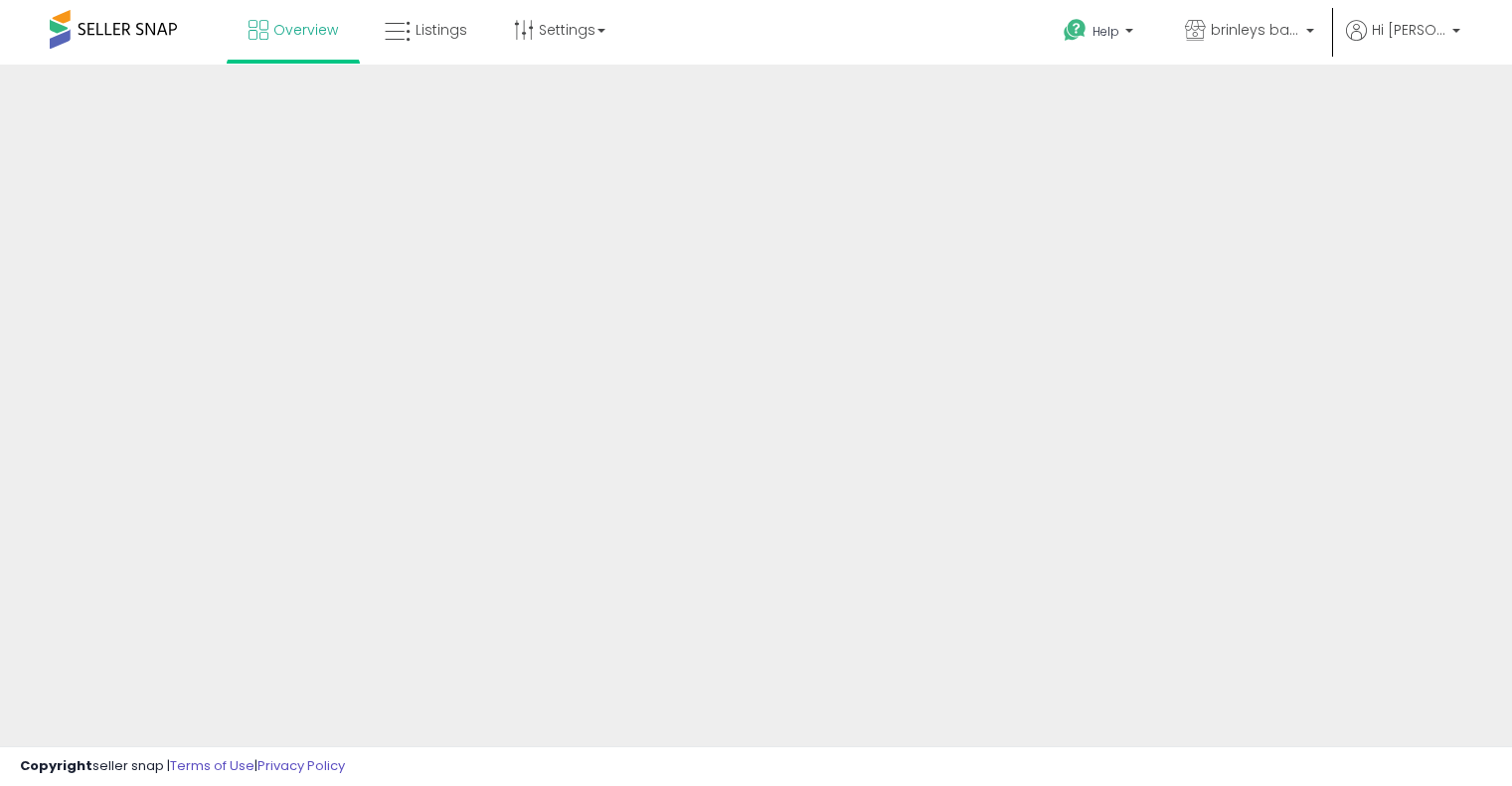 scroll, scrollTop: 0, scrollLeft: 0, axis: both 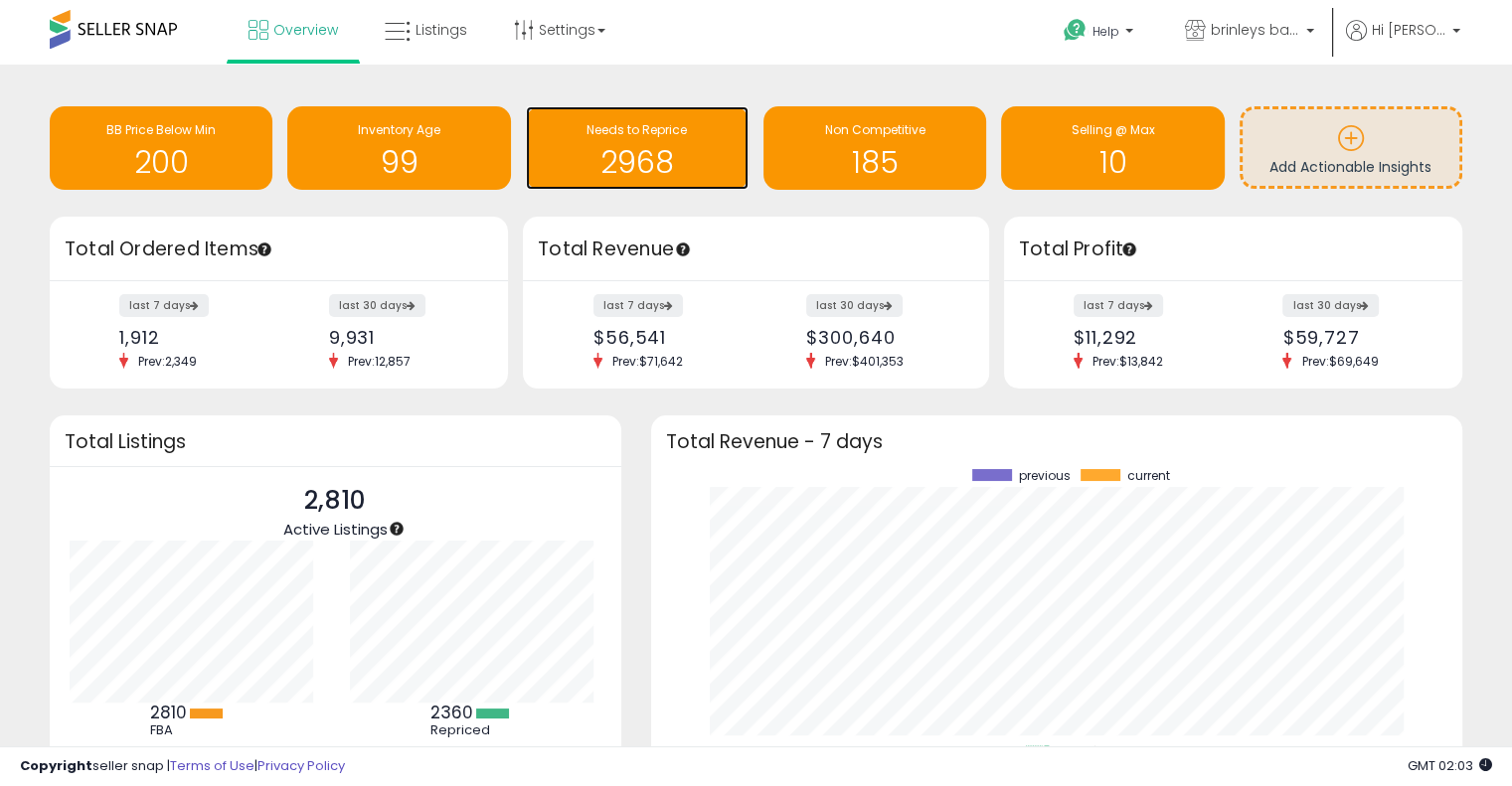 click on "2968" at bounding box center [637, 162] 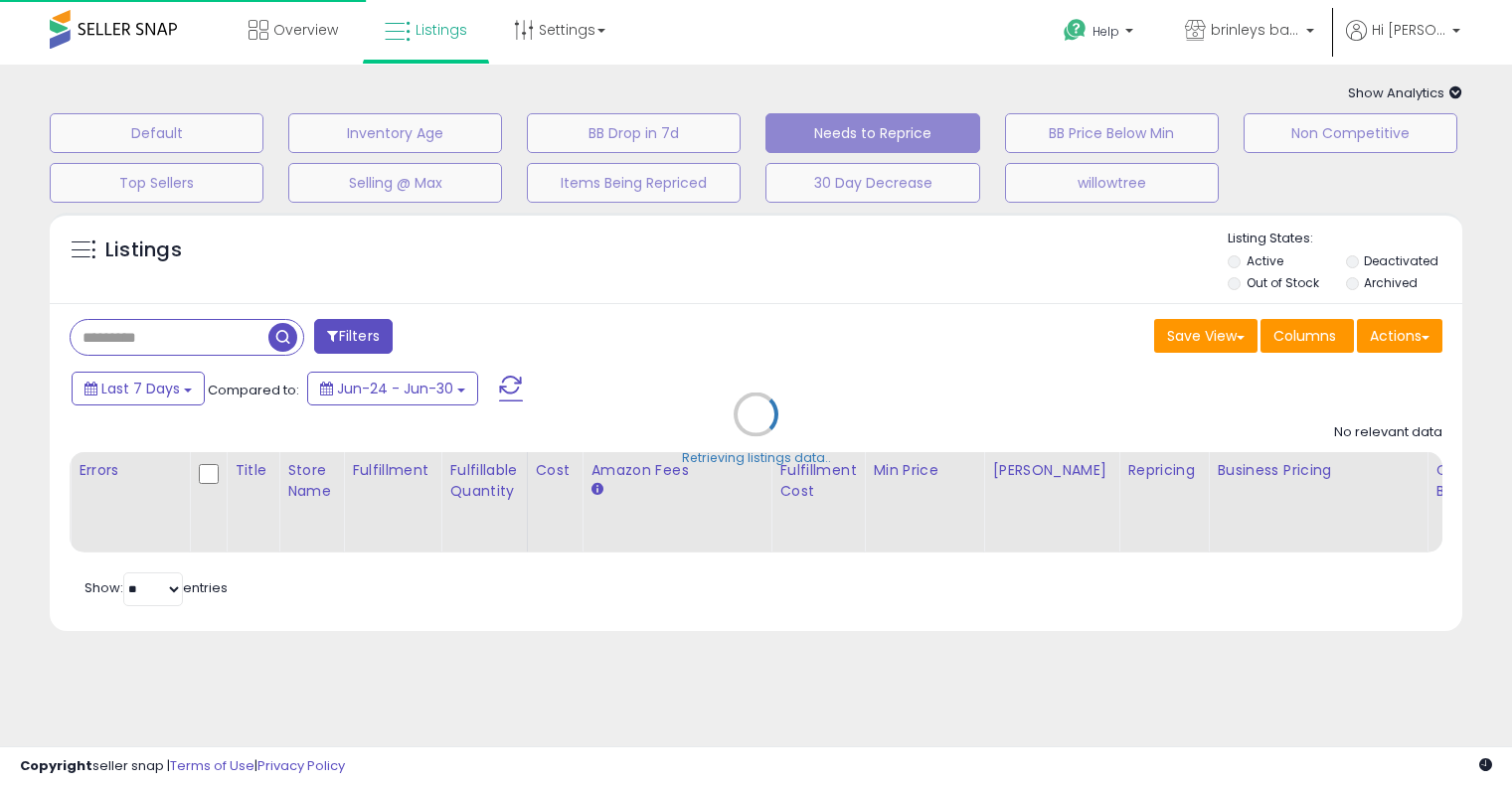 scroll, scrollTop: 0, scrollLeft: 0, axis: both 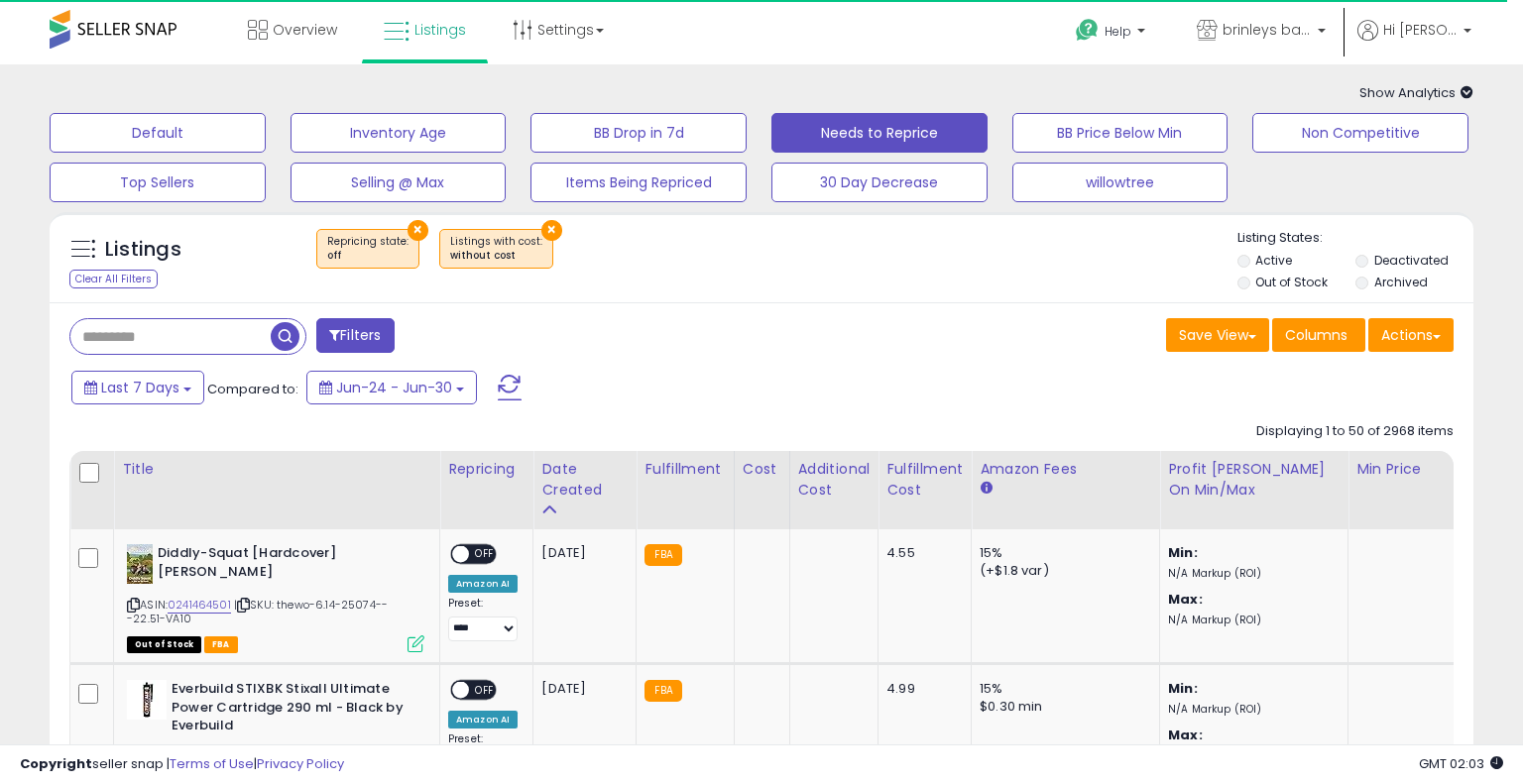 select on "**" 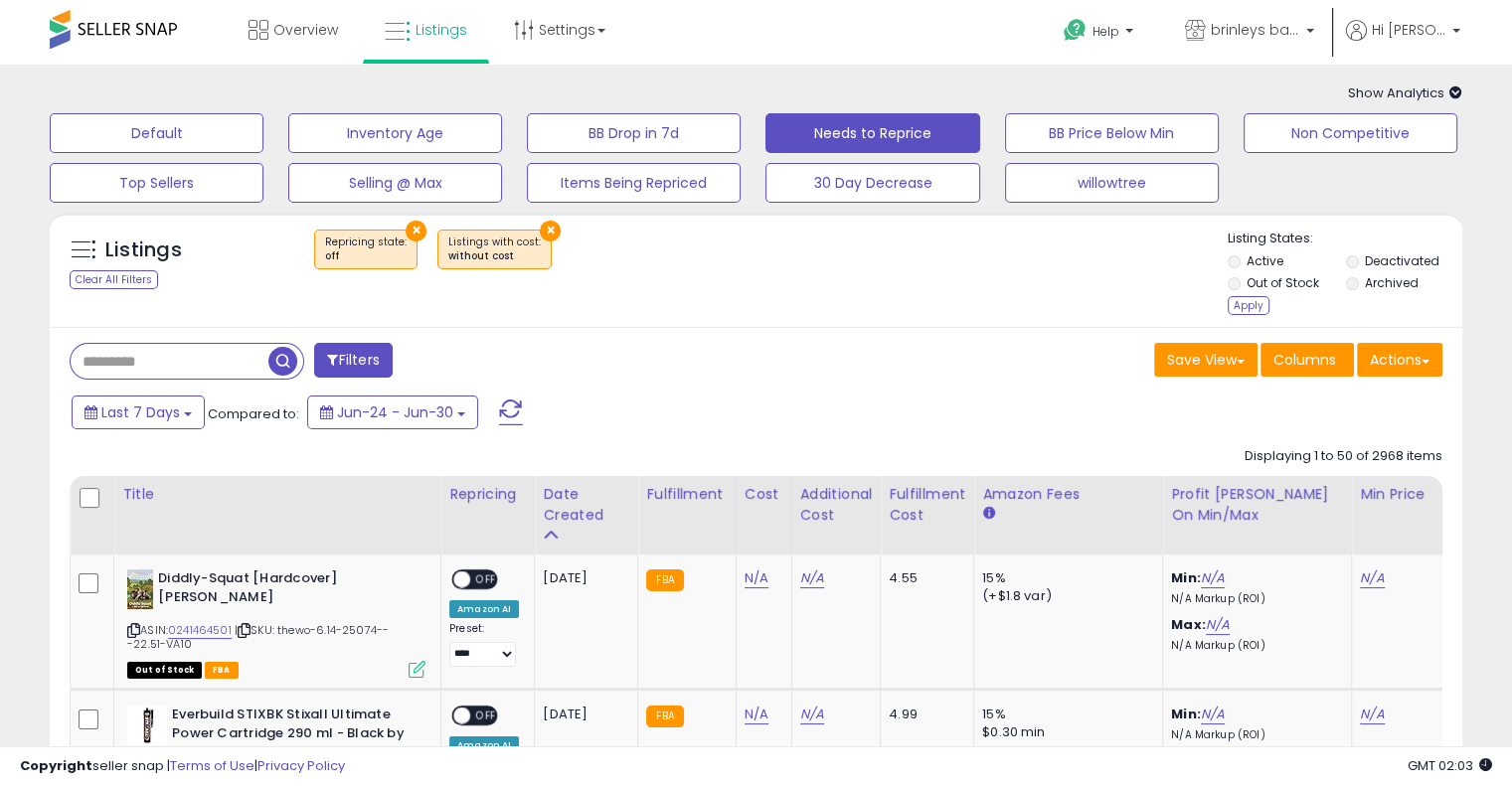 click on "Archived" at bounding box center [1404, 285] 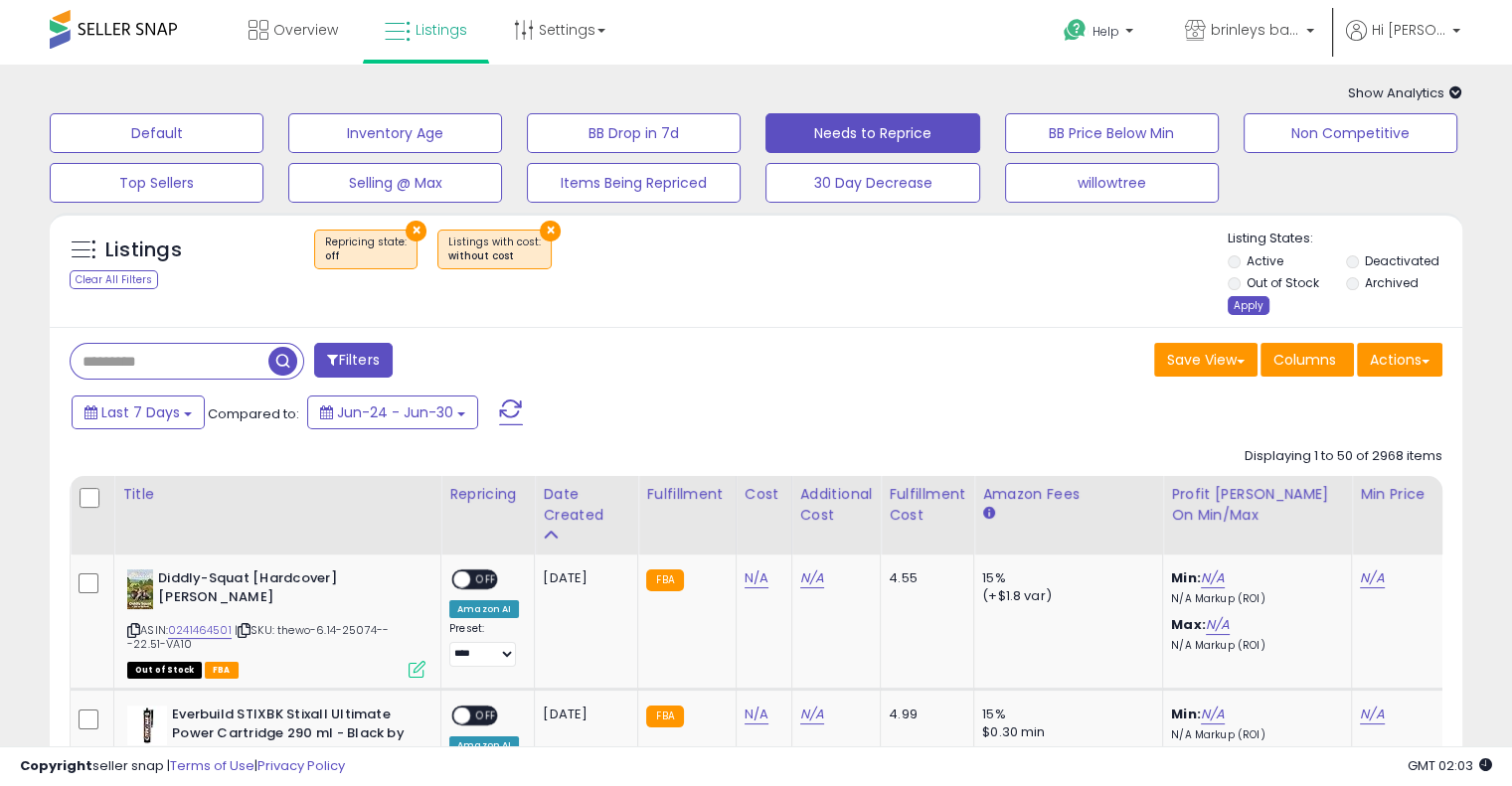 click on "Apply" at bounding box center (1249, 305) 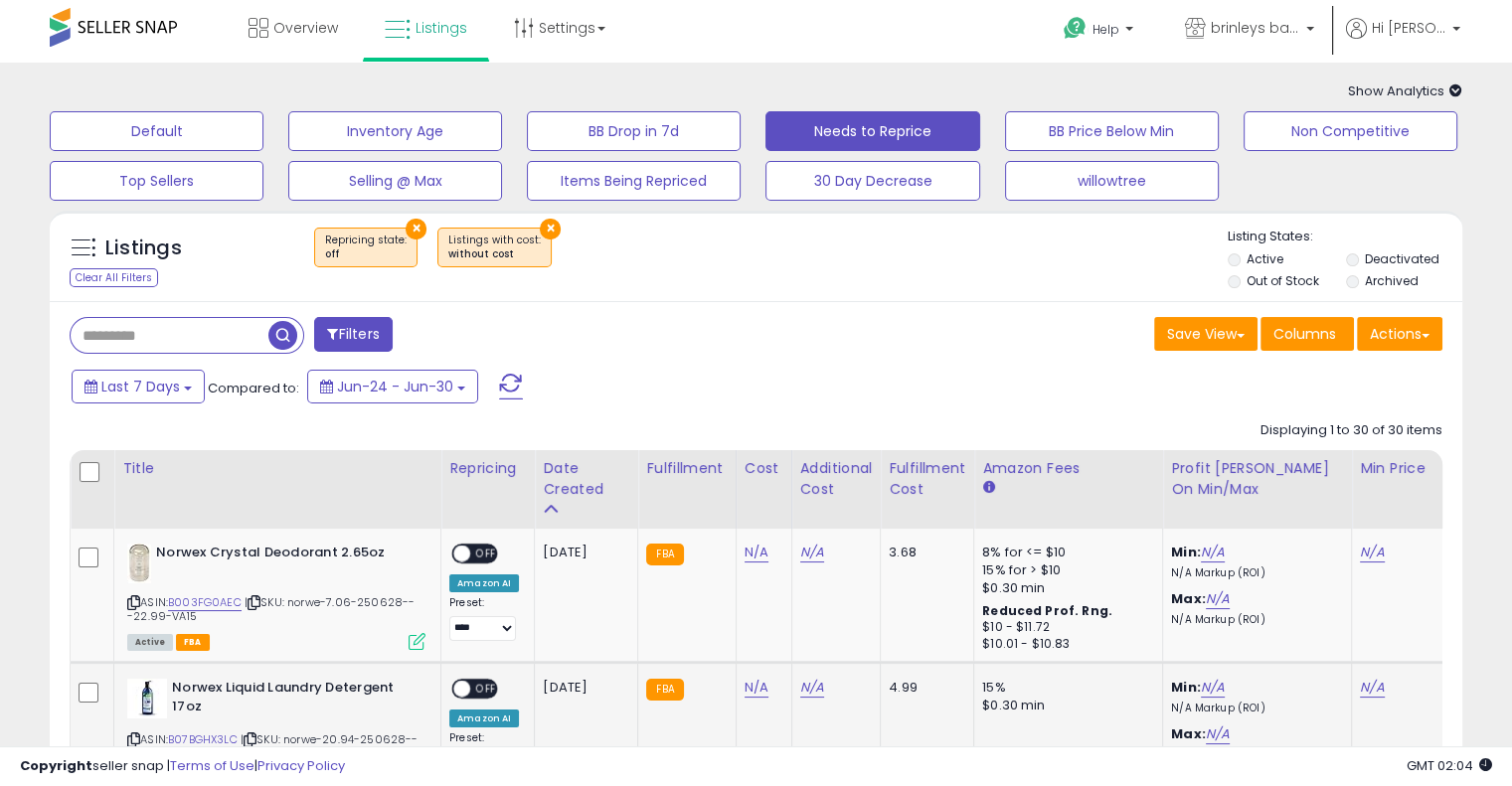 scroll, scrollTop: 334, scrollLeft: 0, axis: vertical 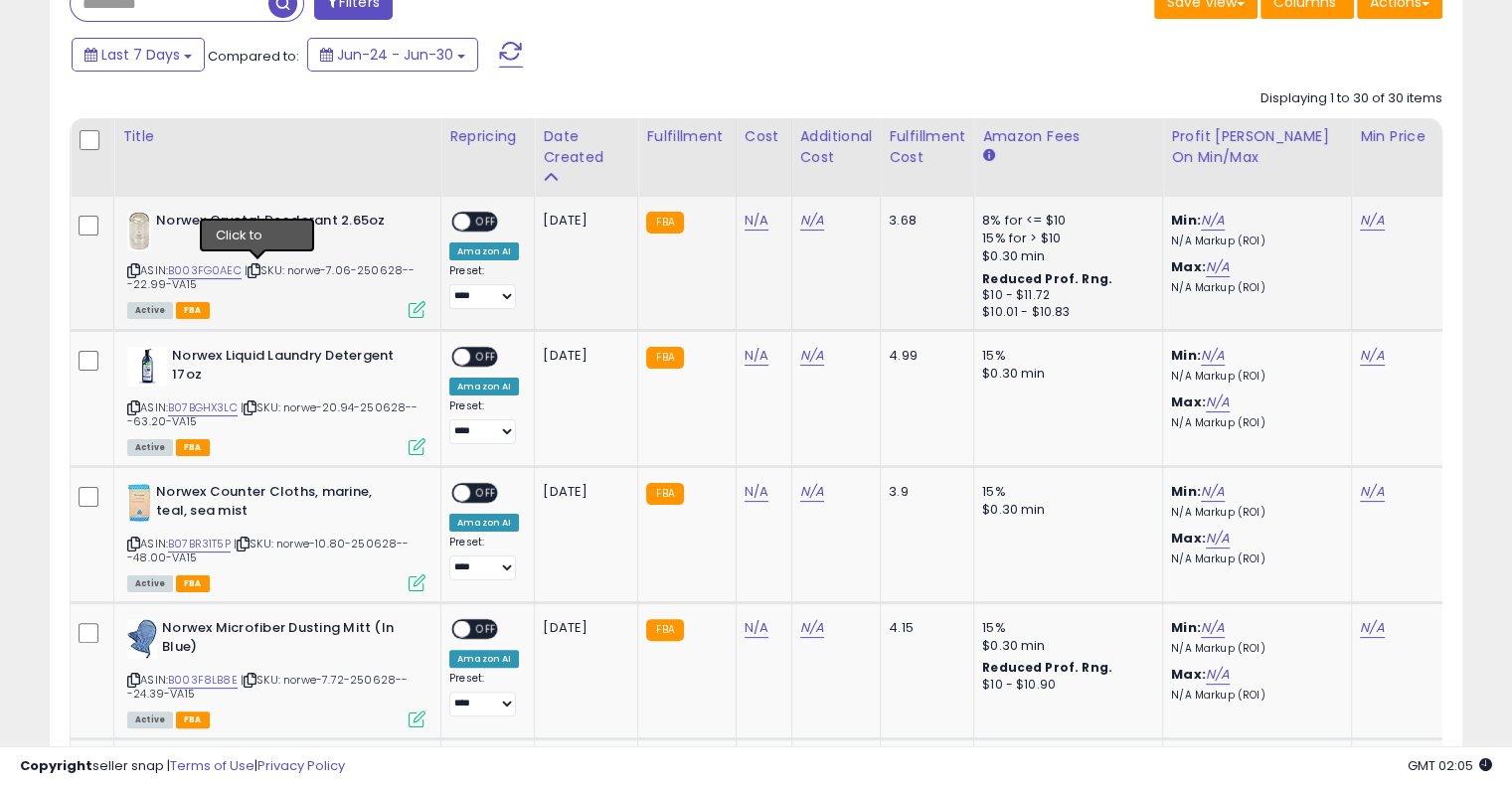 click at bounding box center (253, 270) 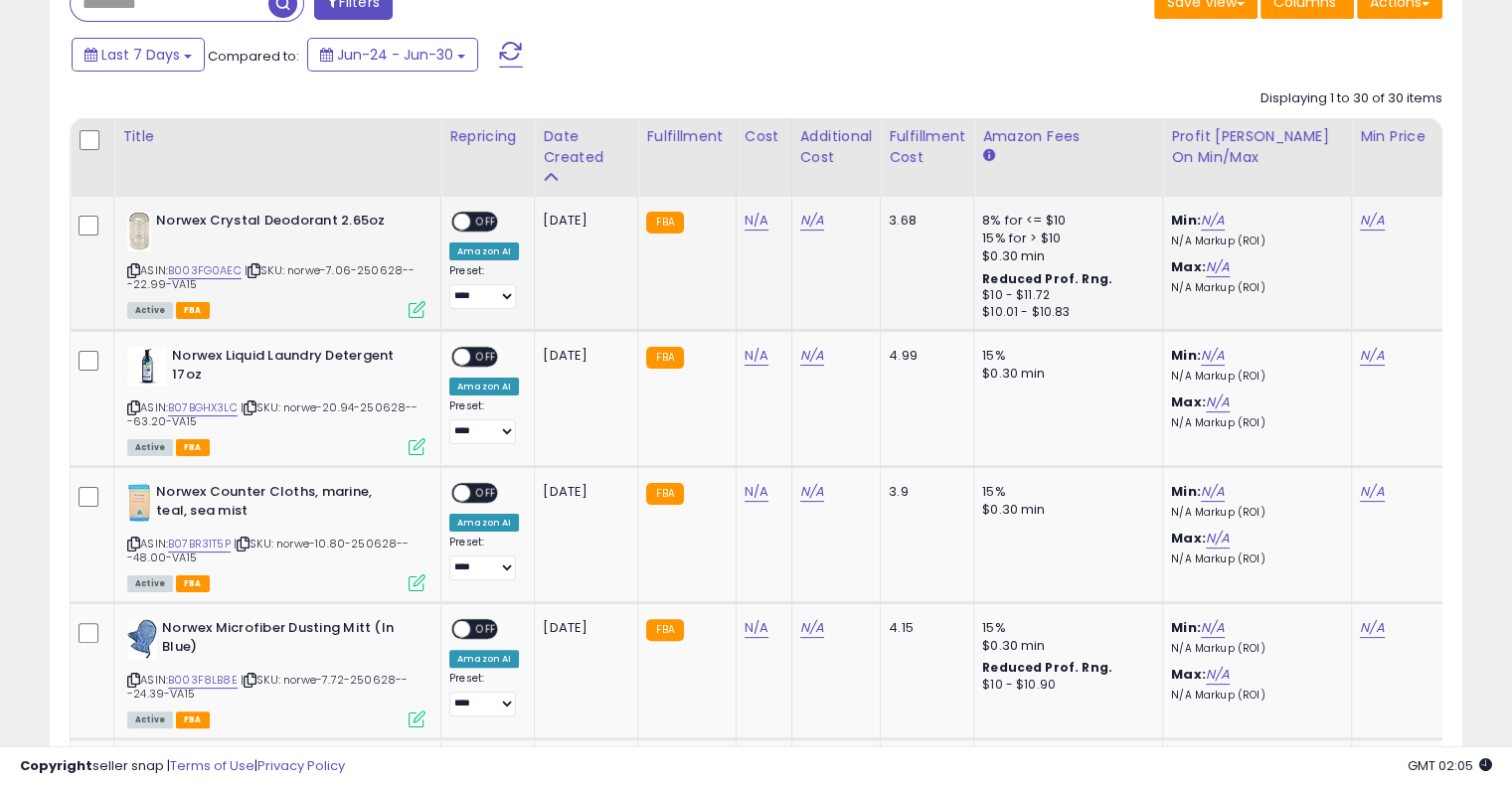 click at bounding box center [253, 270] 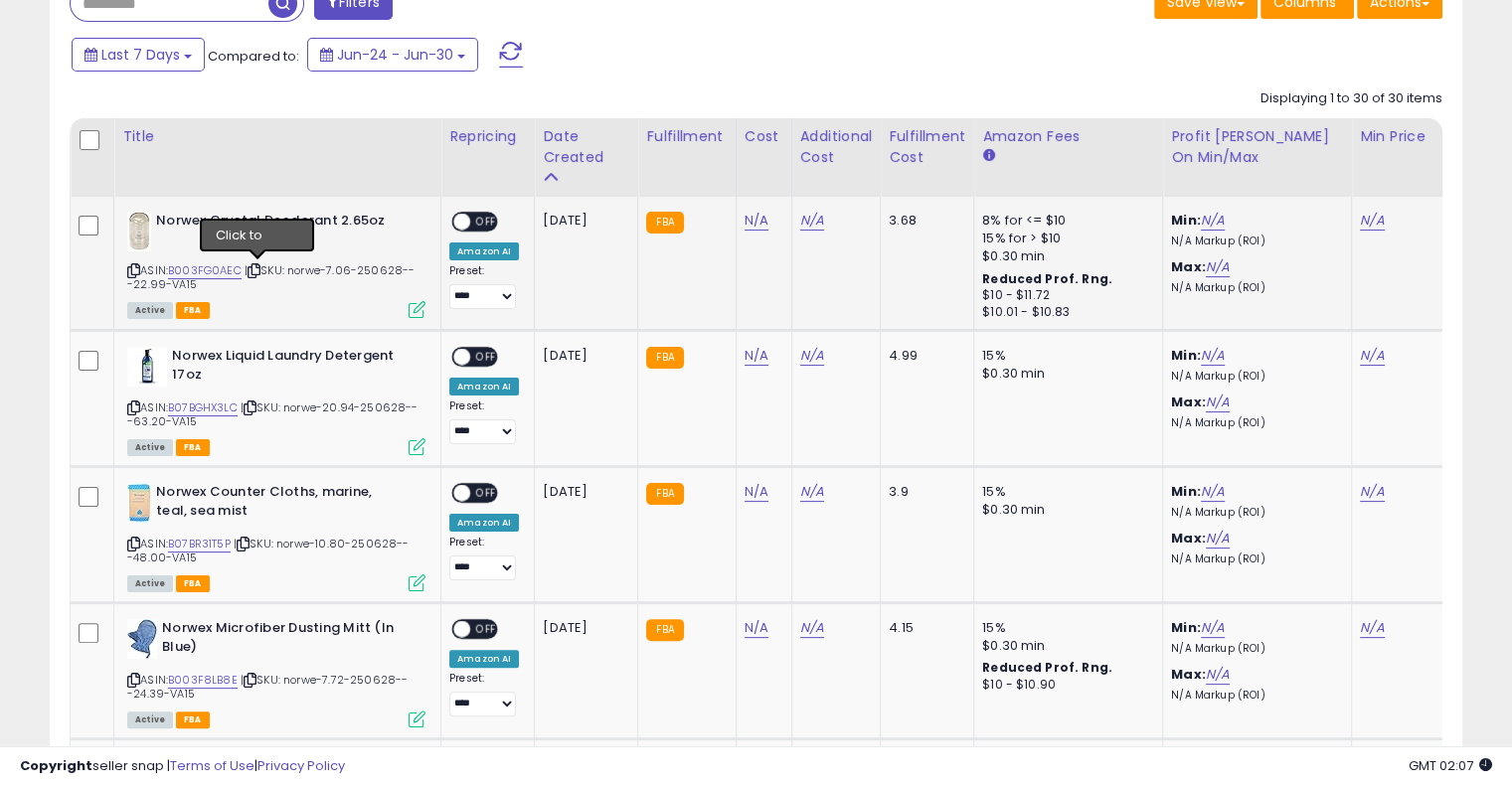 click at bounding box center [253, 270] 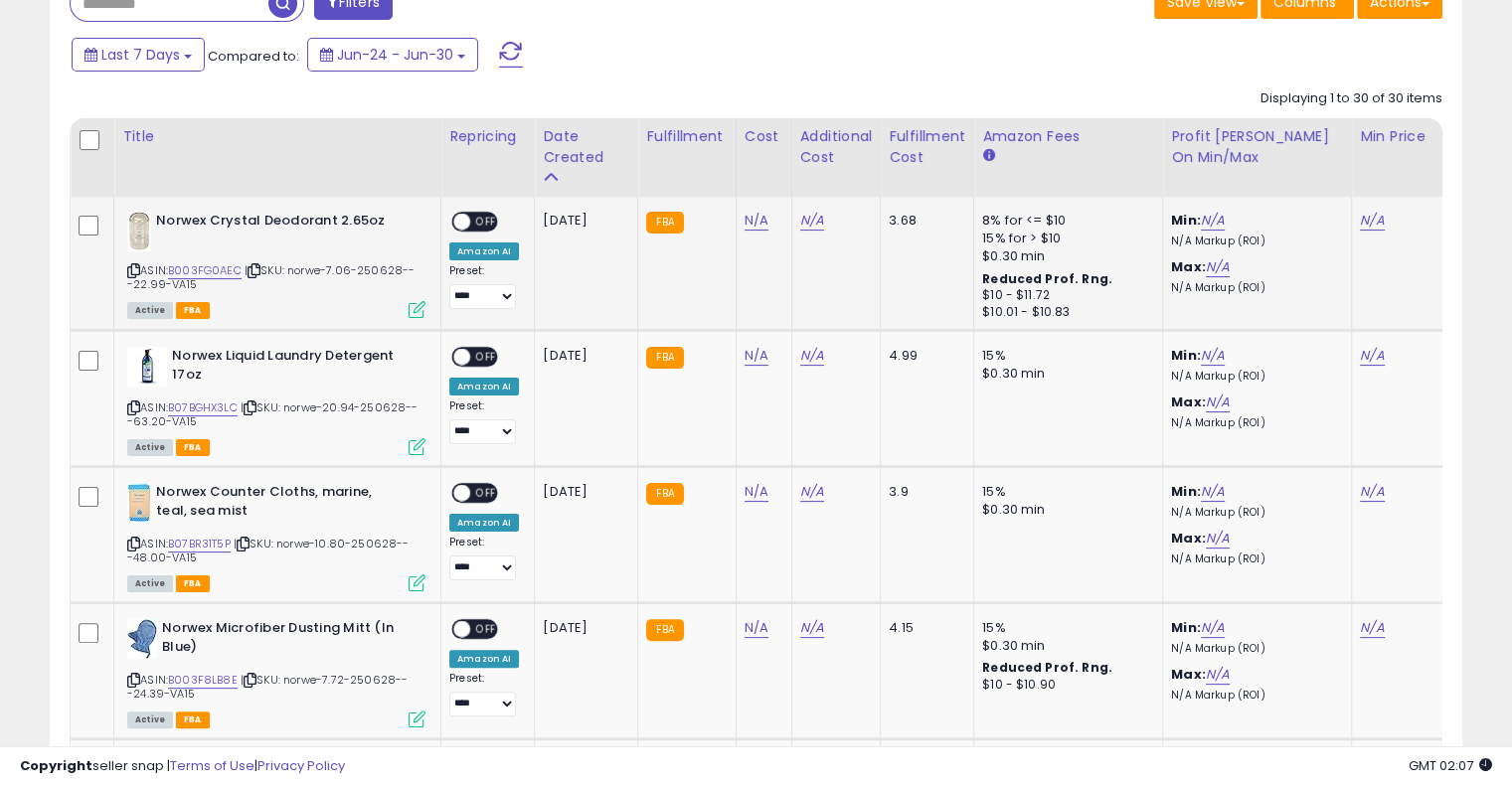 click at bounding box center (253, 270) 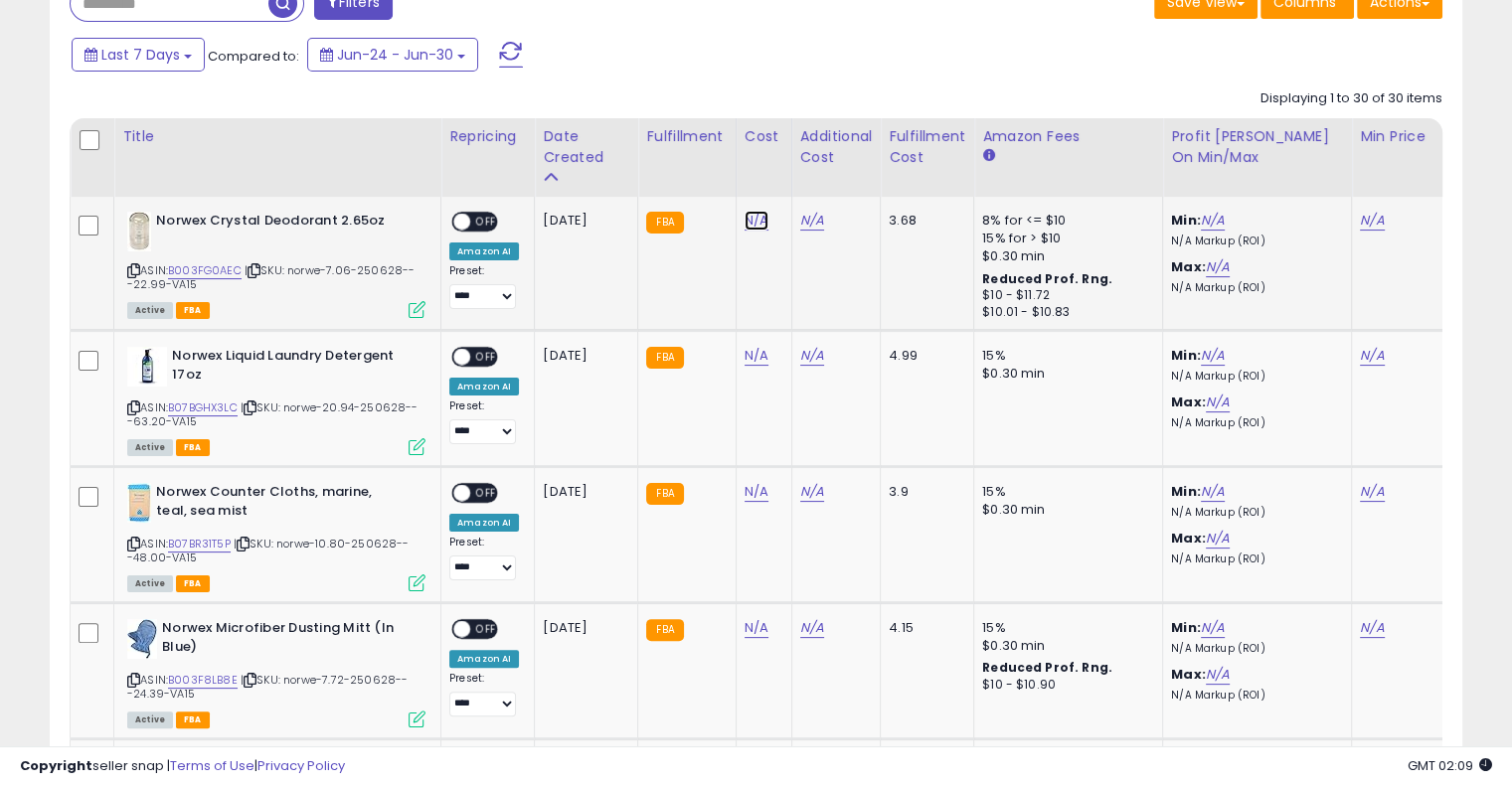 click on "N/A" at bounding box center (756, 221) 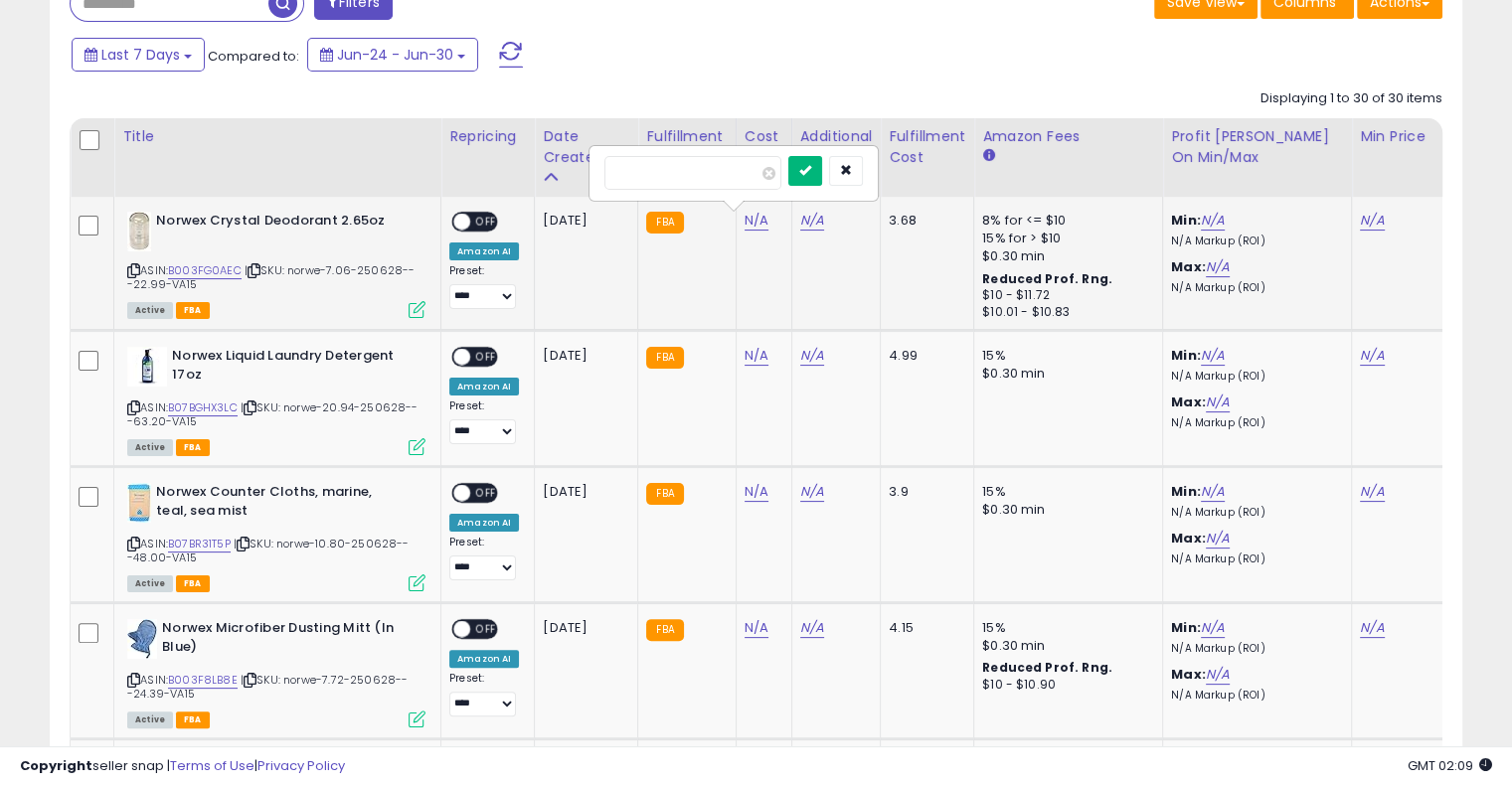 type on "****" 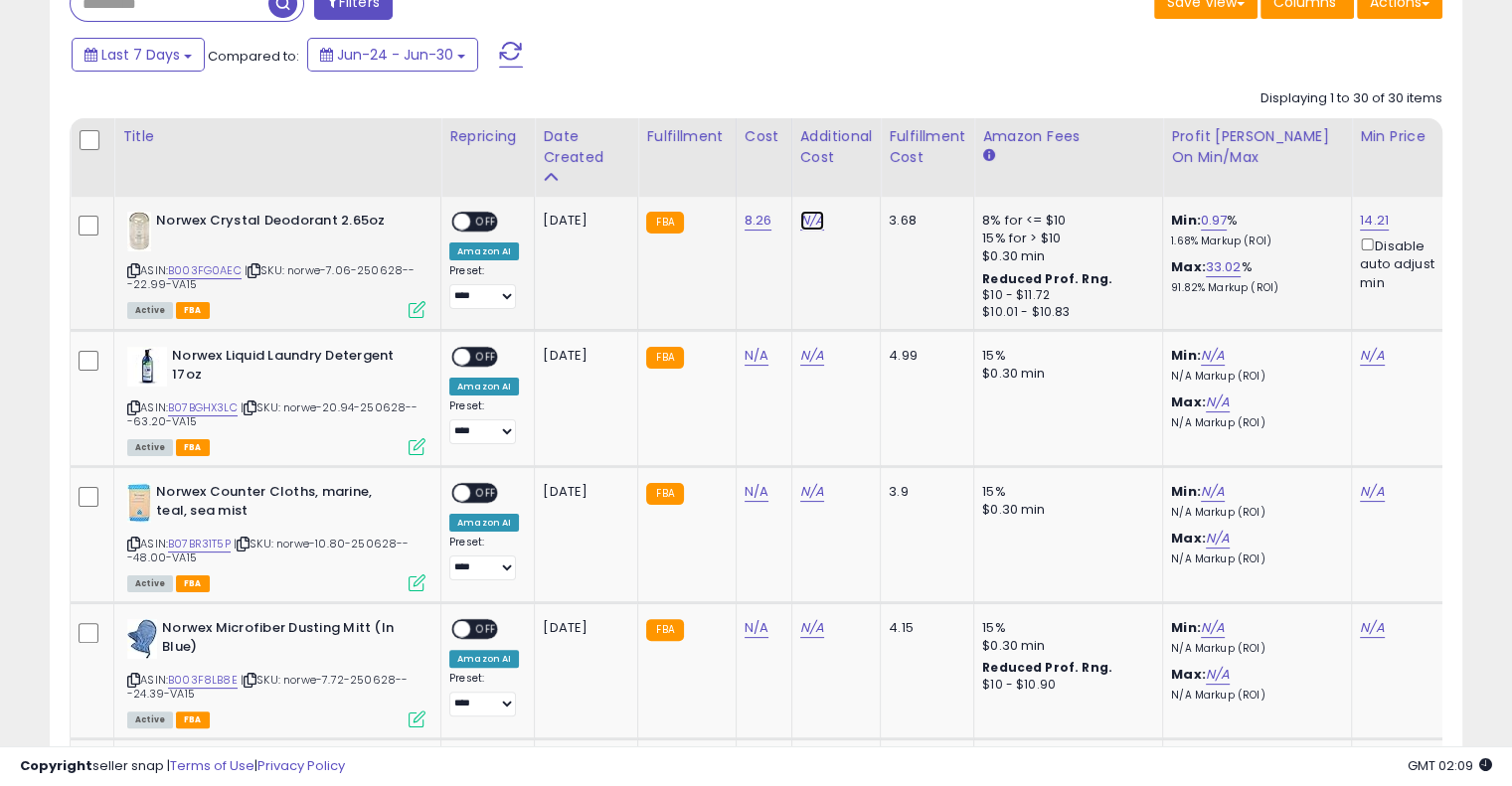 drag, startPoint x: 804, startPoint y: 218, endPoint x: 842, endPoint y: 241, distance: 44.41846 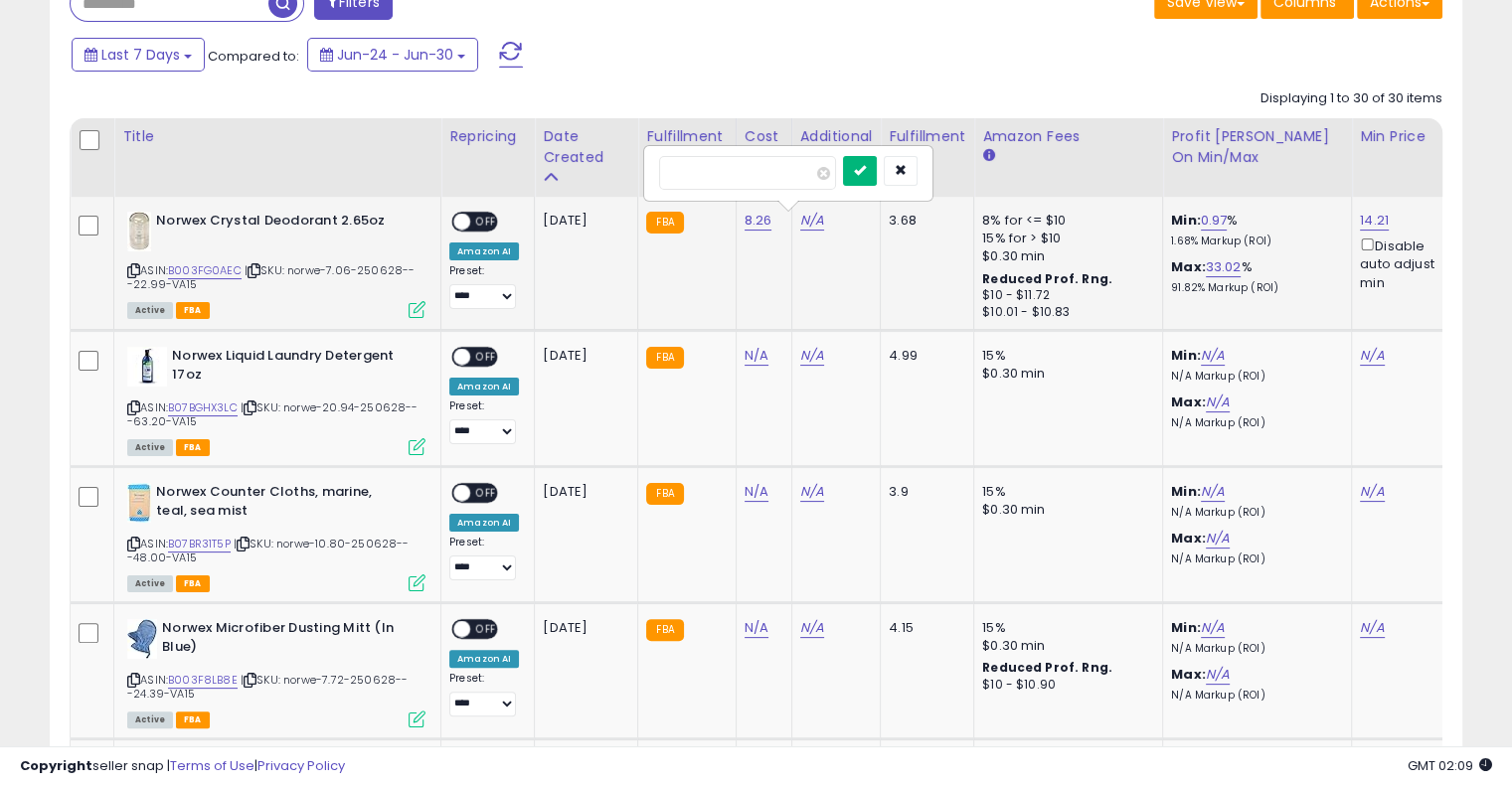 type on "****" 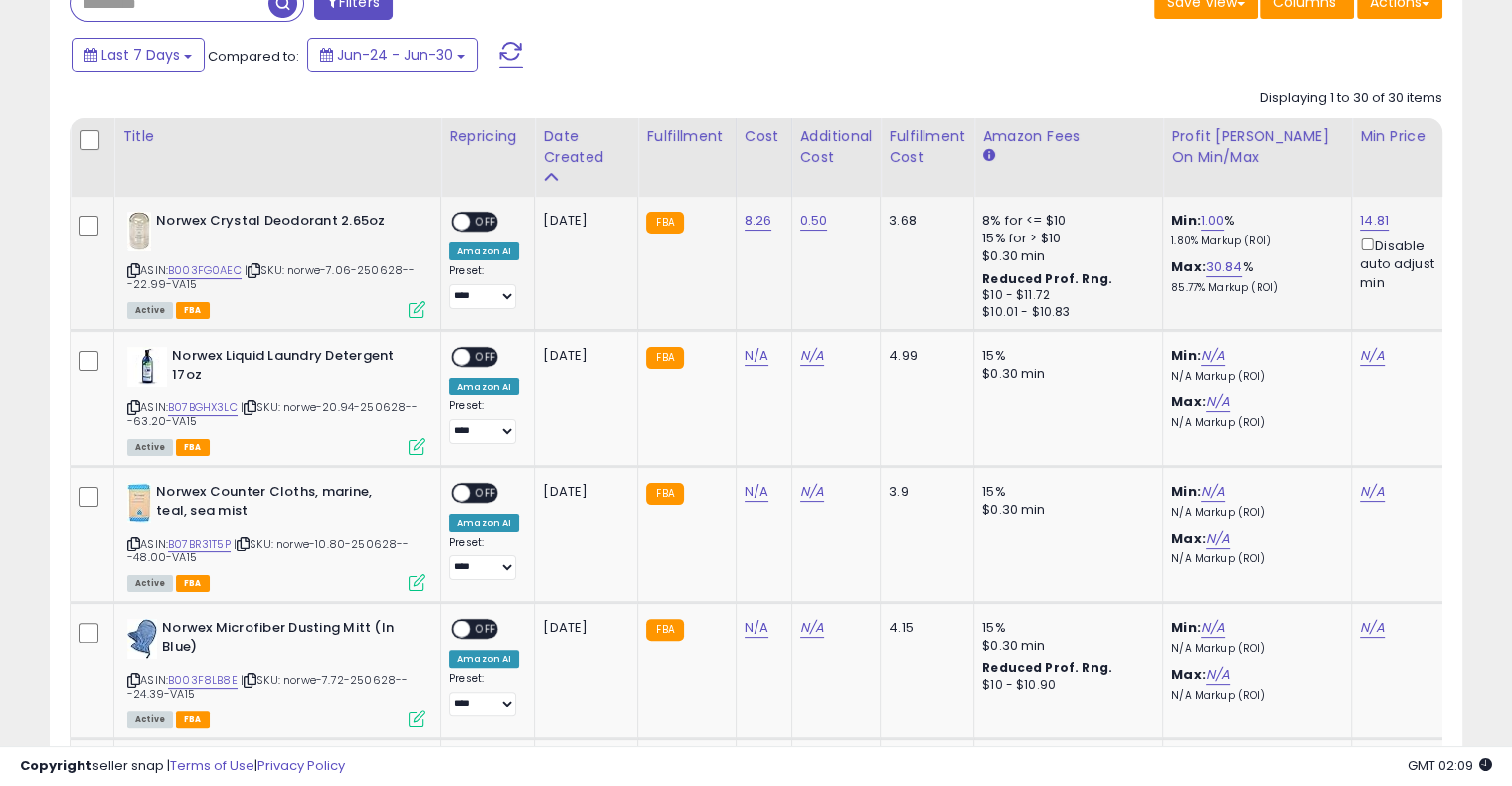 click on "OFF" at bounding box center [486, 222] 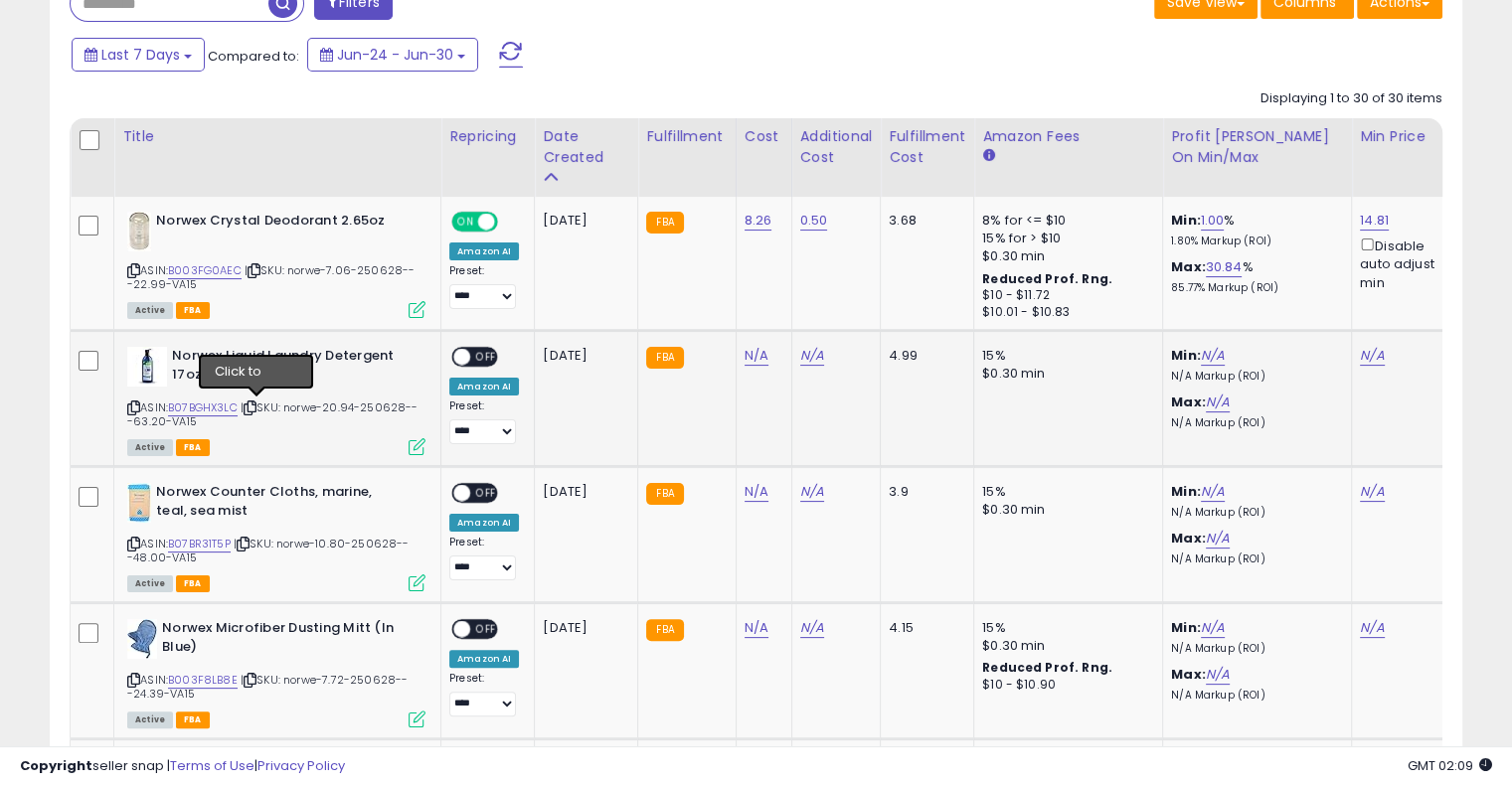 click at bounding box center [250, 407] 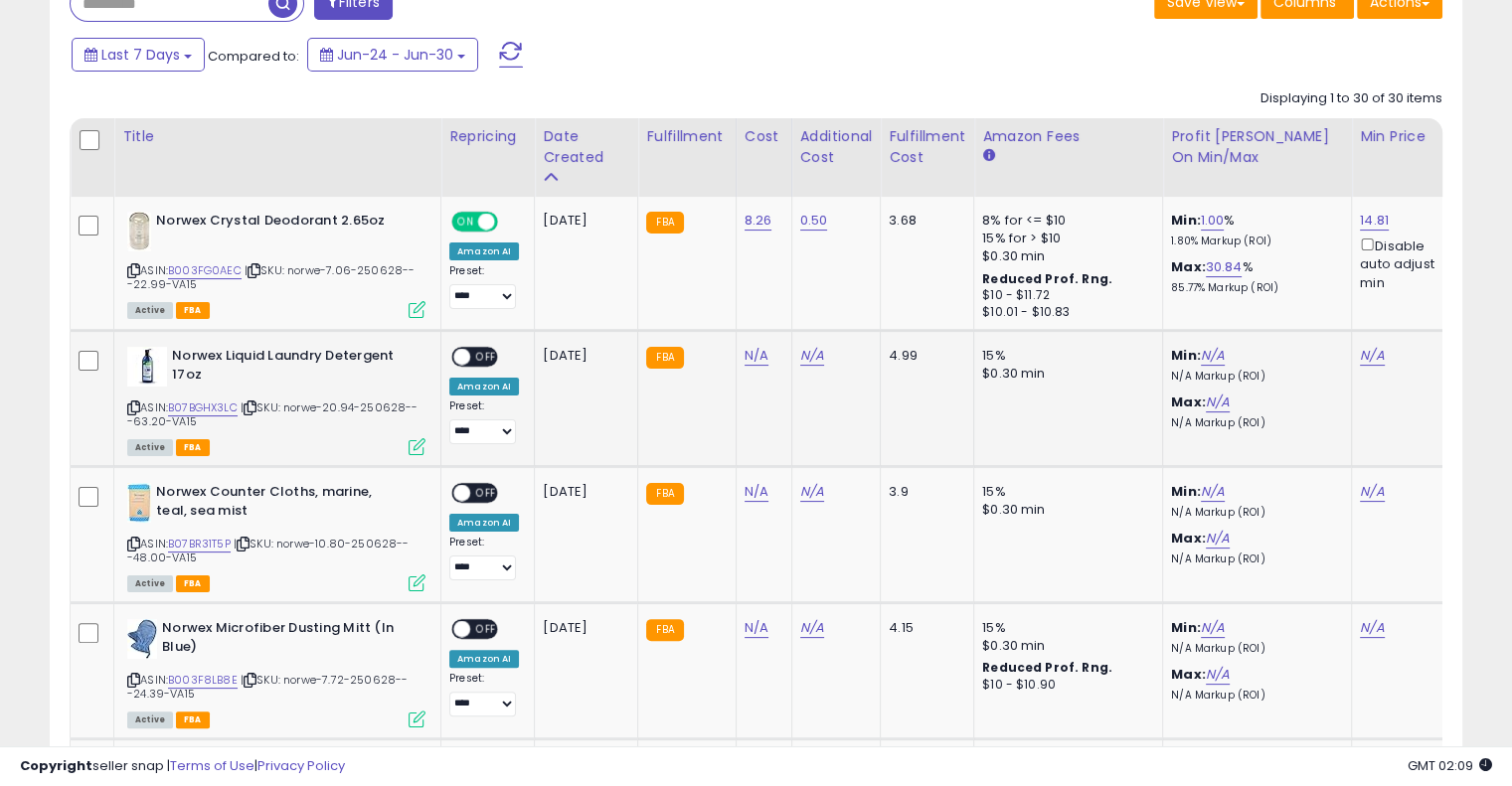 click at bounding box center [250, 407] 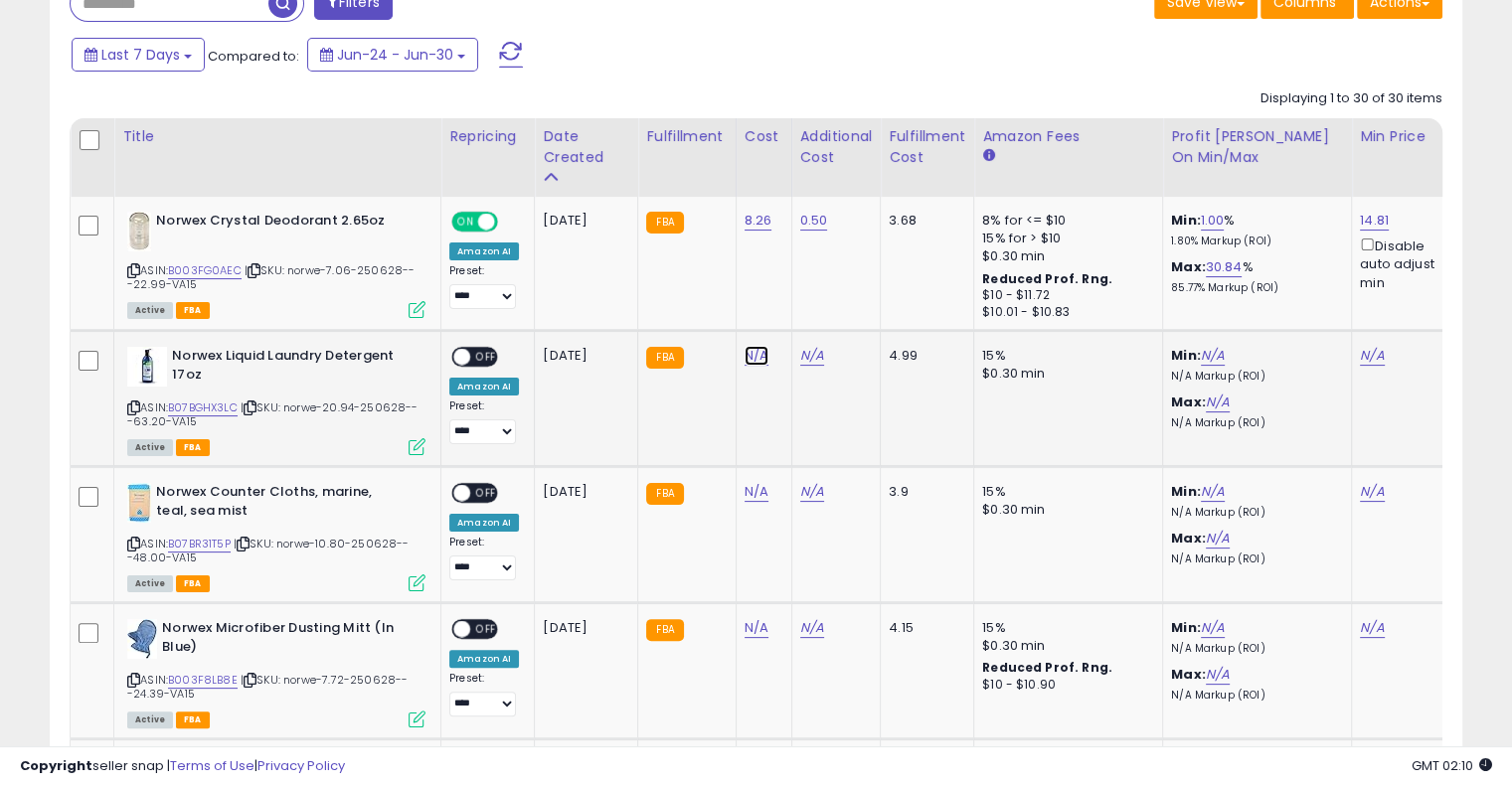 click on "N/A" at bounding box center [756, 356] 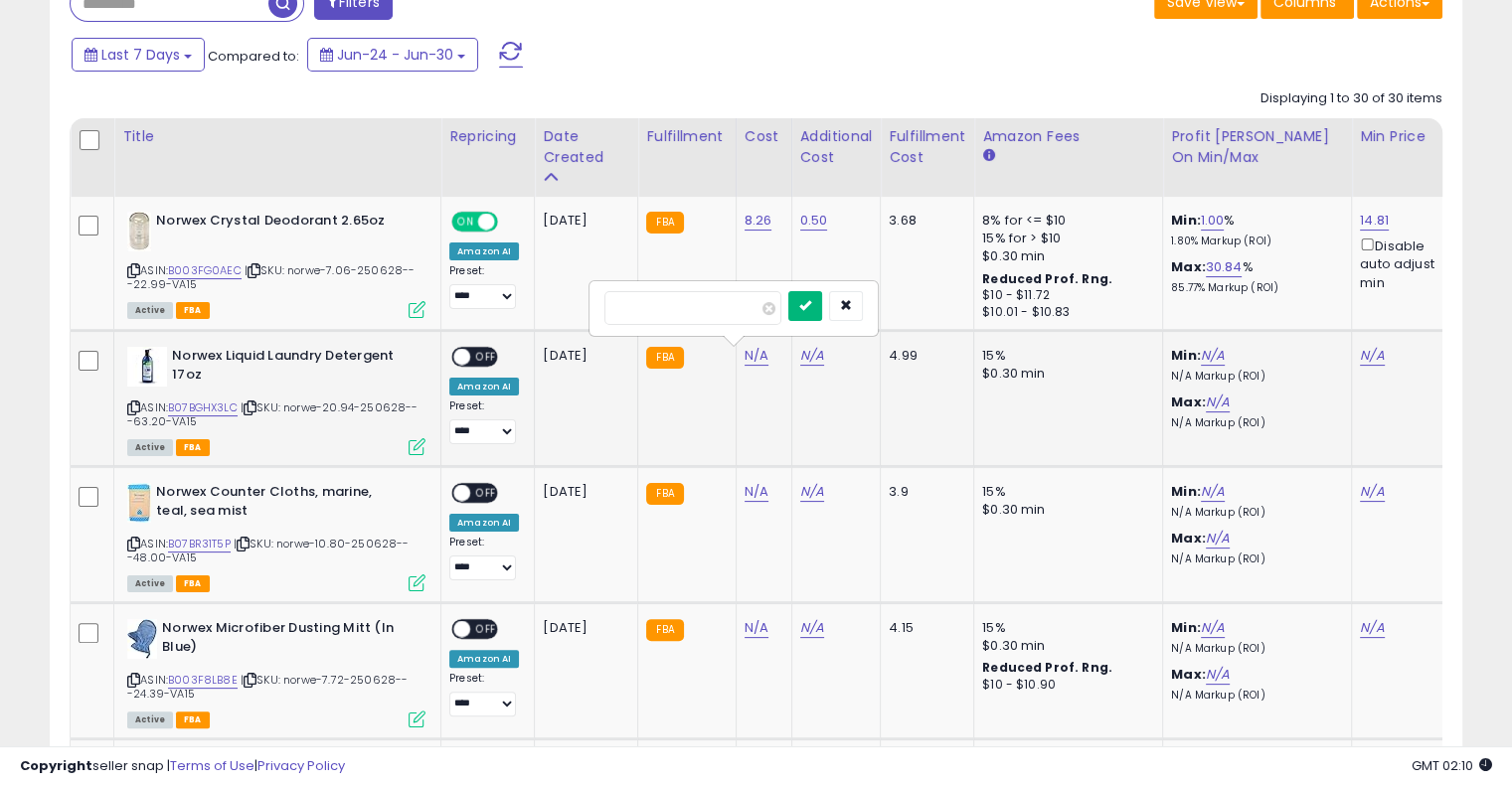 type on "*****" 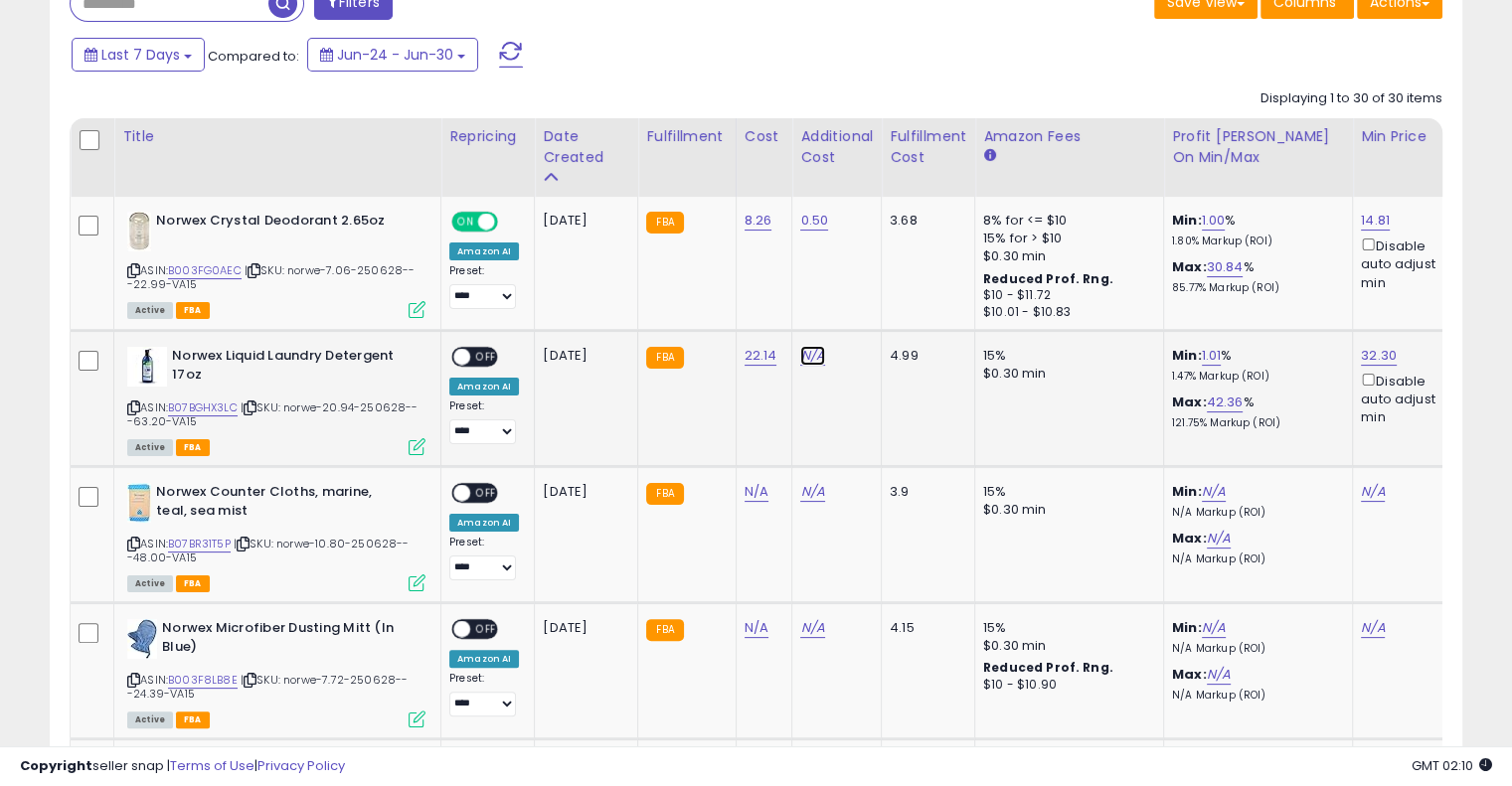click on "N/A" at bounding box center (812, 356) 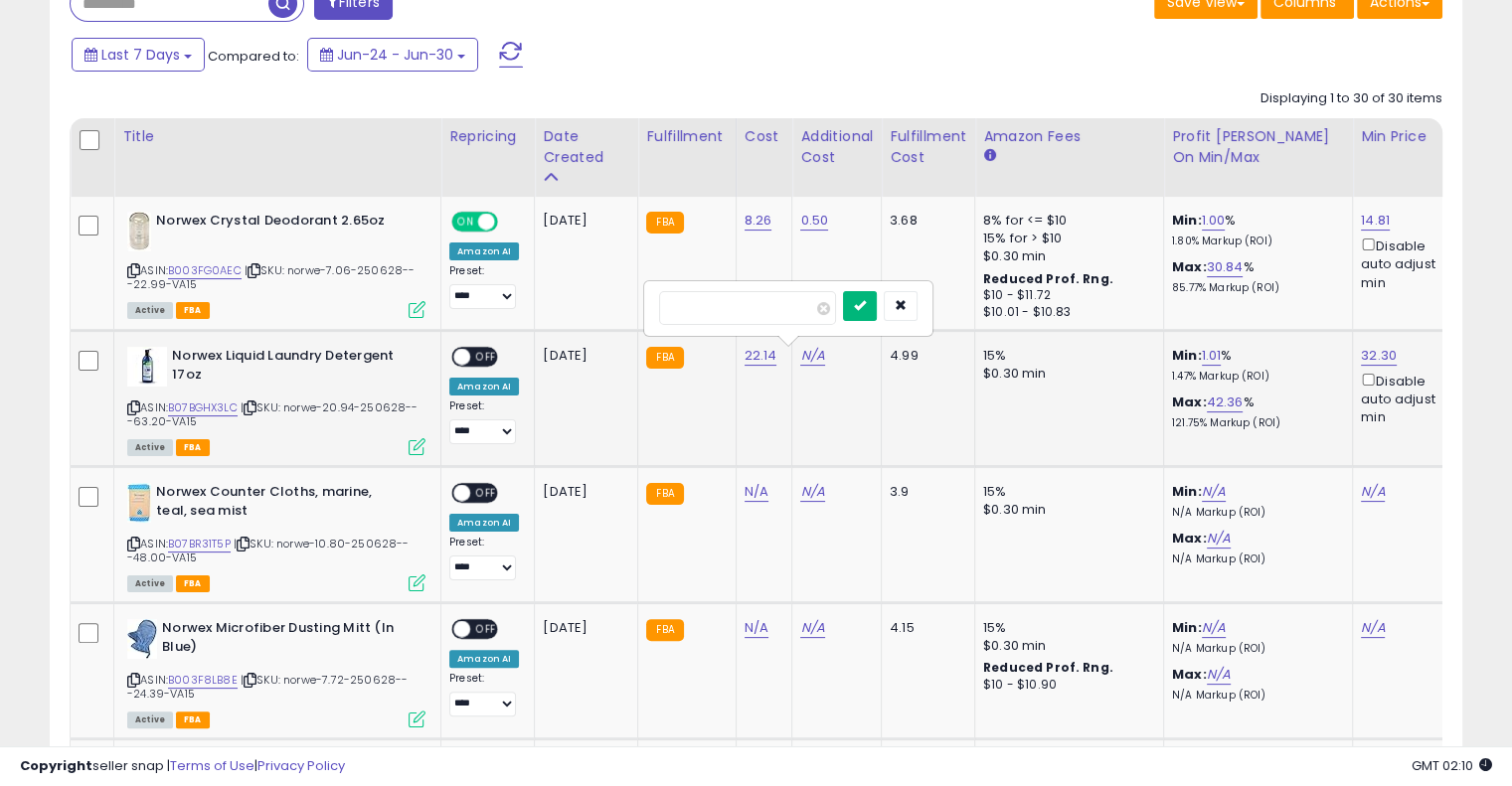 type on "****" 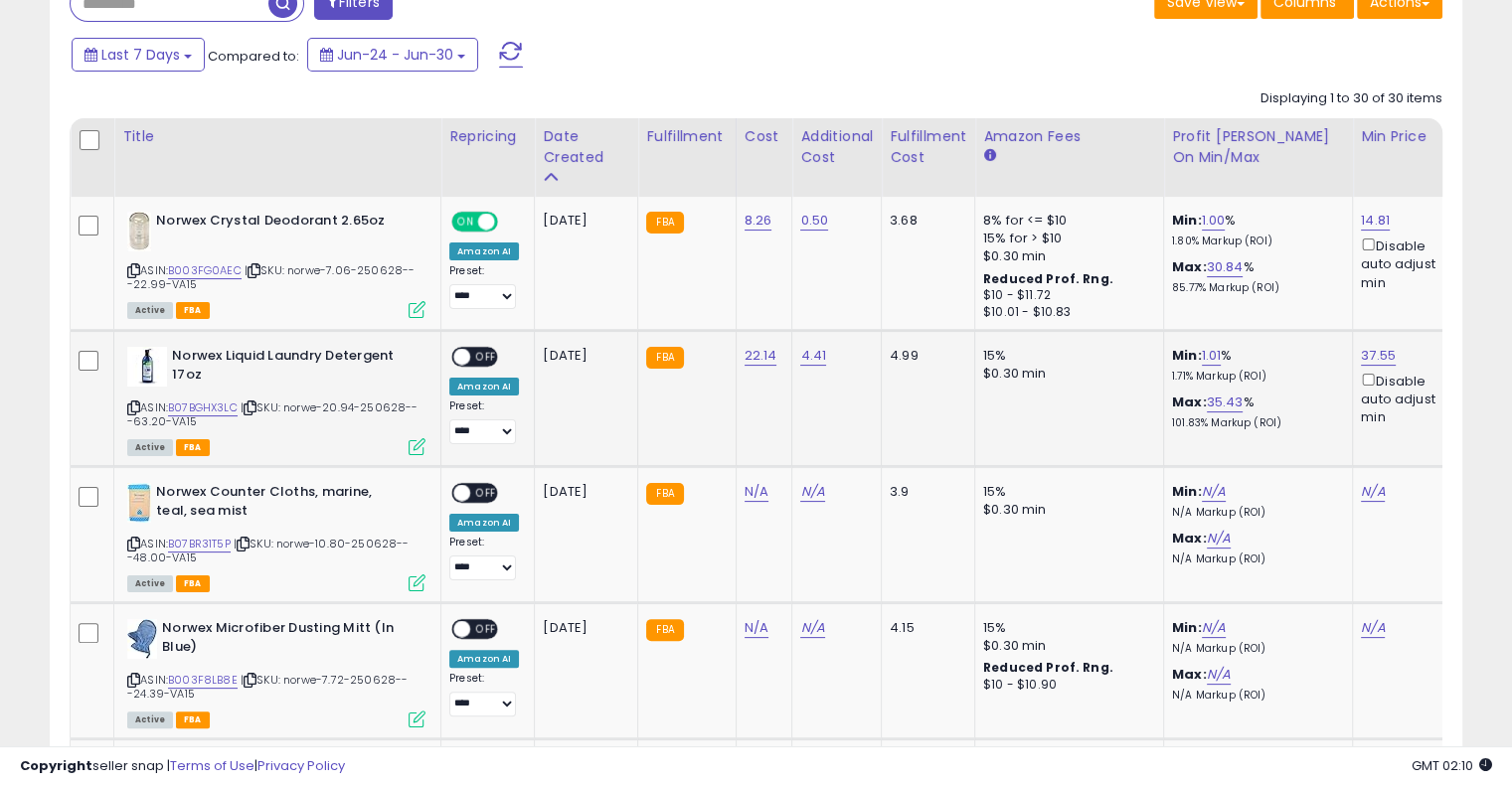 click on "OFF" at bounding box center (486, 357) 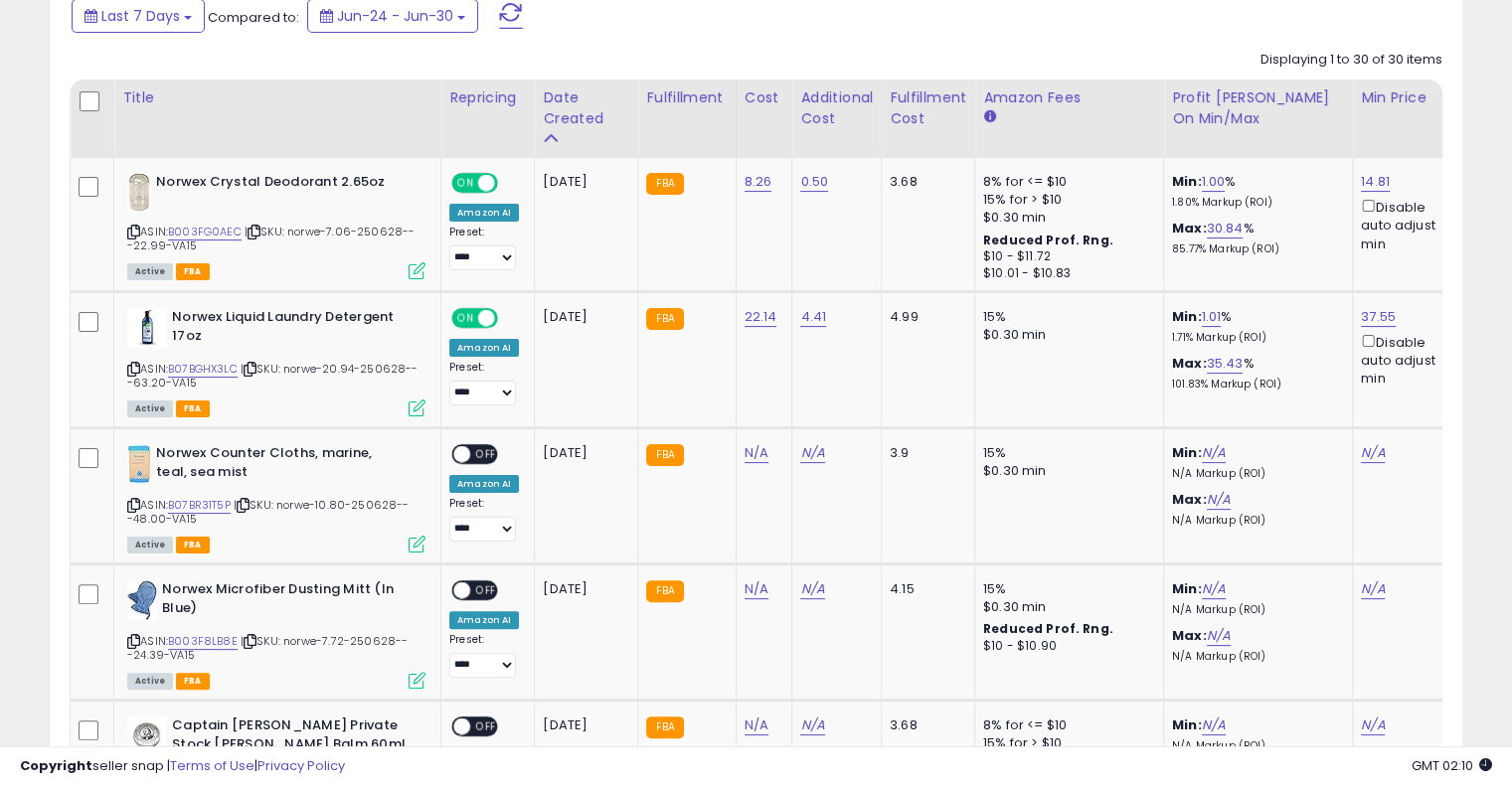 scroll, scrollTop: 476, scrollLeft: 0, axis: vertical 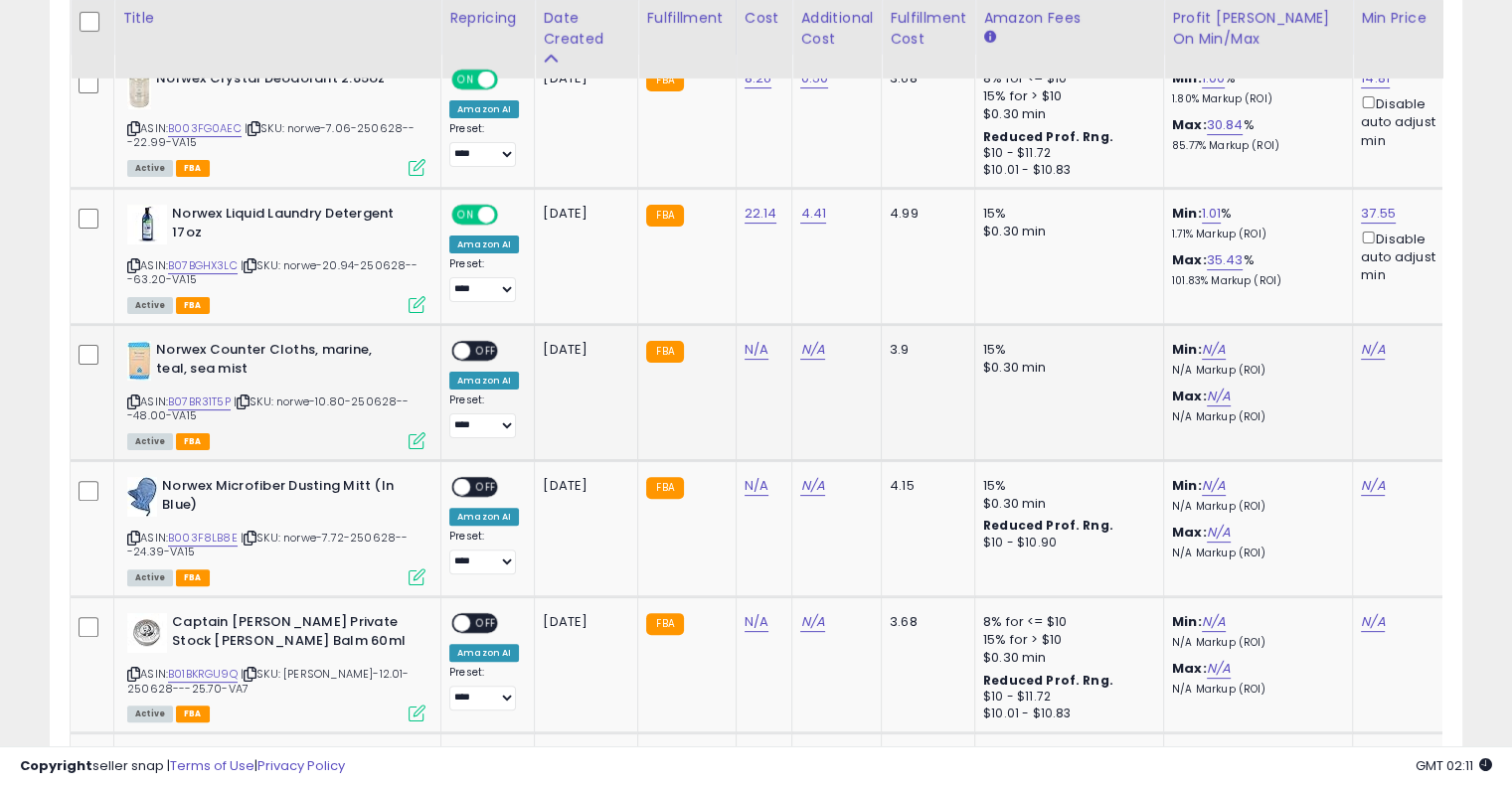 click at bounding box center (243, 401) 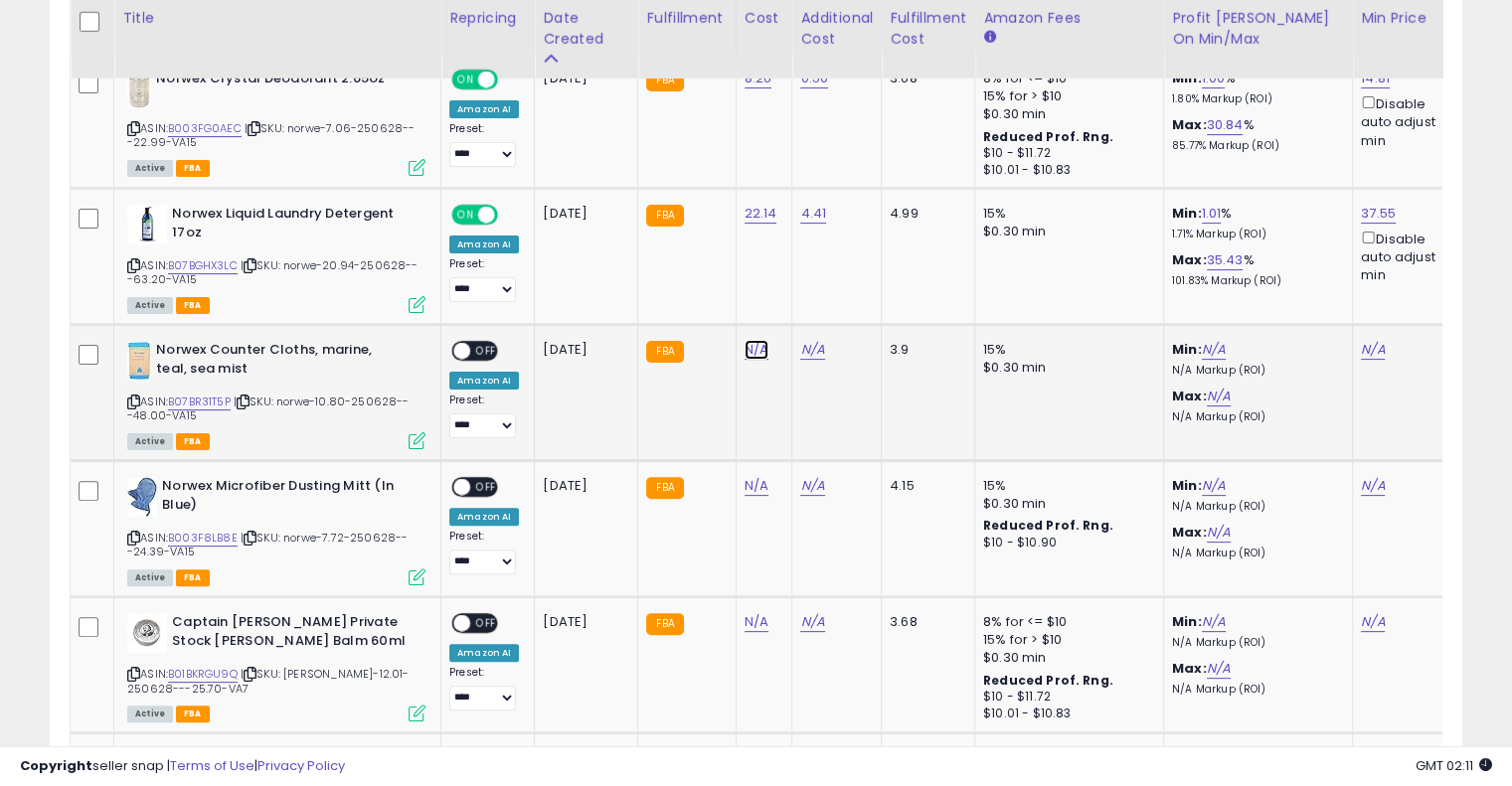 drag, startPoint x: 749, startPoint y: 349, endPoint x: 839, endPoint y: 348, distance: 90.00556 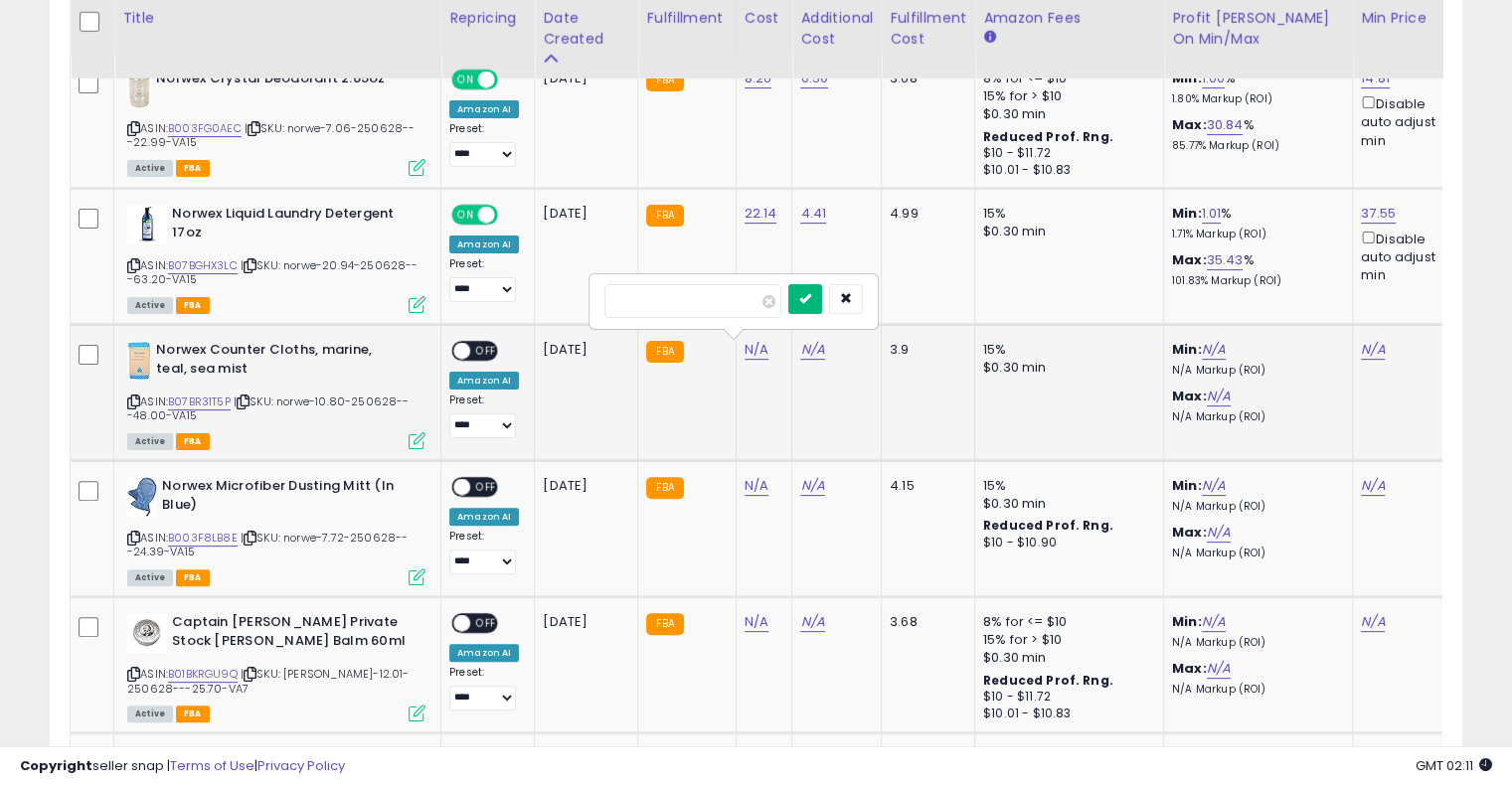type on "**" 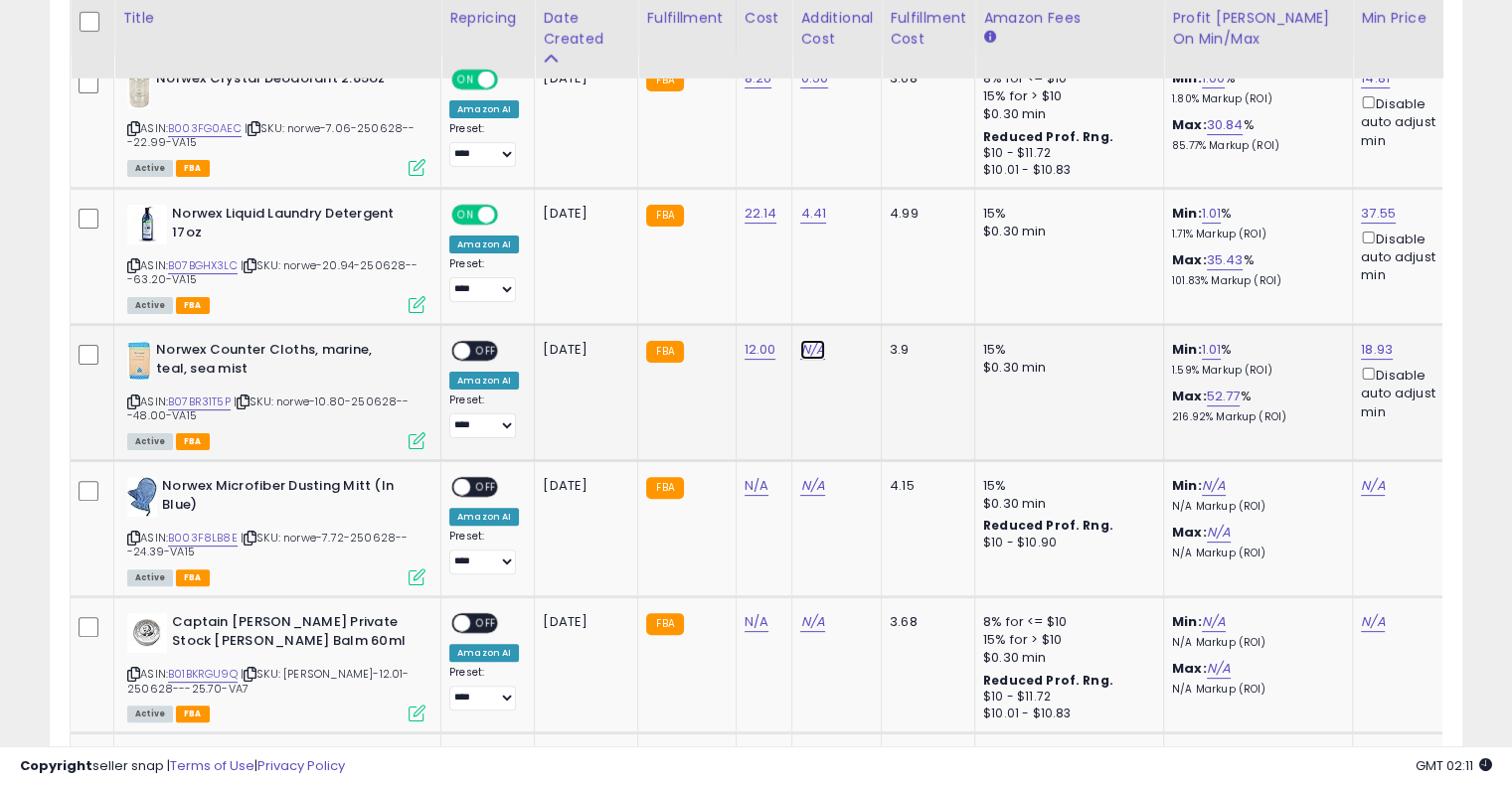 click on "N/A" at bounding box center [812, 350] 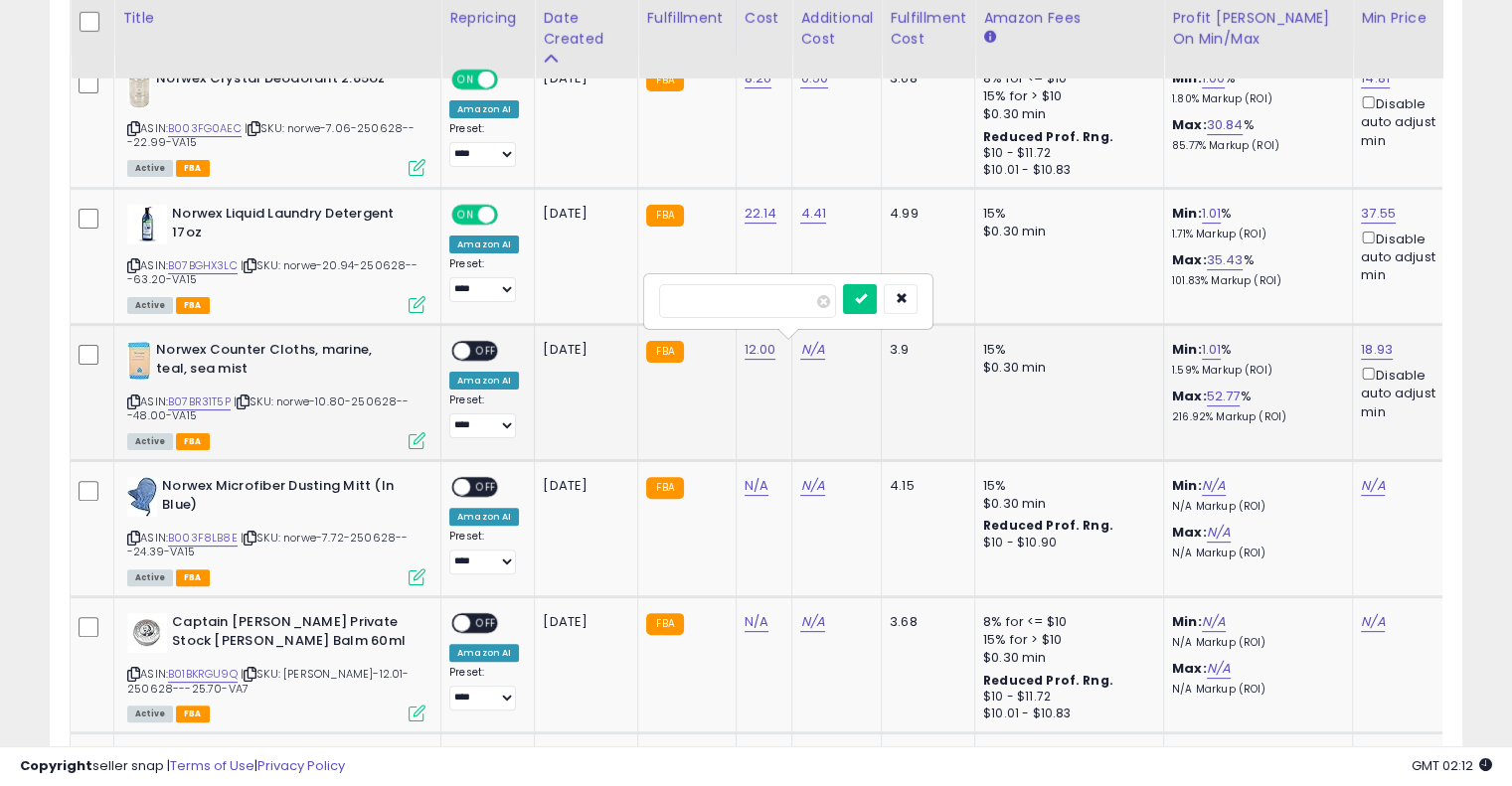 type on "**" 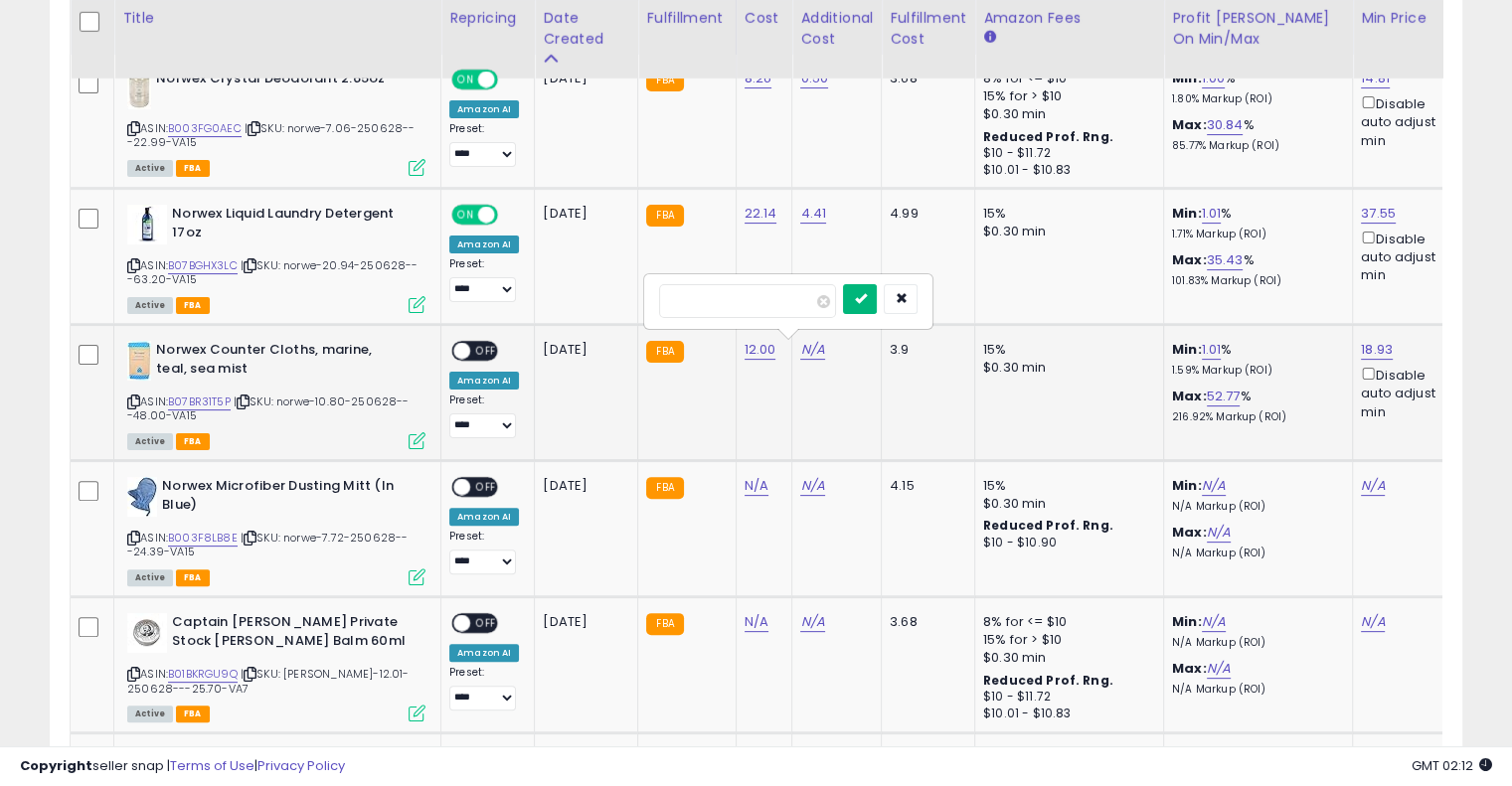 type on "****" 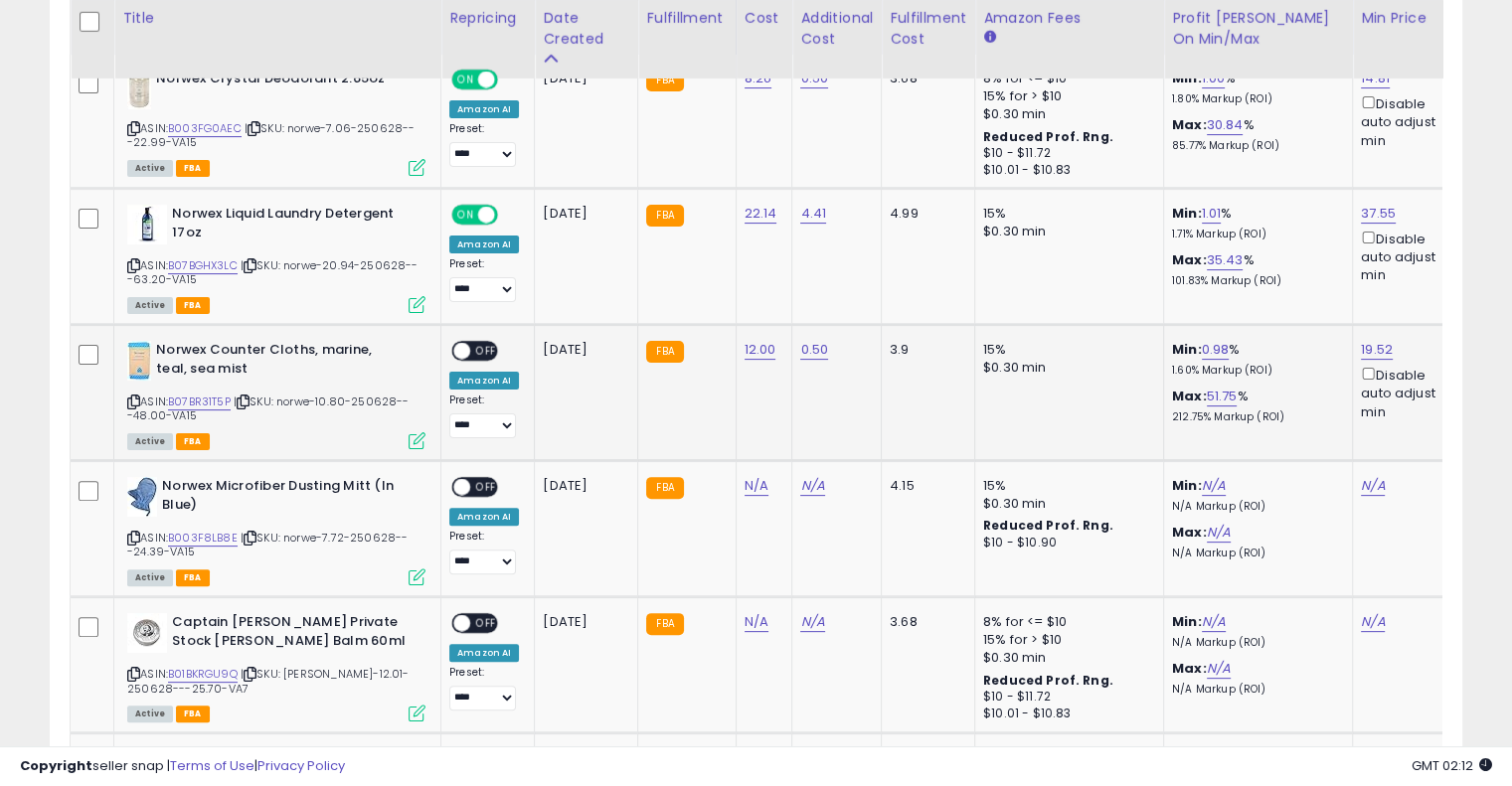 click on "OFF" at bounding box center (486, 351) 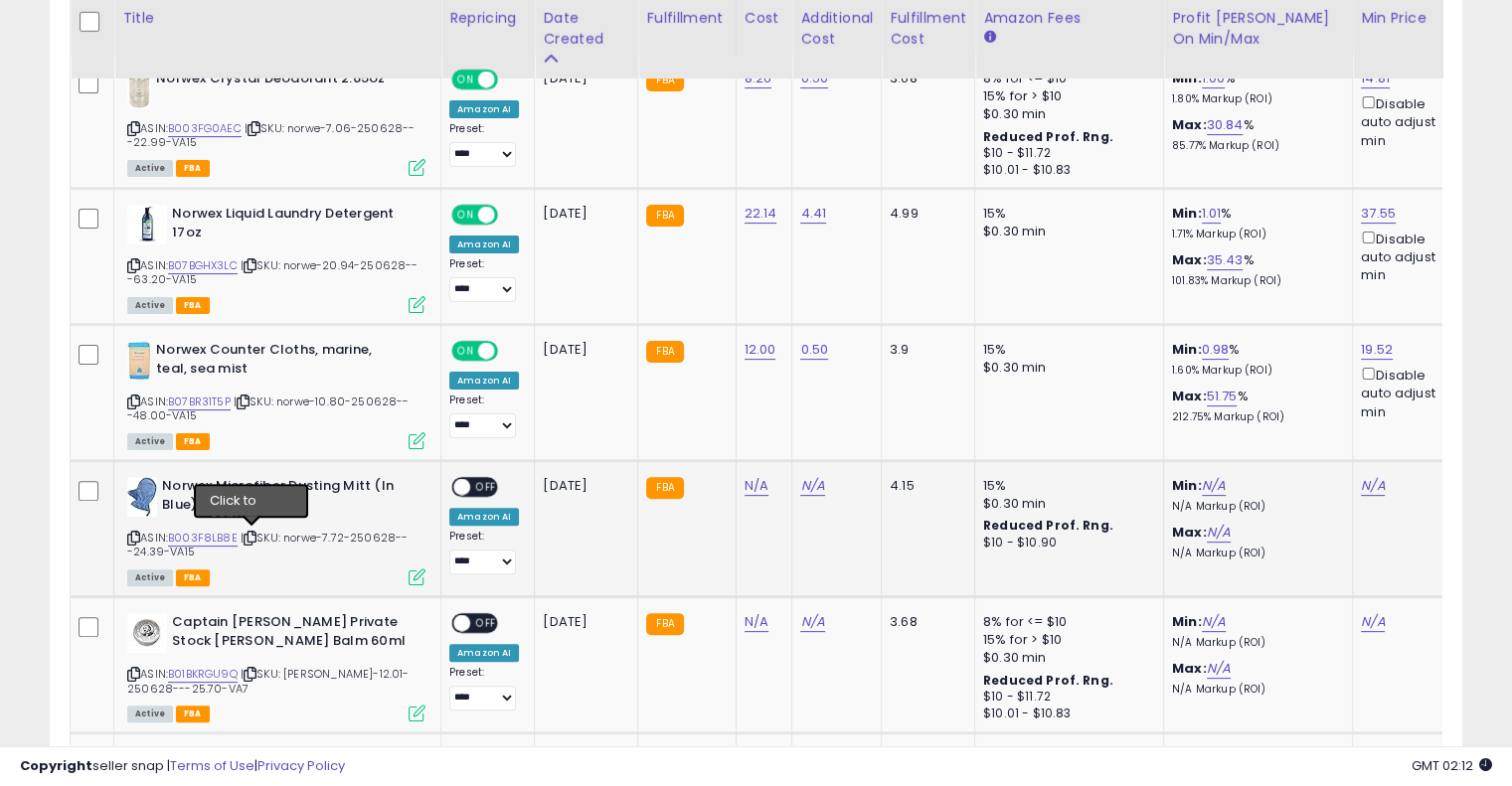 click at bounding box center [250, 538] 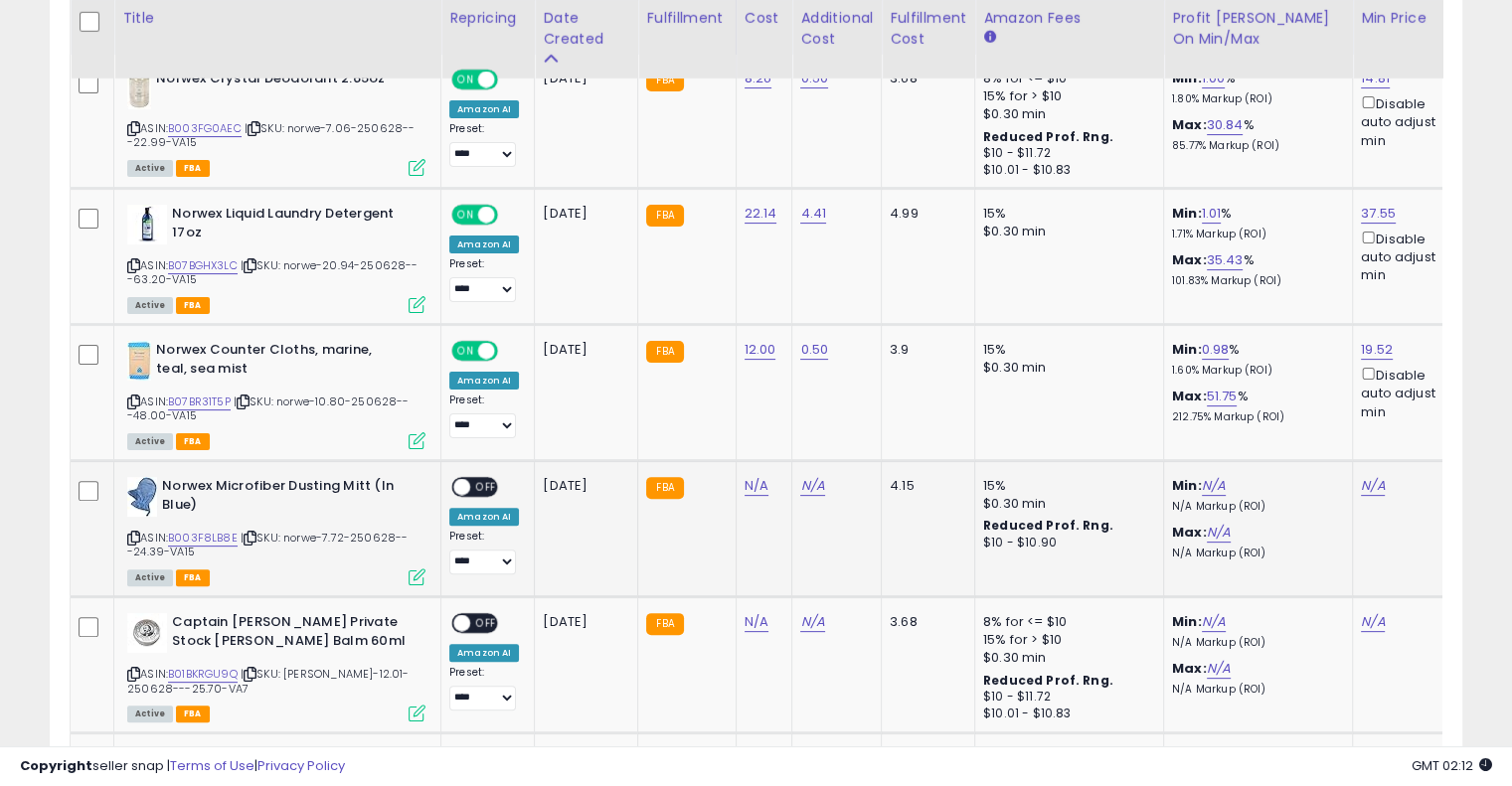 click at bounding box center (250, 538) 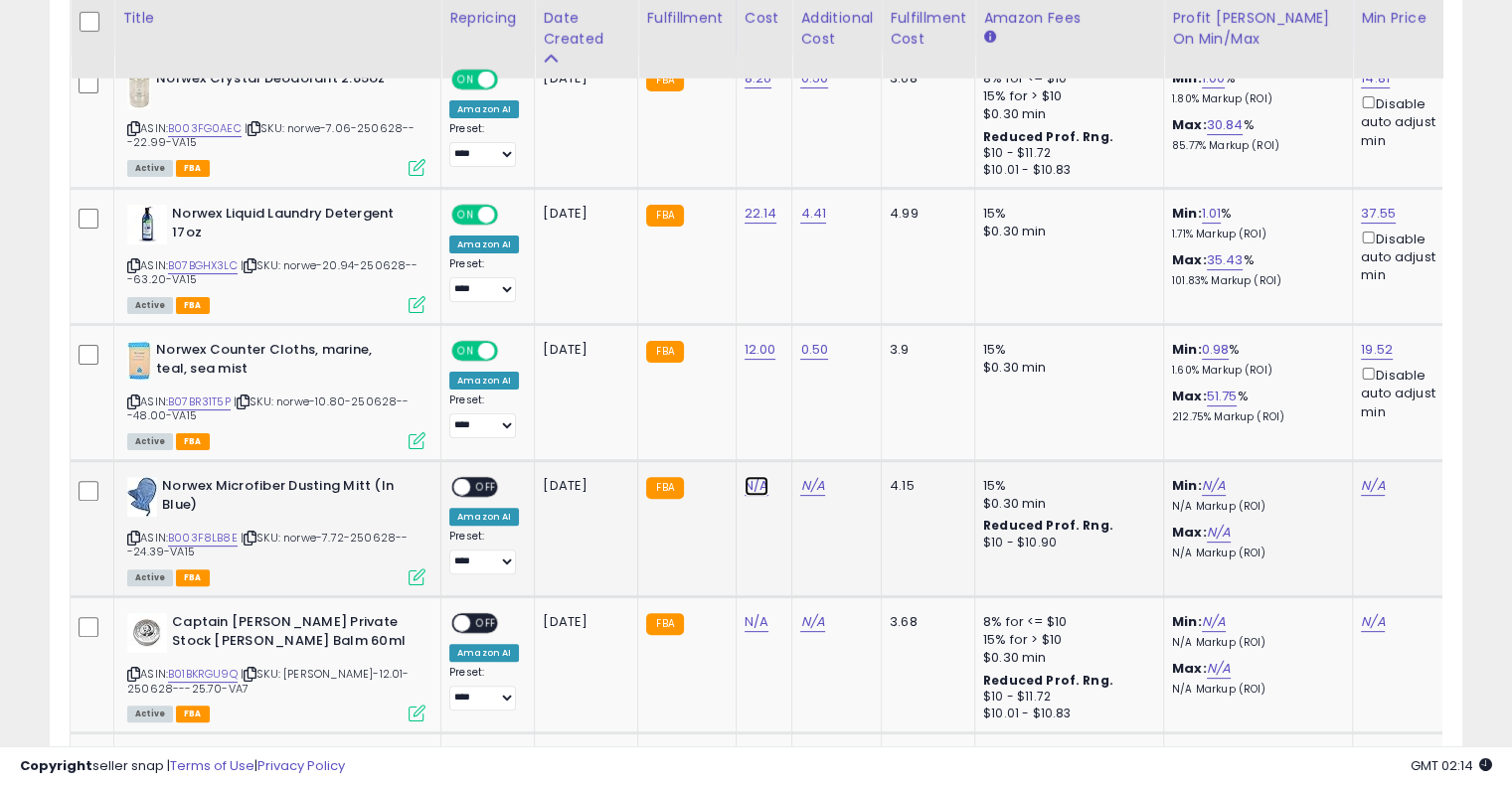 click on "N/A" at bounding box center (756, 486) 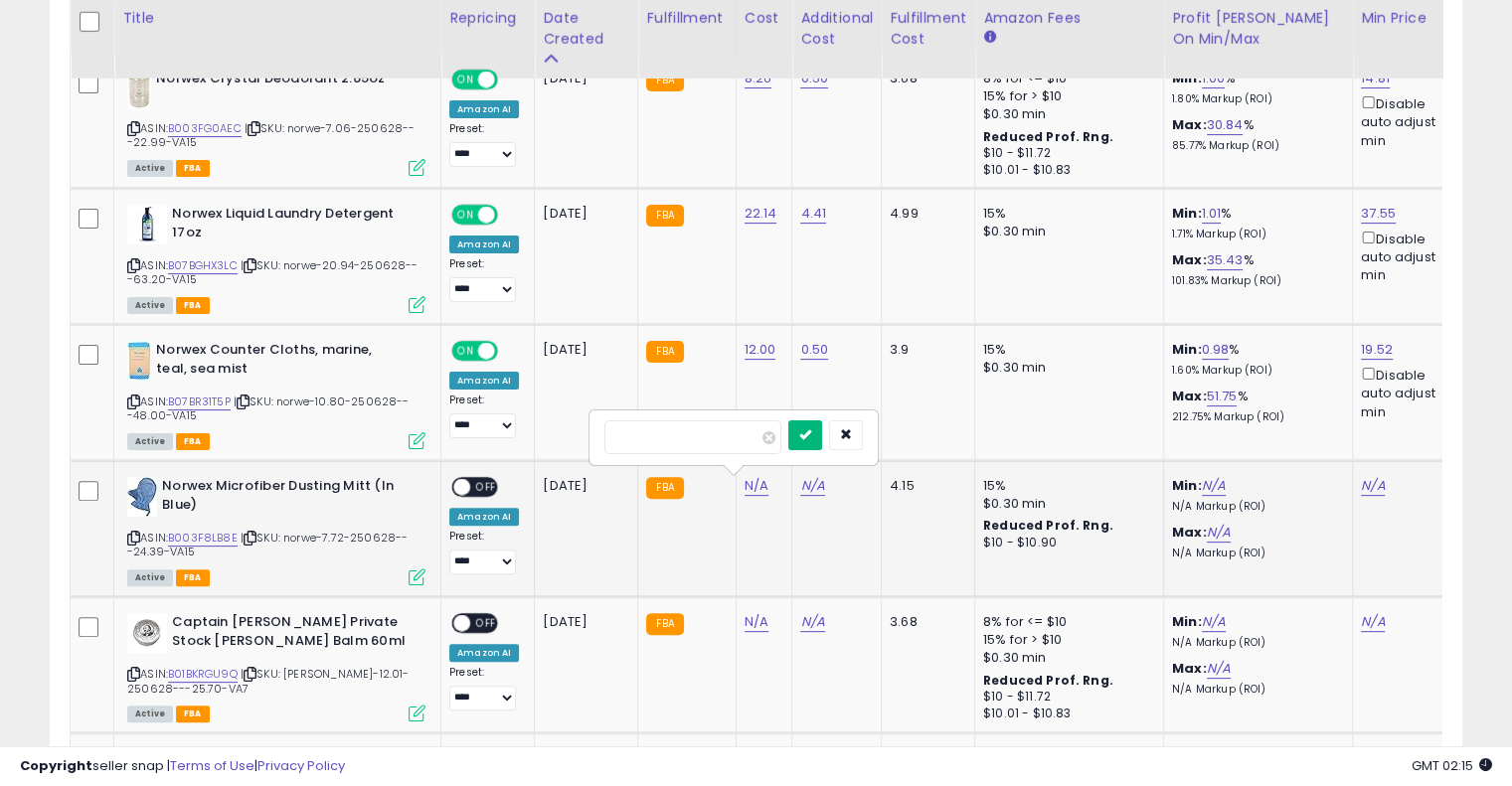 type on "****" 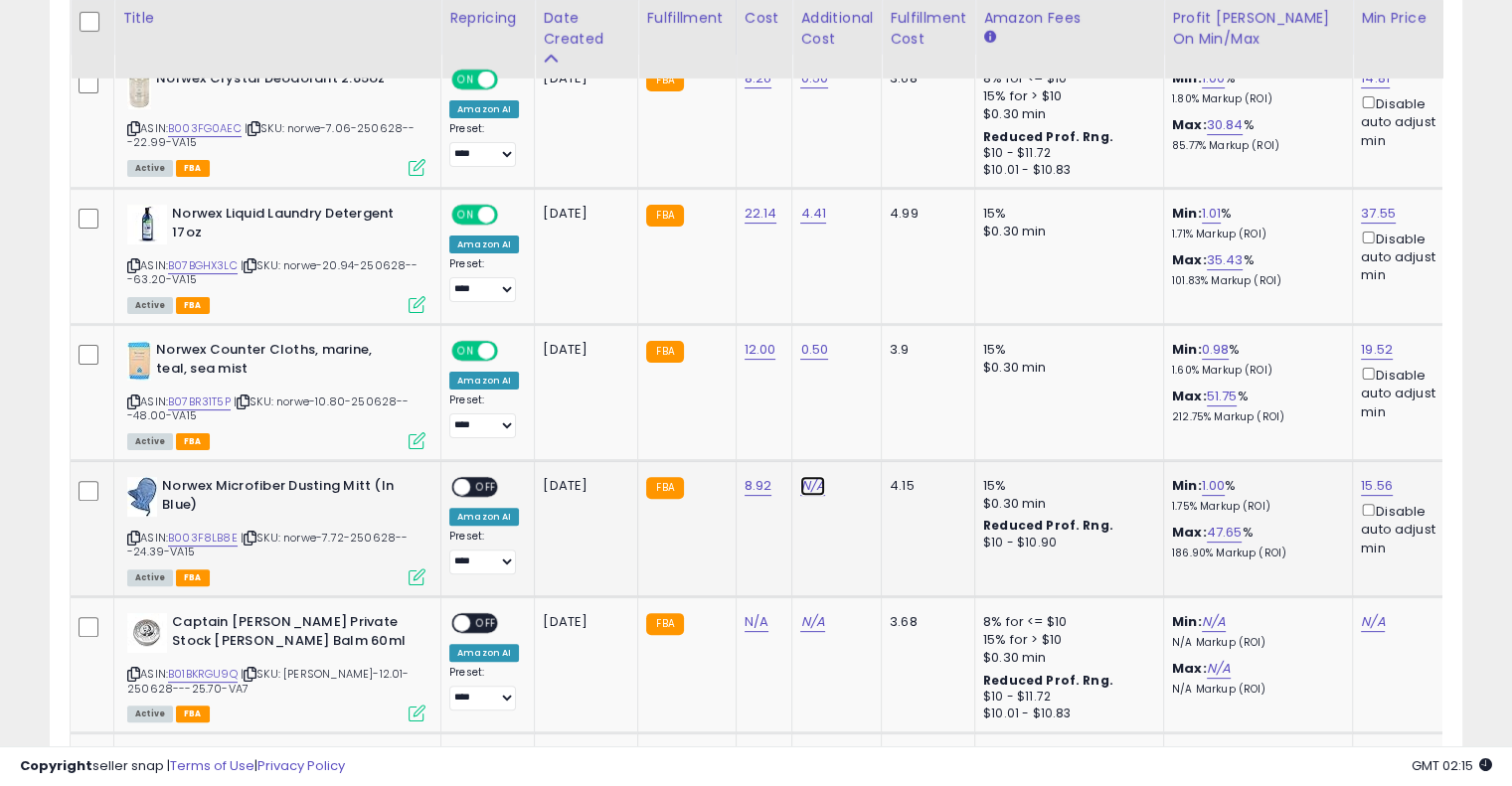 click on "N/A" at bounding box center (812, 486) 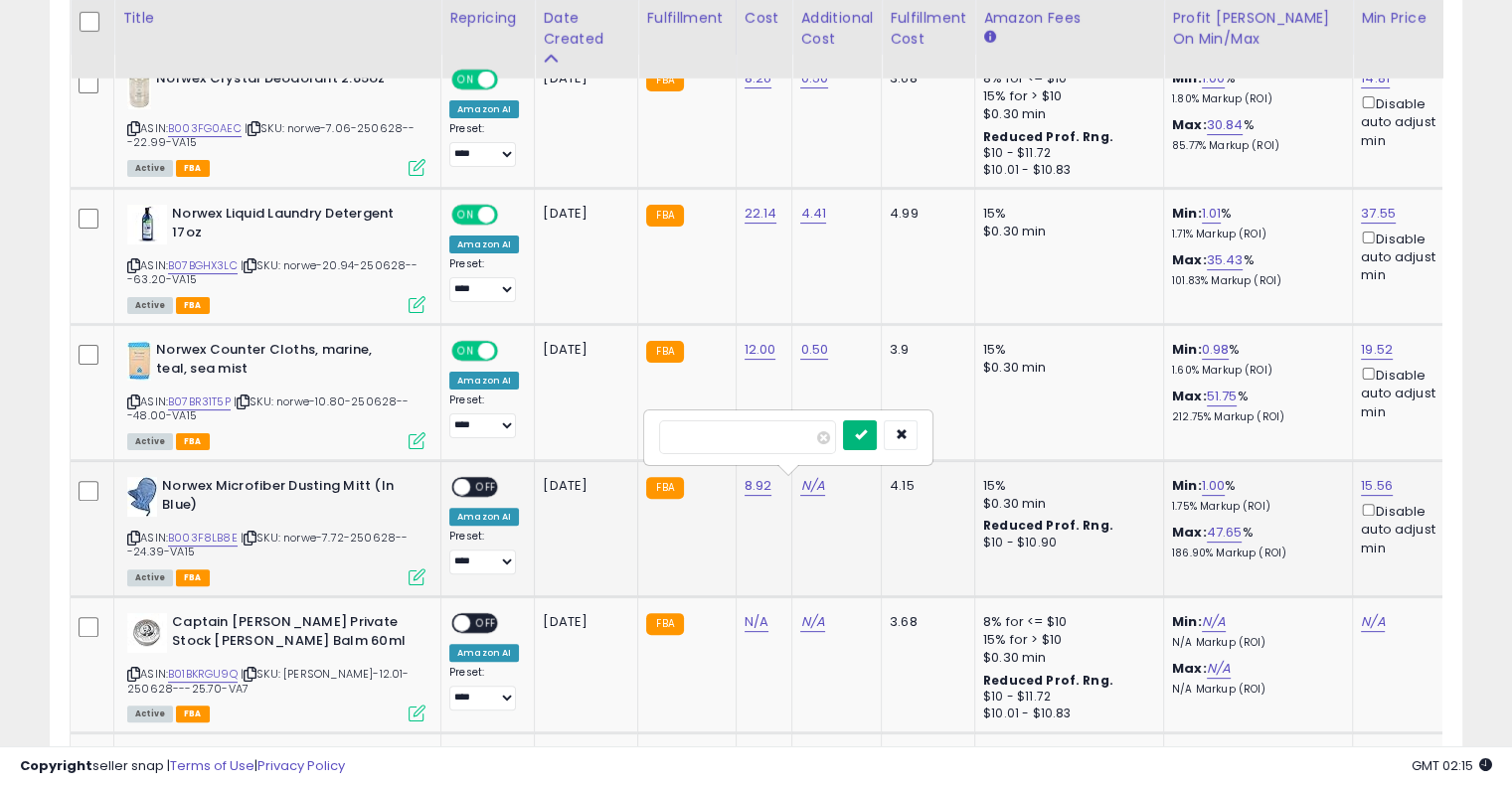 type on "****" 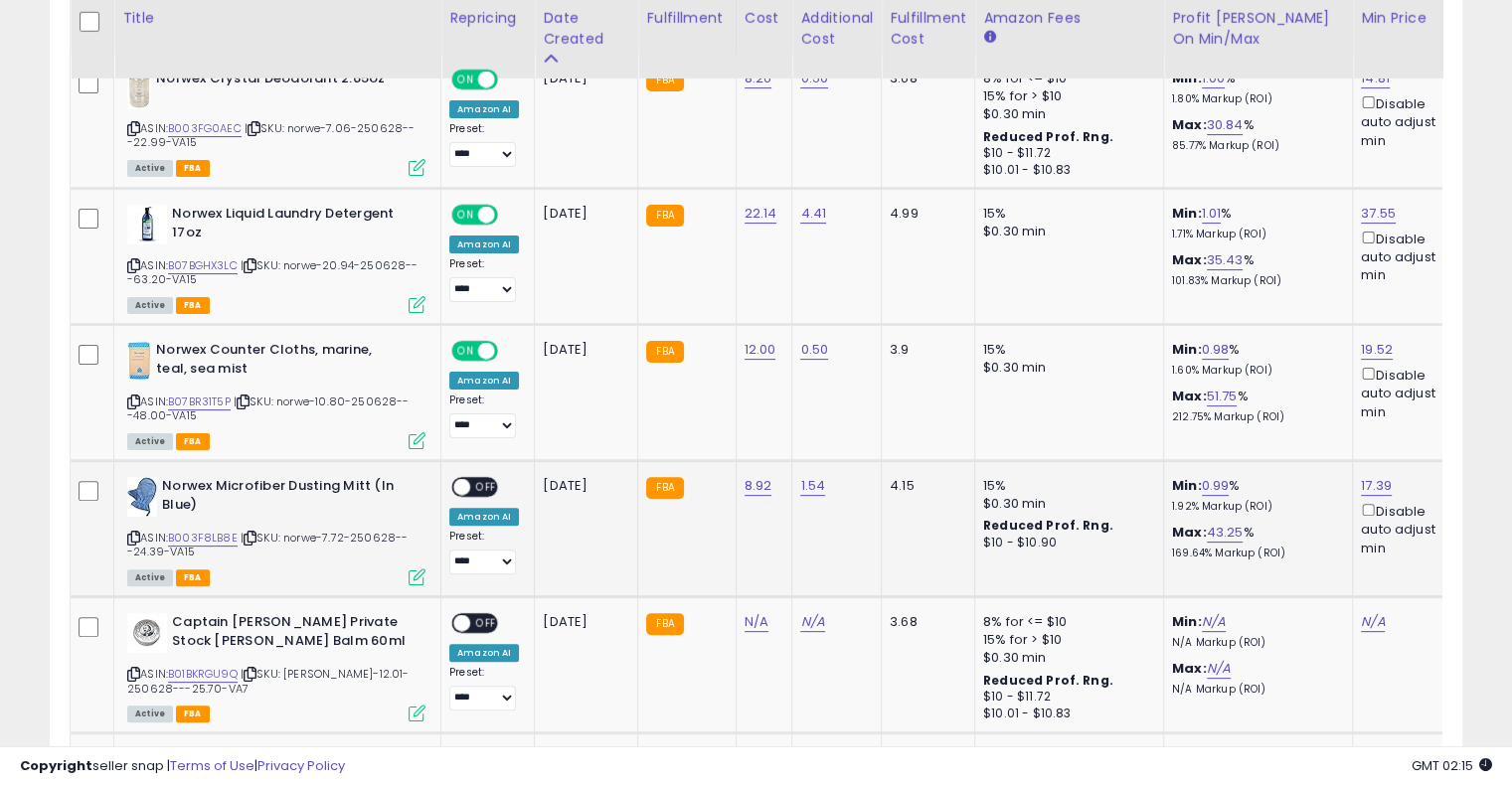 click on "OFF" at bounding box center (486, 487) 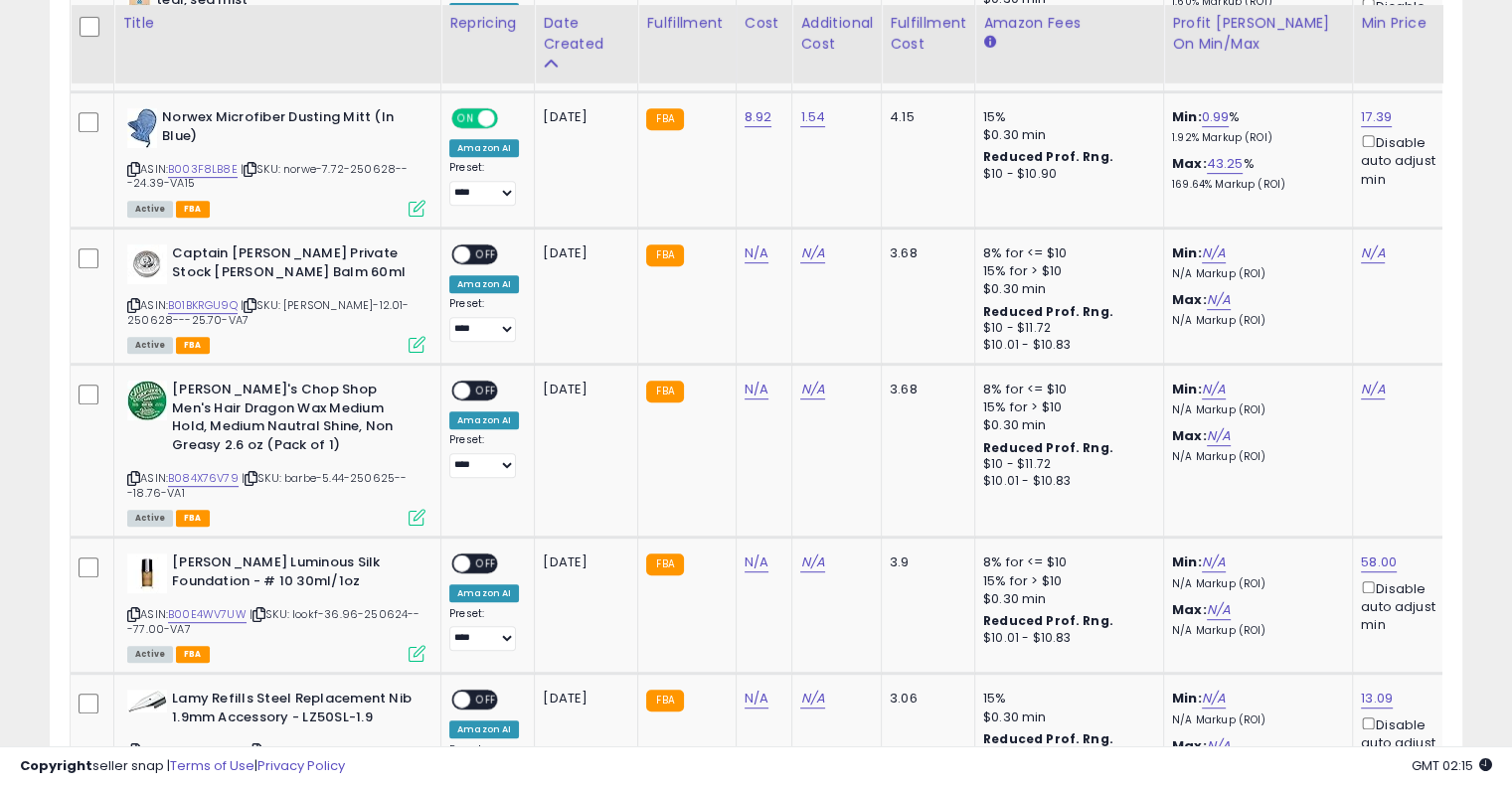 scroll, scrollTop: 850, scrollLeft: 0, axis: vertical 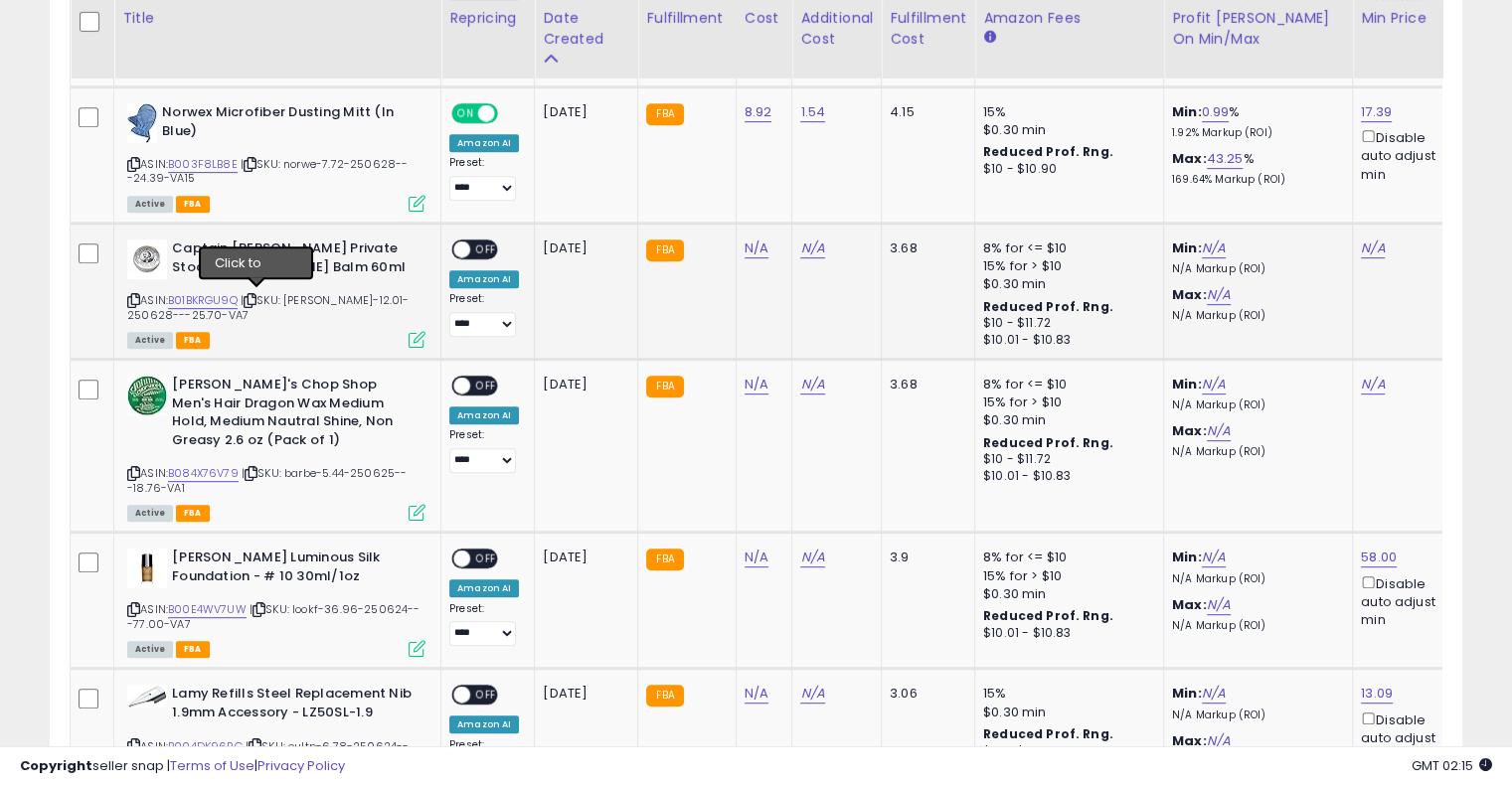 click at bounding box center (250, 300) 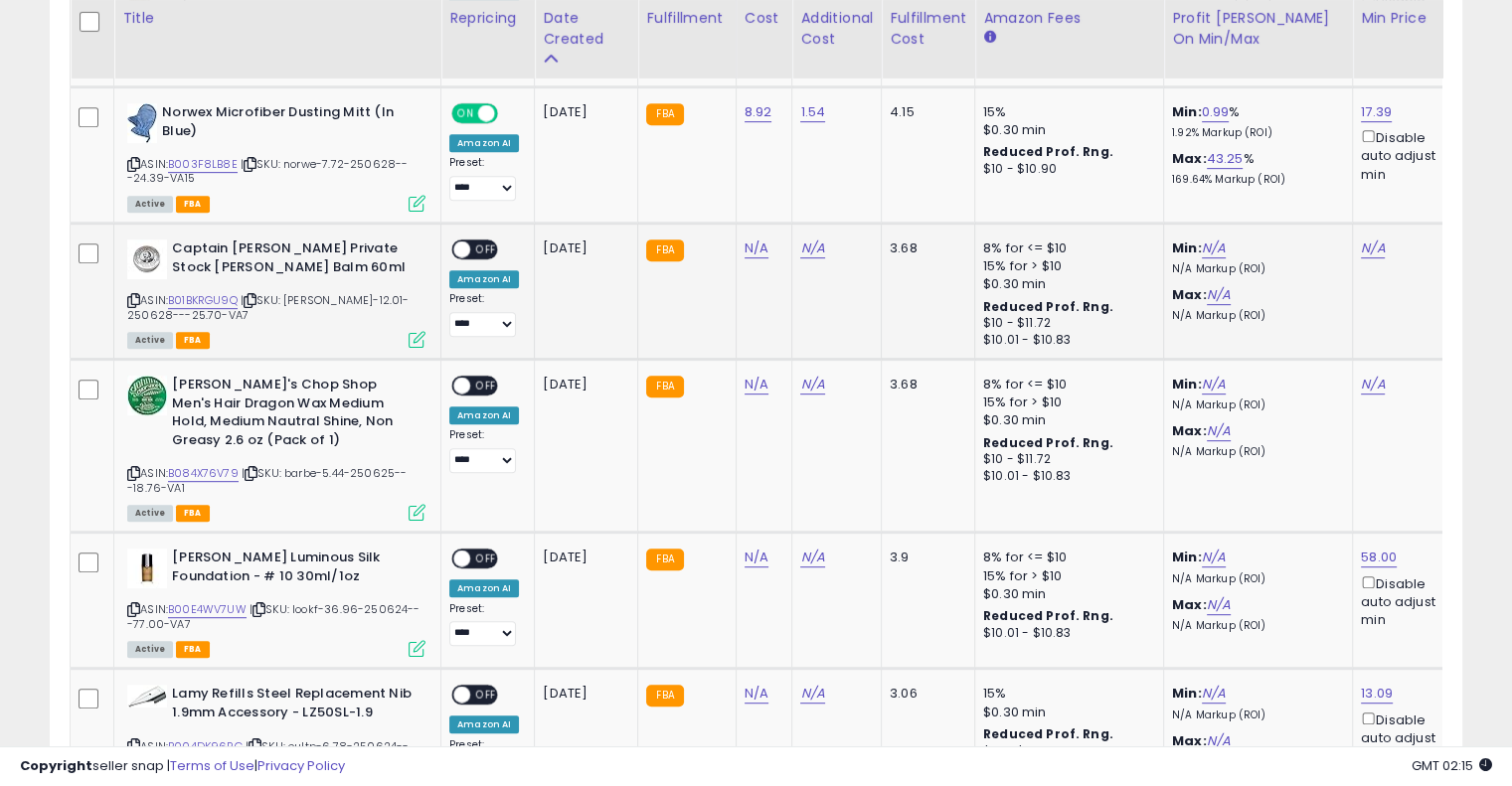 click at bounding box center (250, 300) 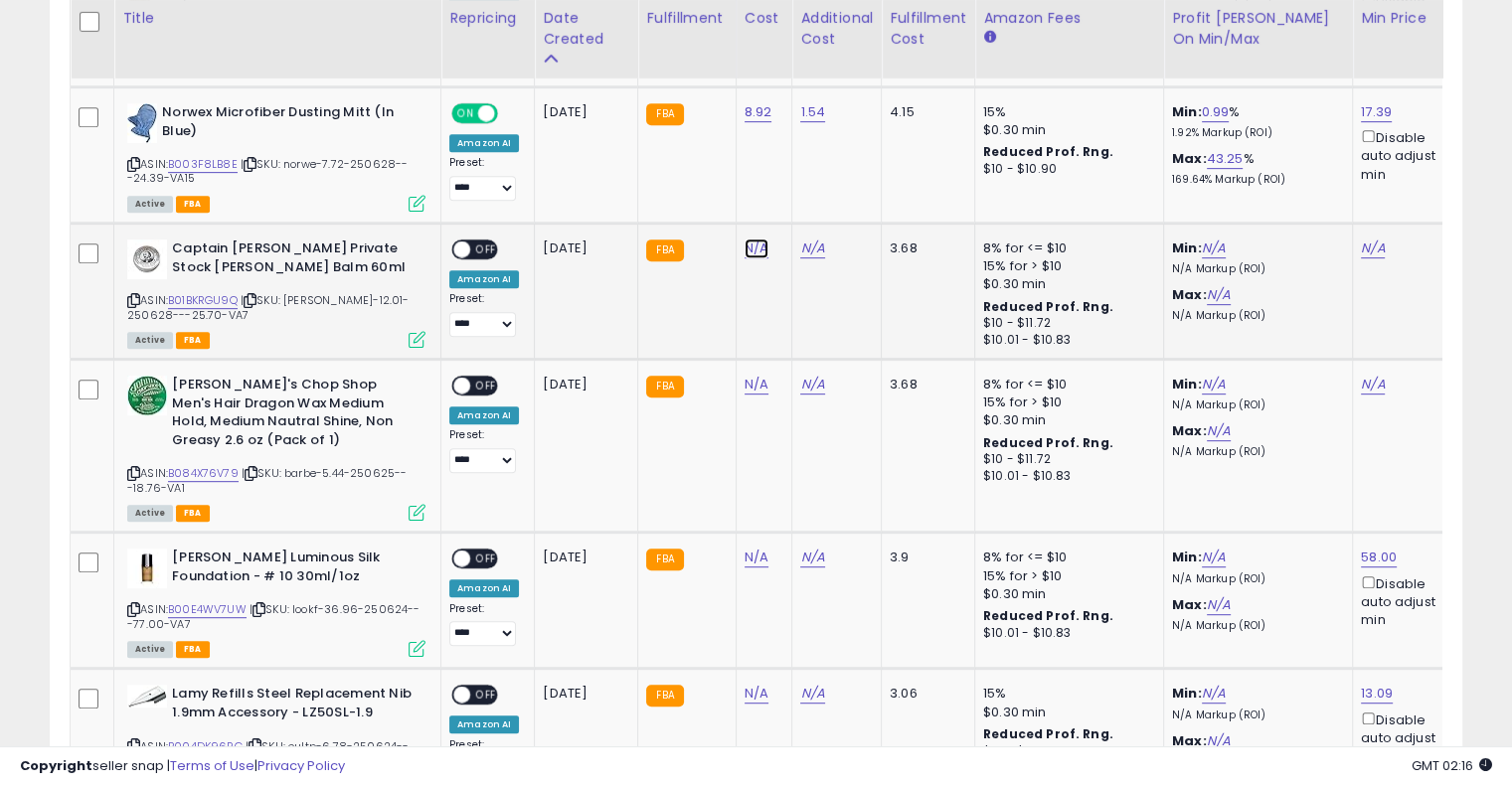 click on "N/A" at bounding box center (756, 248) 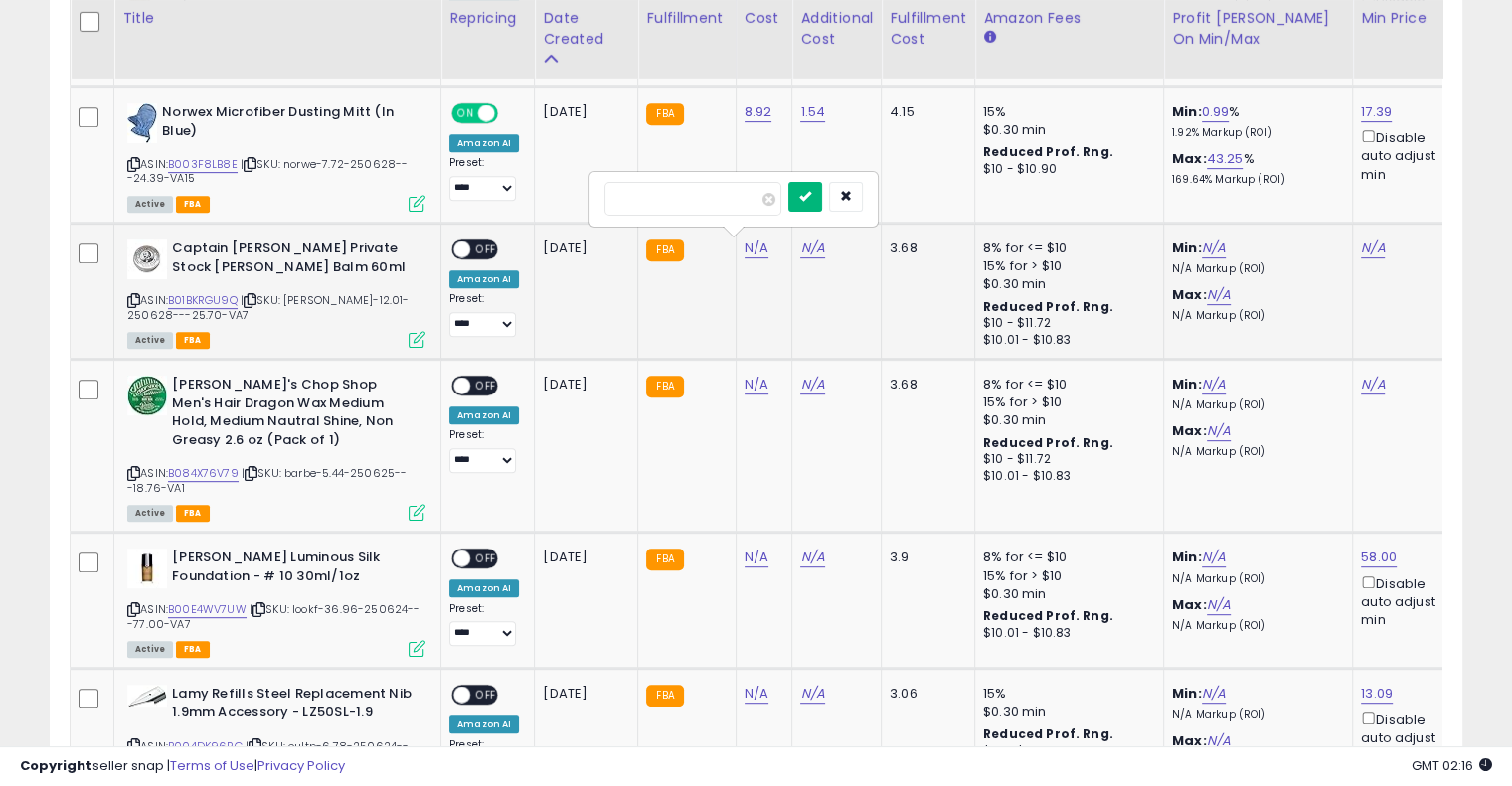 type on "*****" 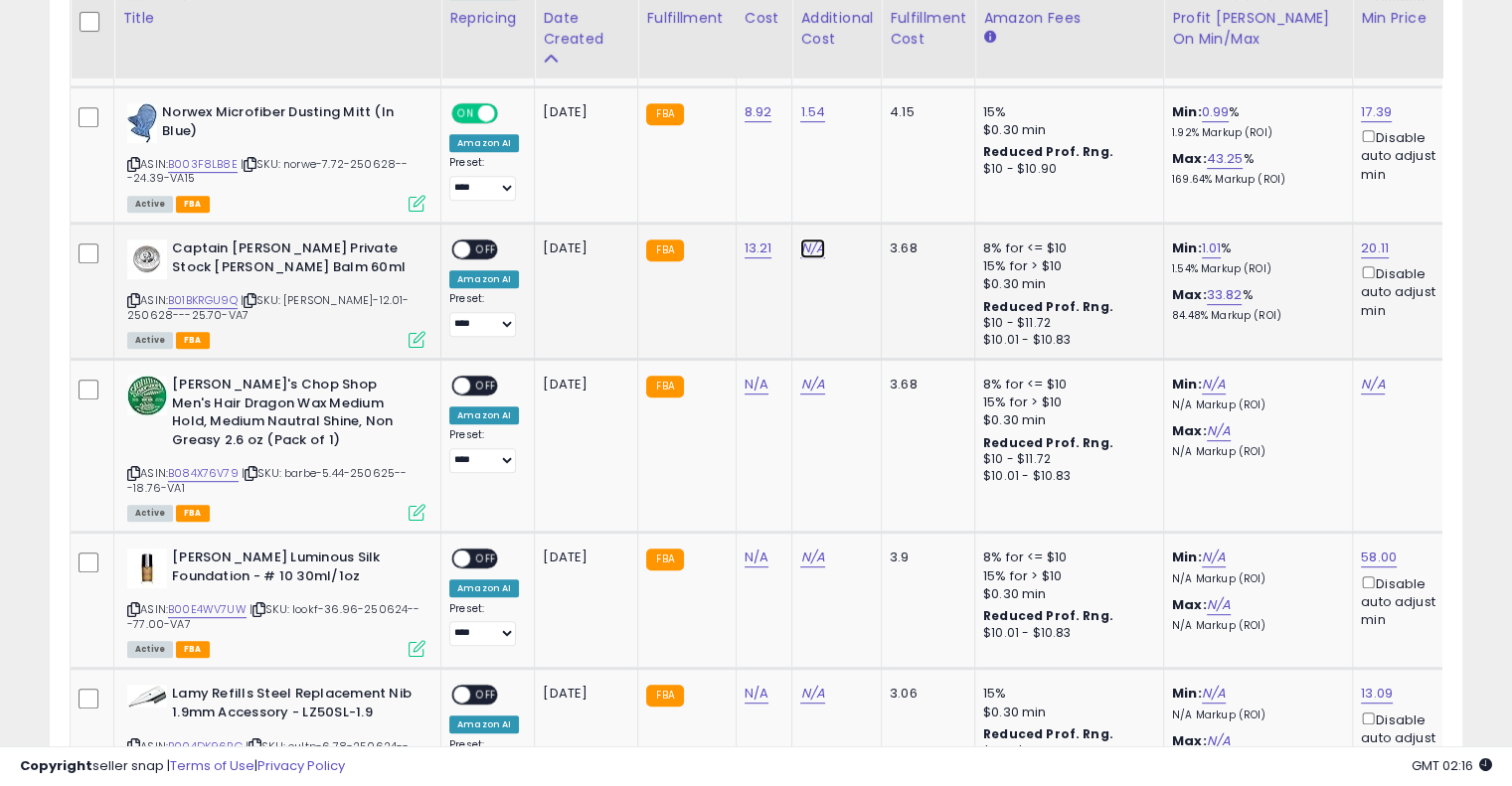 click on "N/A" at bounding box center (812, 248) 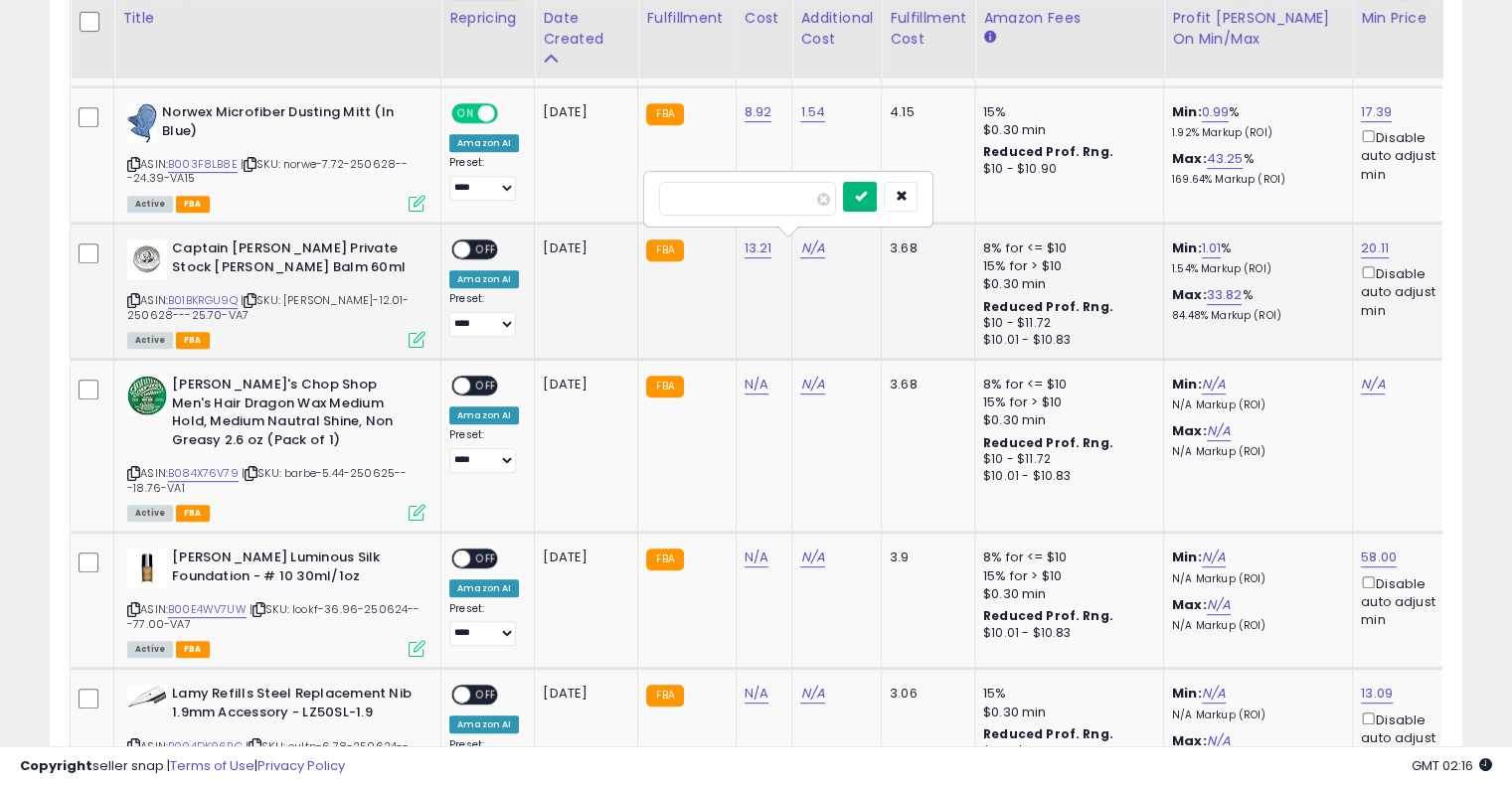 type on "****" 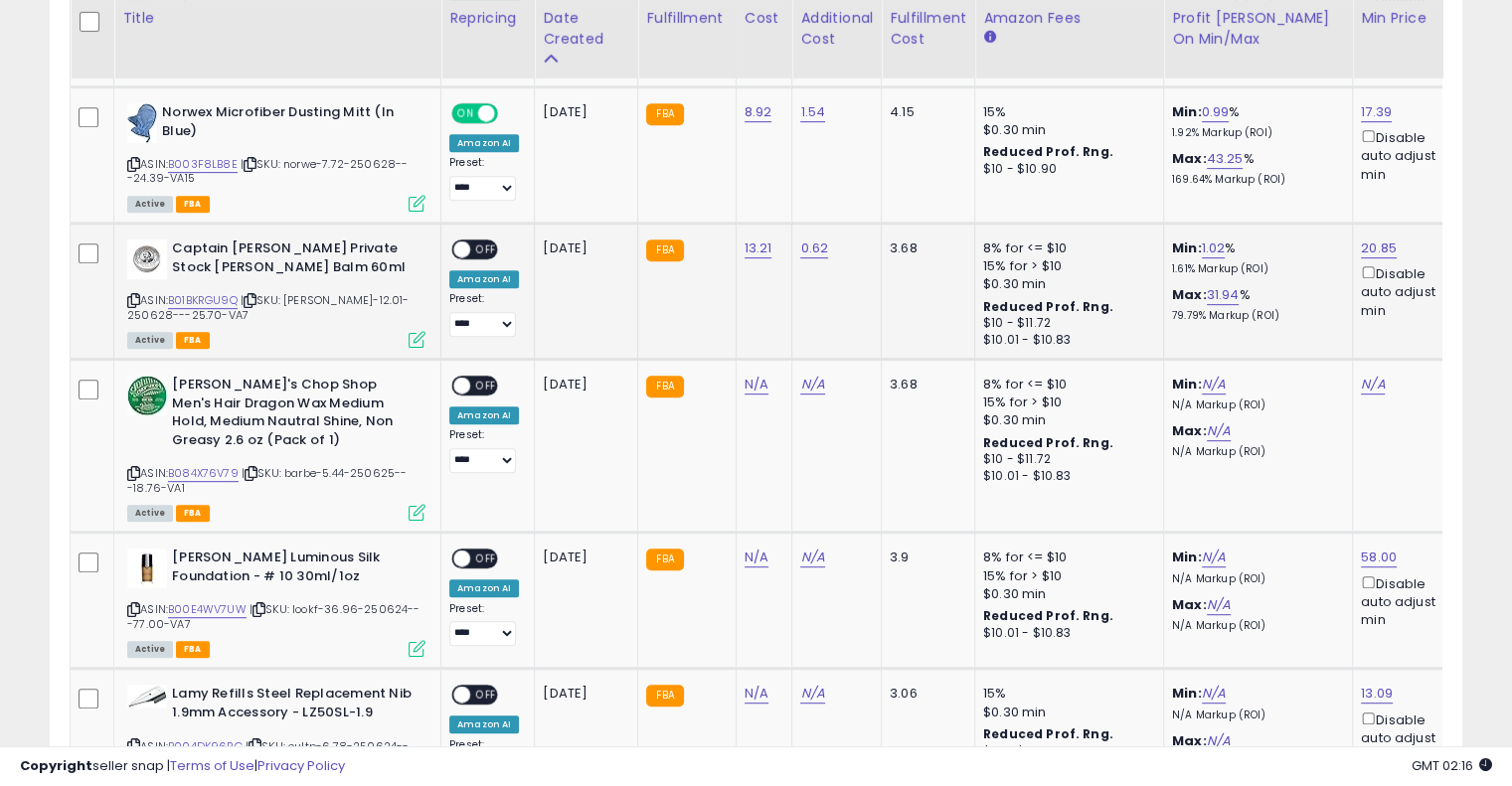 click on "OFF" at bounding box center (486, 249) 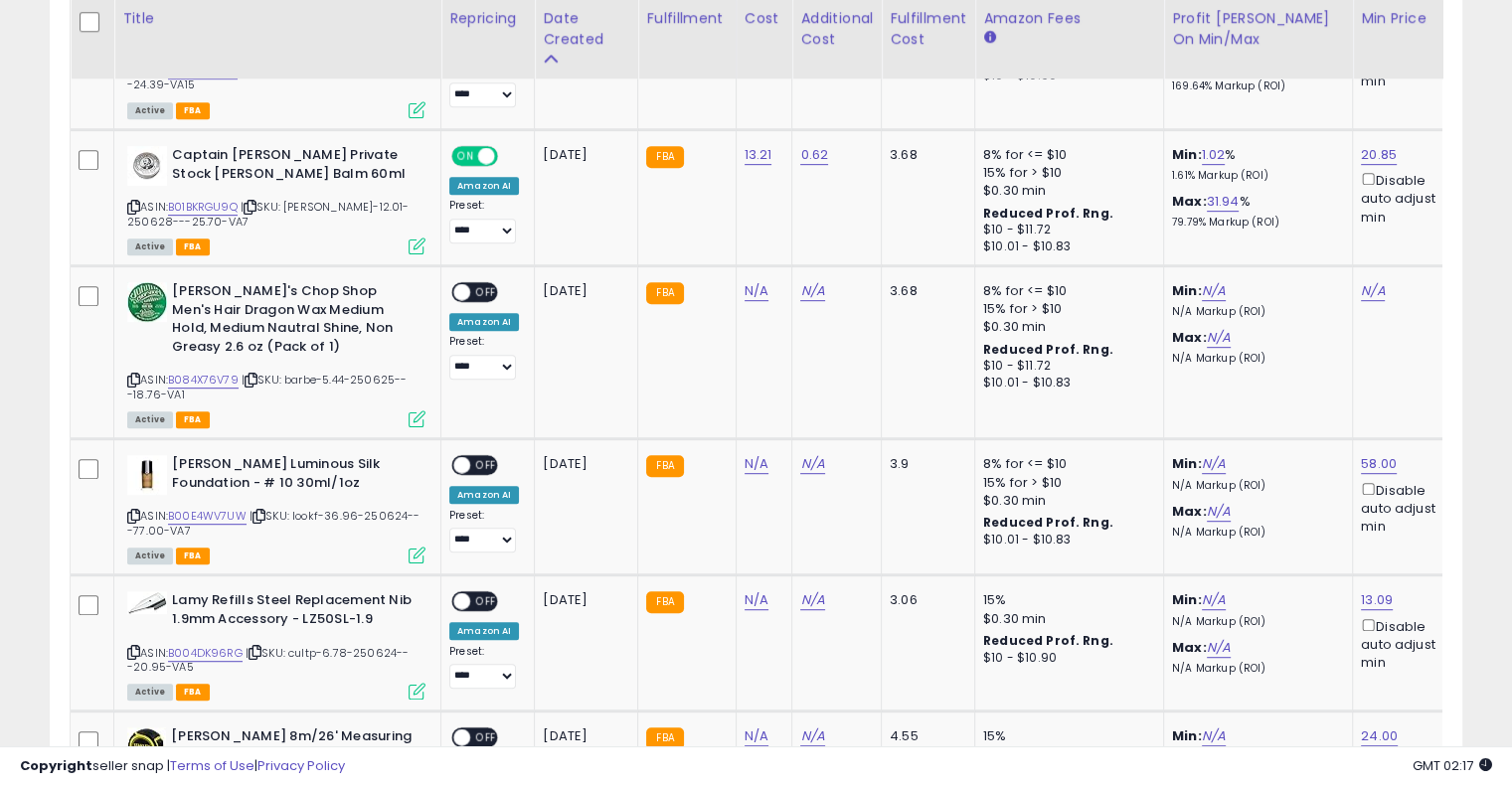 scroll, scrollTop: 970, scrollLeft: 0, axis: vertical 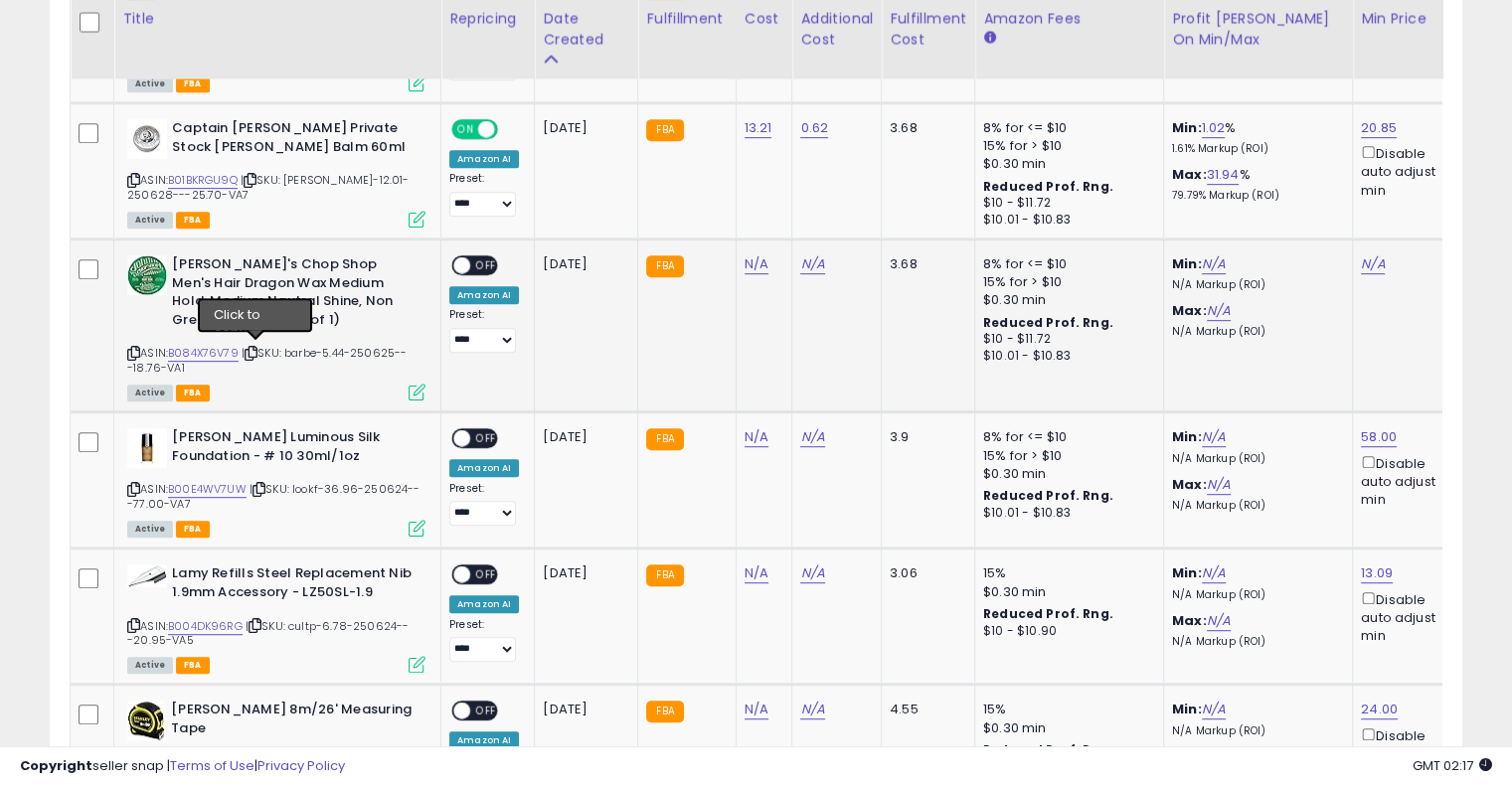 click at bounding box center [251, 353] 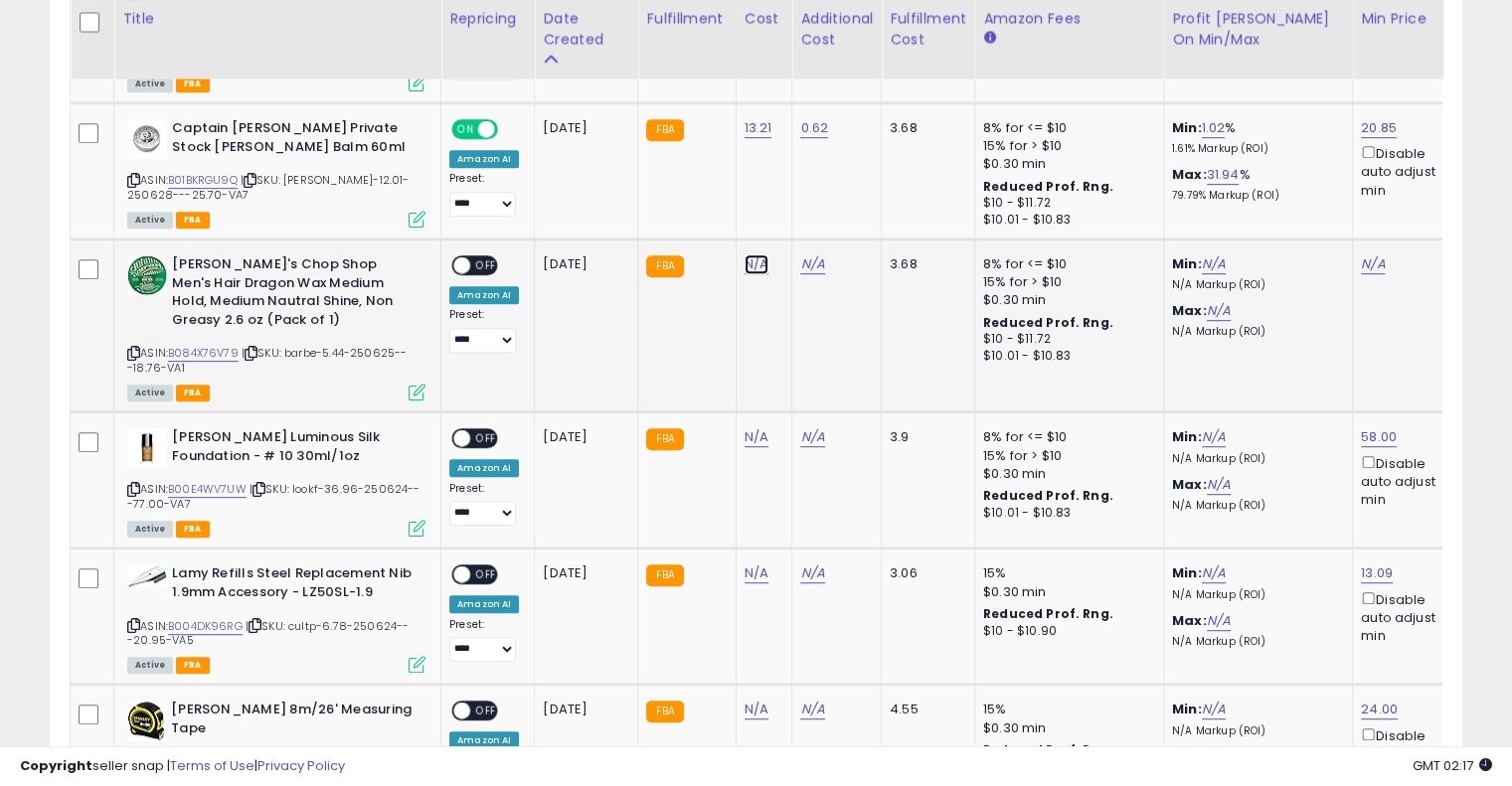 click on "N/A" at bounding box center [756, 264] 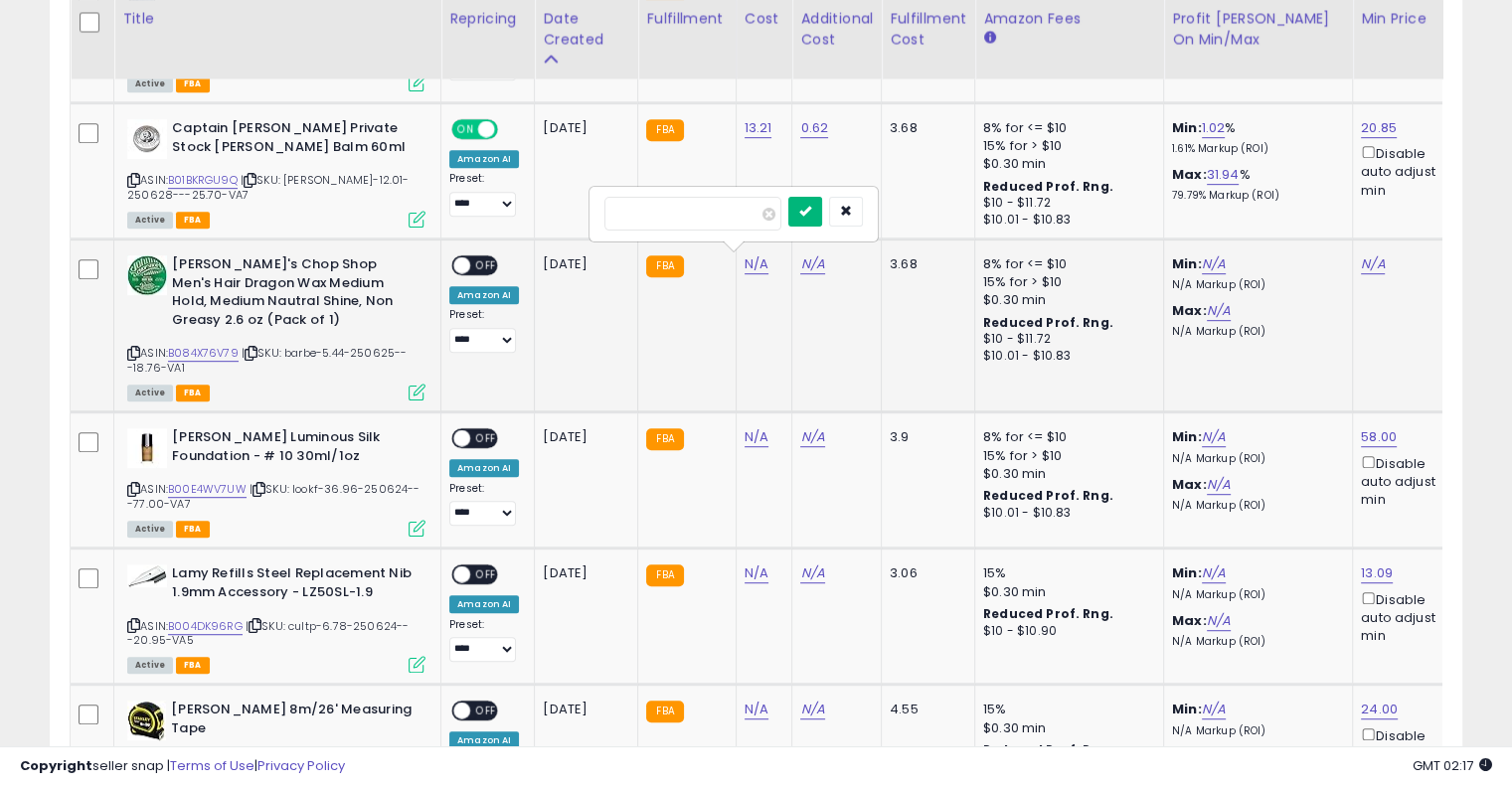 type on "****" 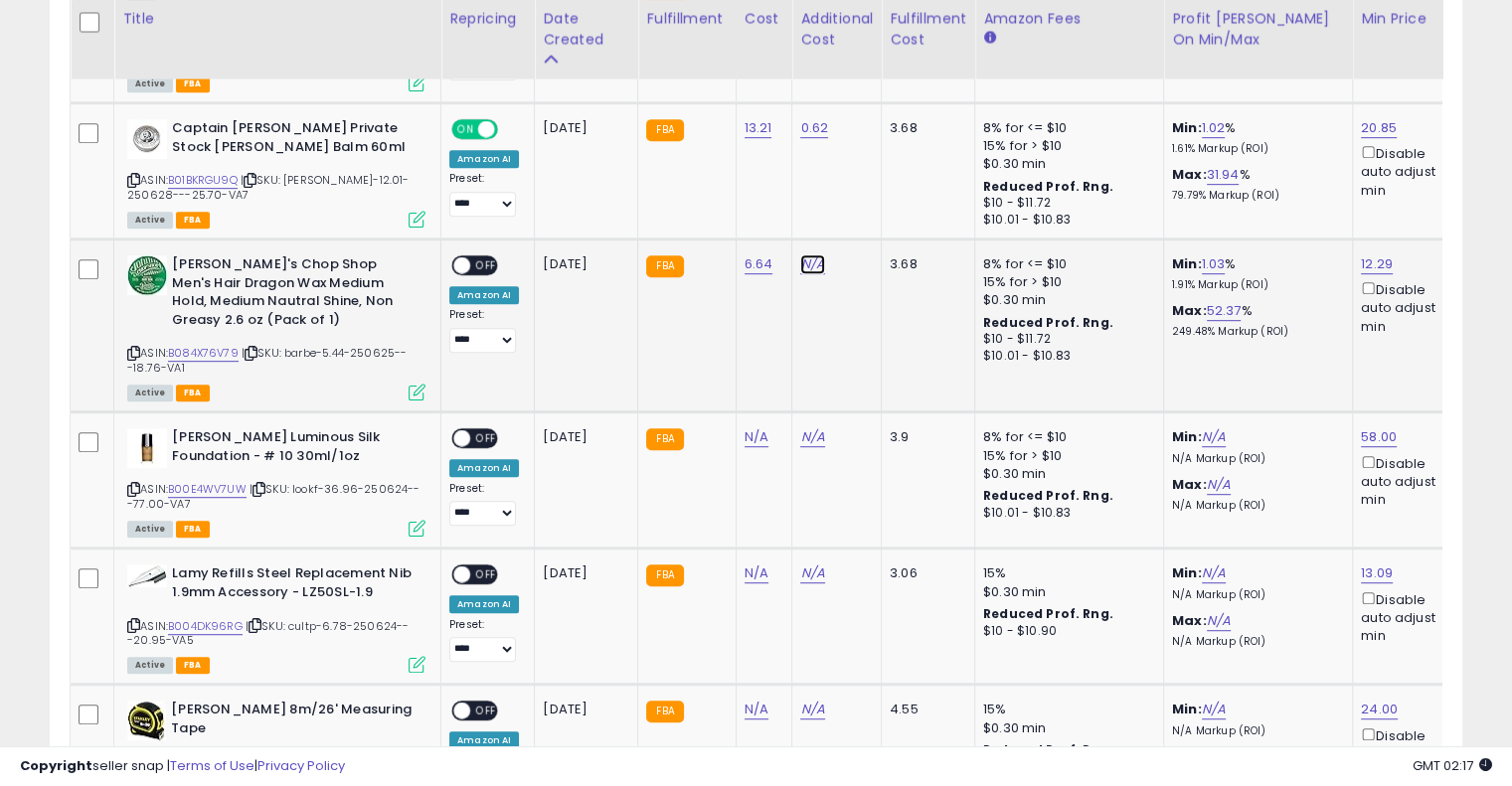 click on "N/A" at bounding box center [812, 264] 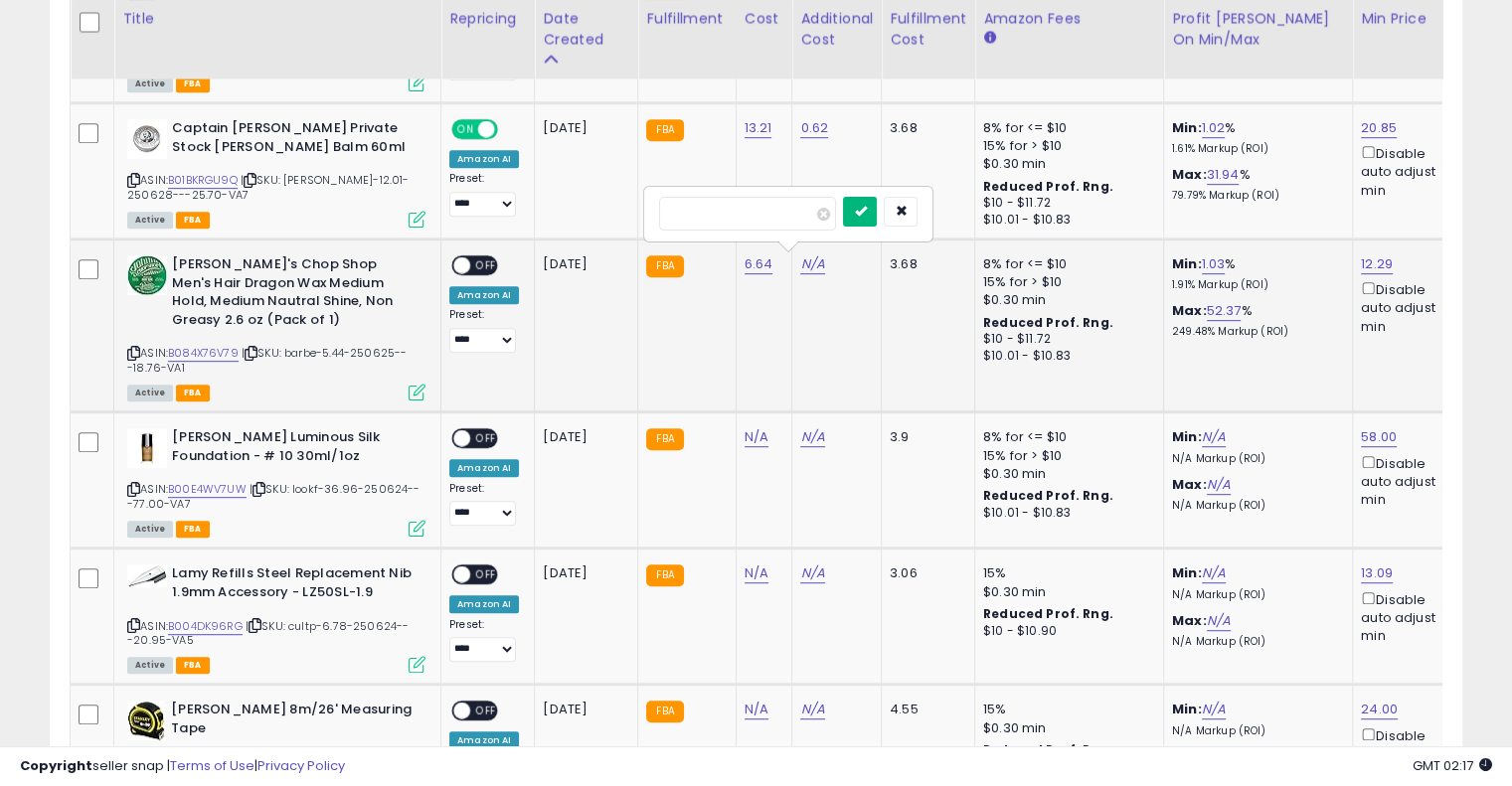 type on "****" 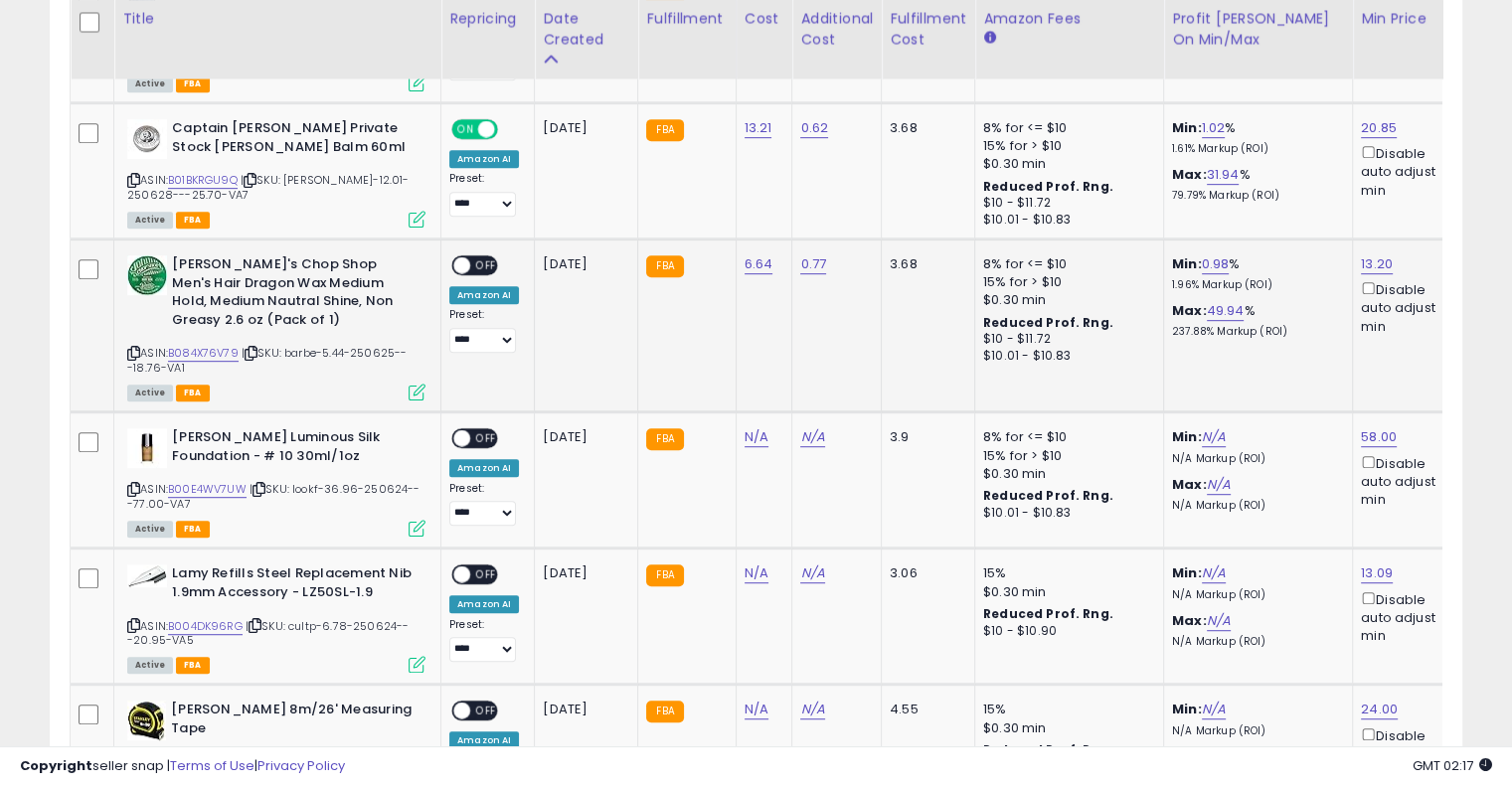 click on "OFF" at bounding box center [486, 265] 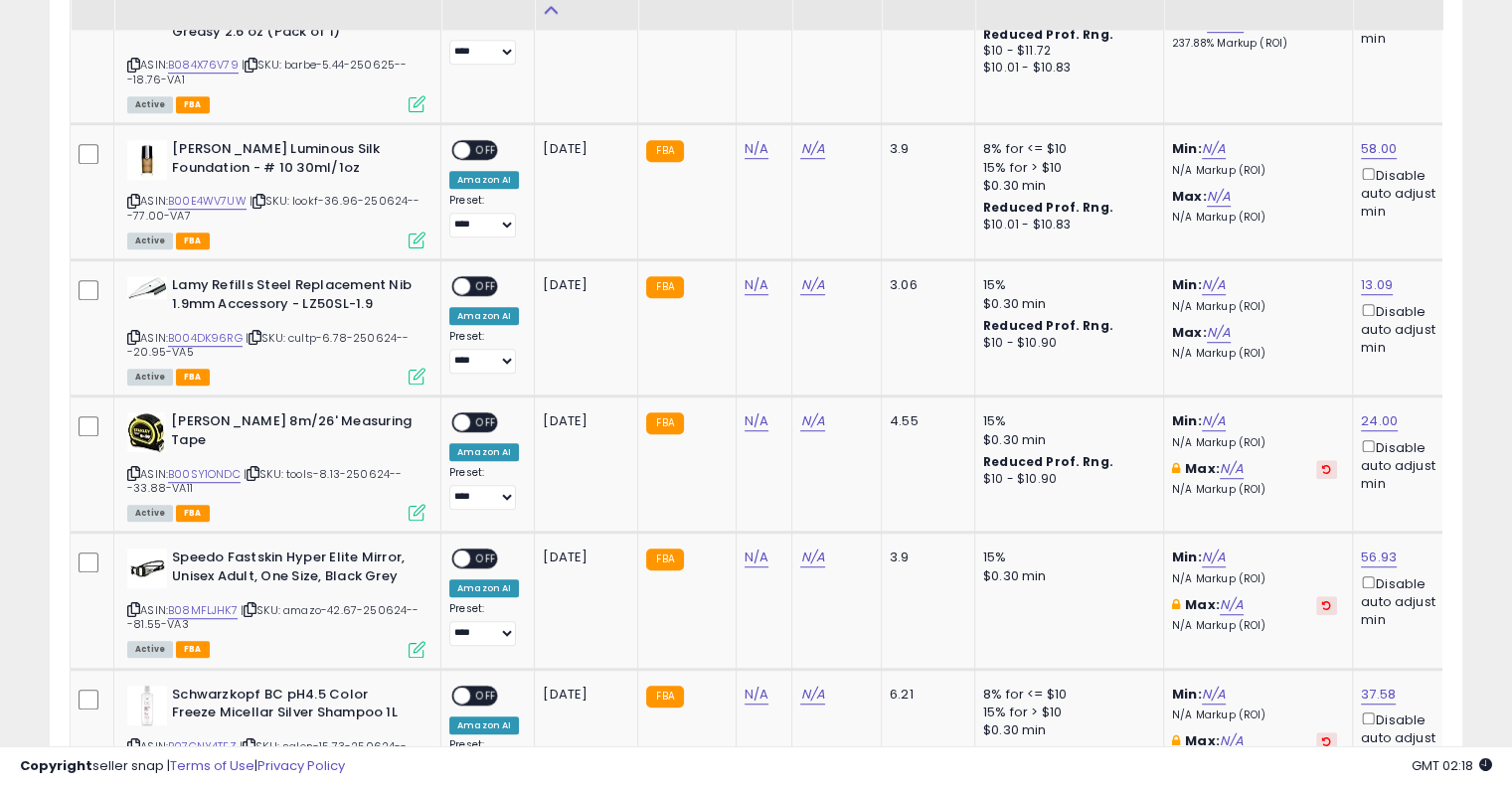 scroll, scrollTop: 1285, scrollLeft: 0, axis: vertical 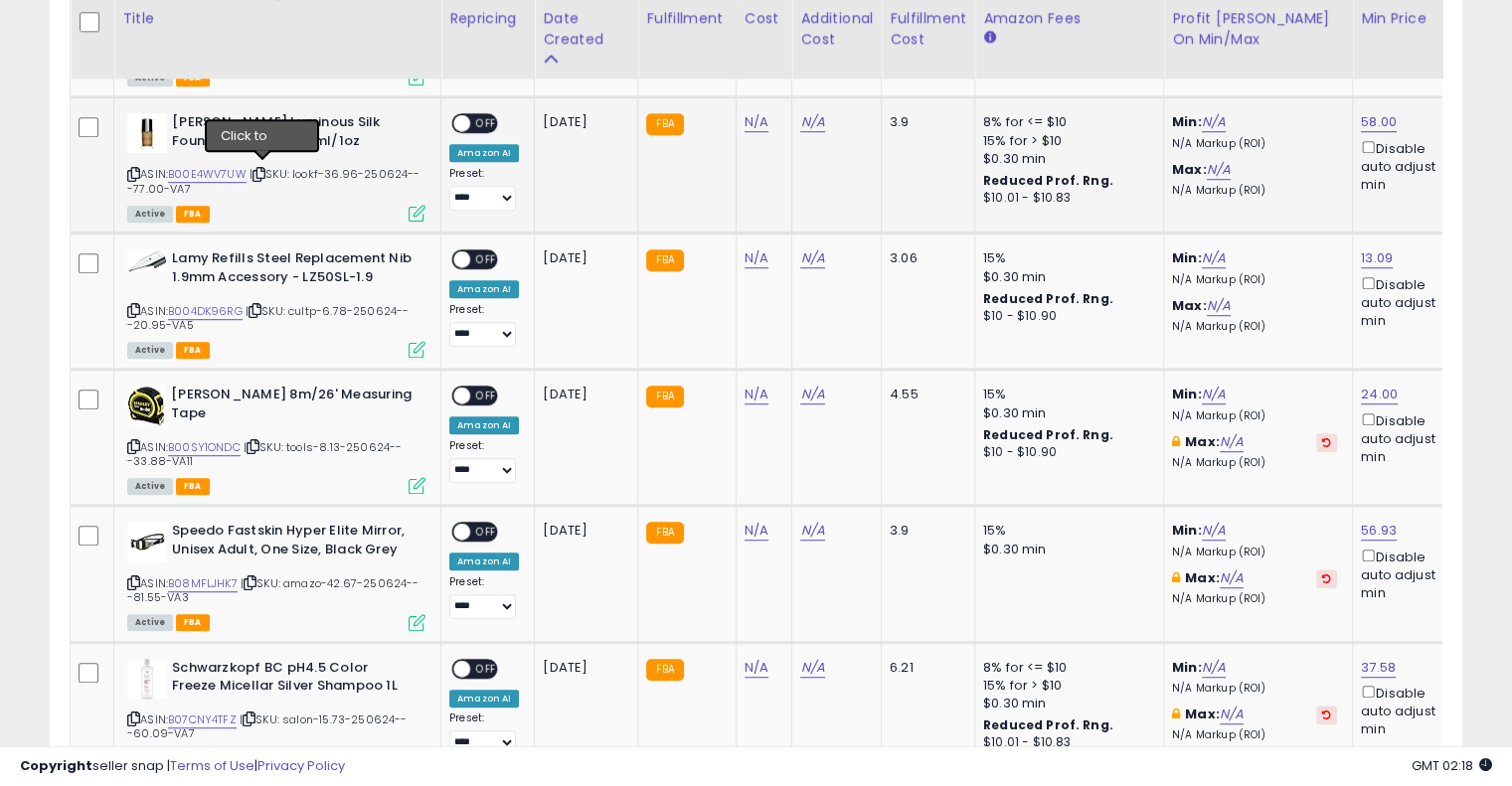click at bounding box center (258, 174) 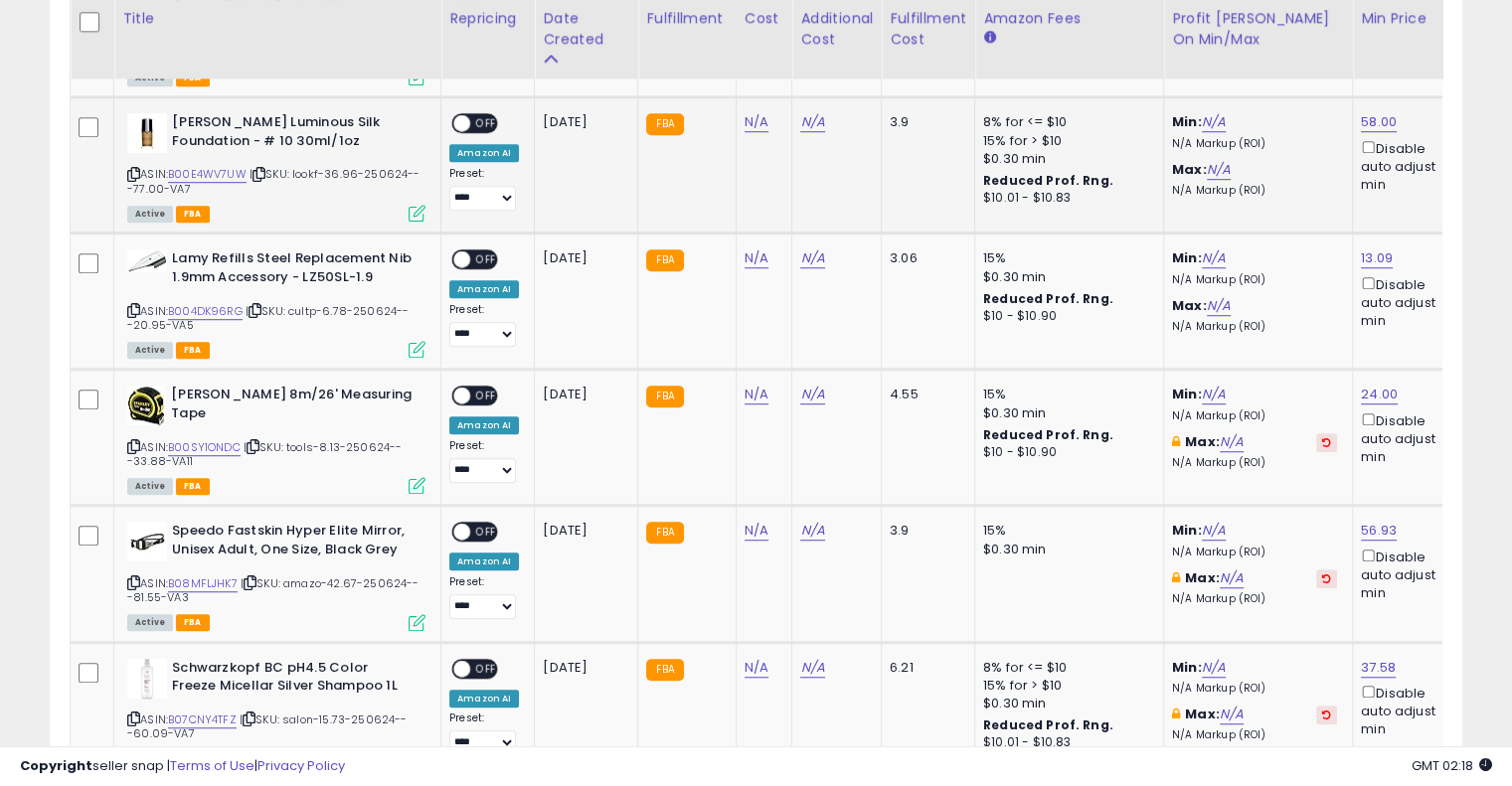click at bounding box center [258, 174] 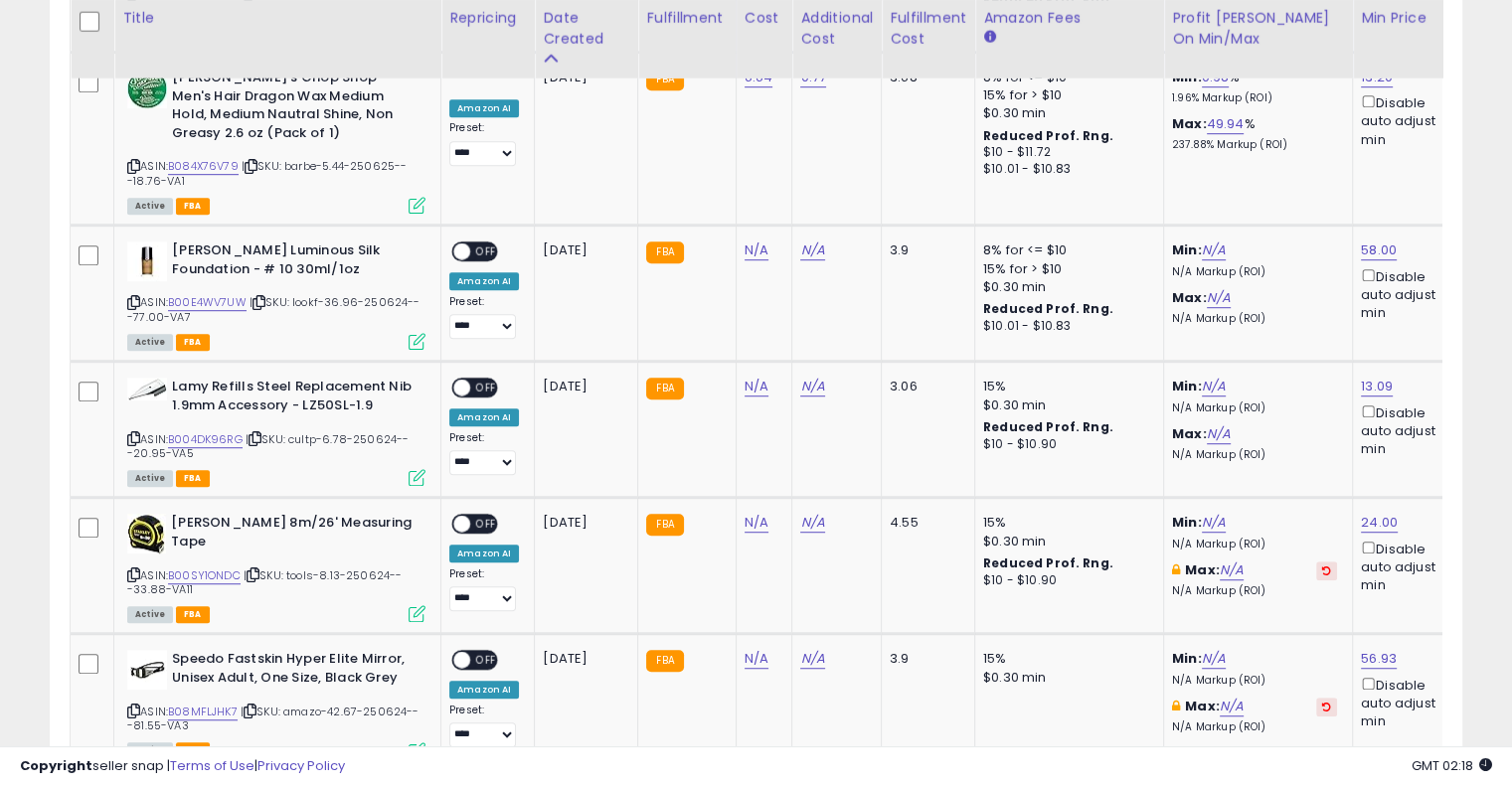 scroll, scrollTop: 1108, scrollLeft: 0, axis: vertical 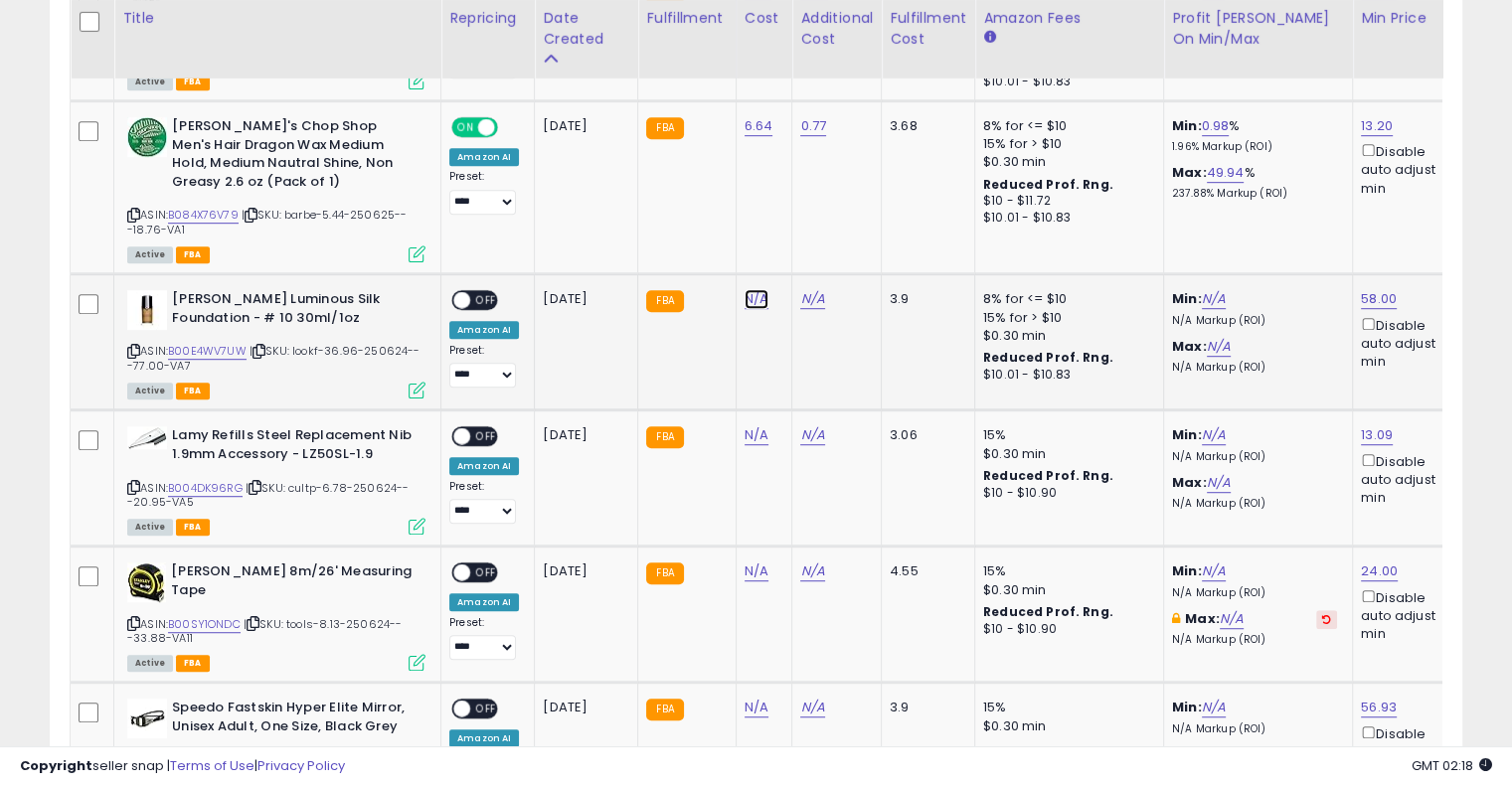 click on "N/A" at bounding box center (756, 299) 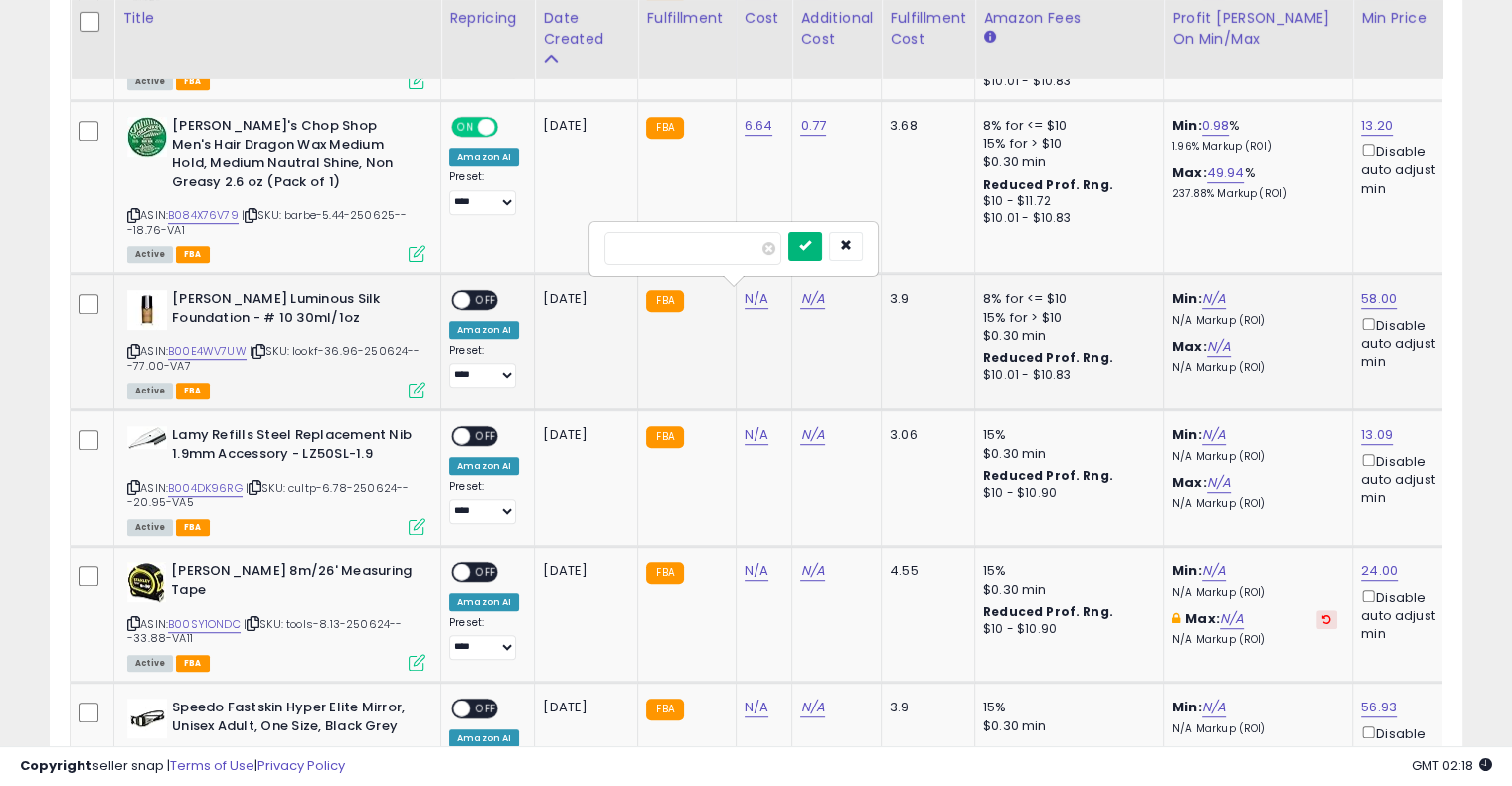 type on "*****" 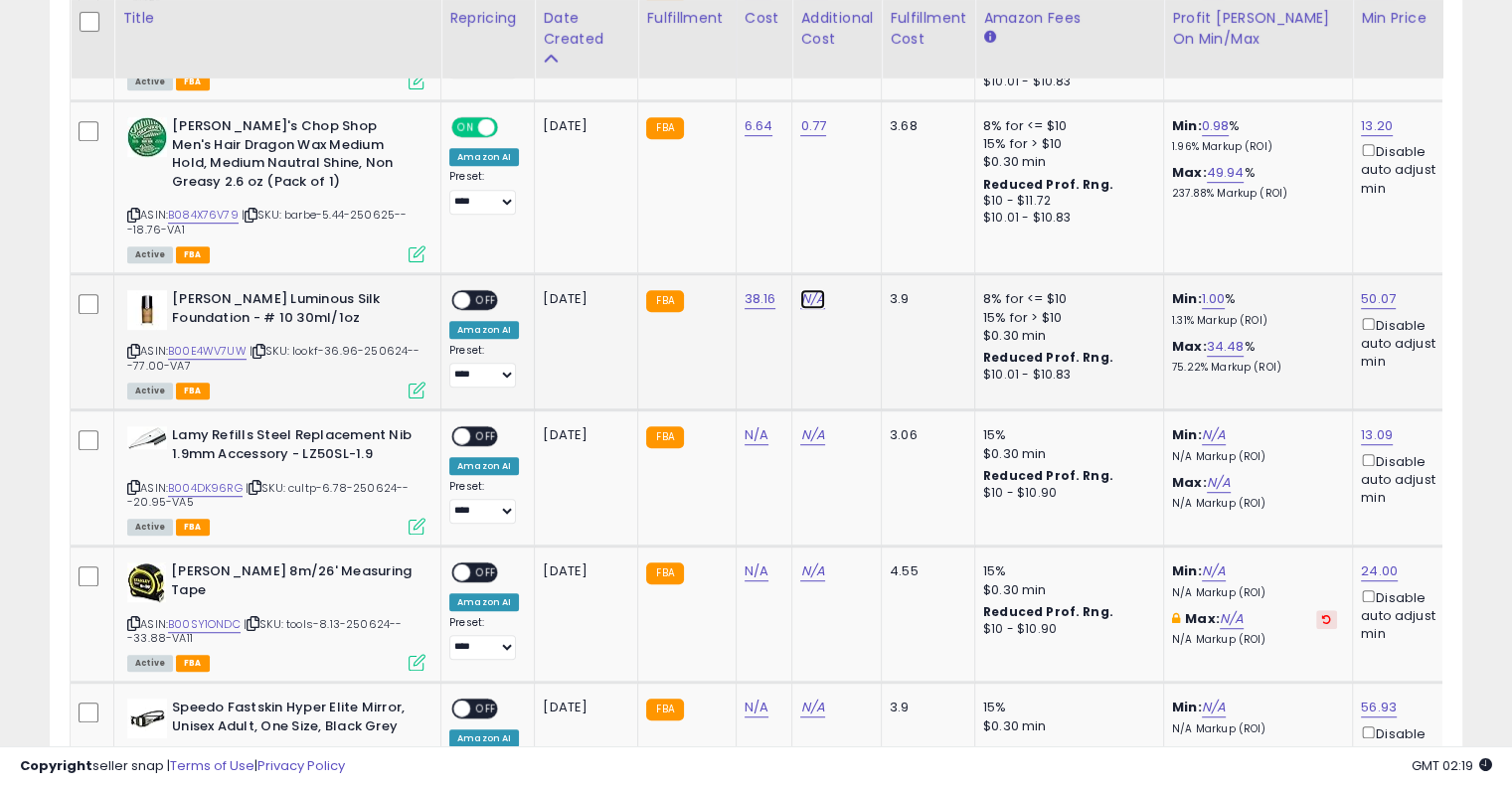 click on "N/A" at bounding box center (812, 299) 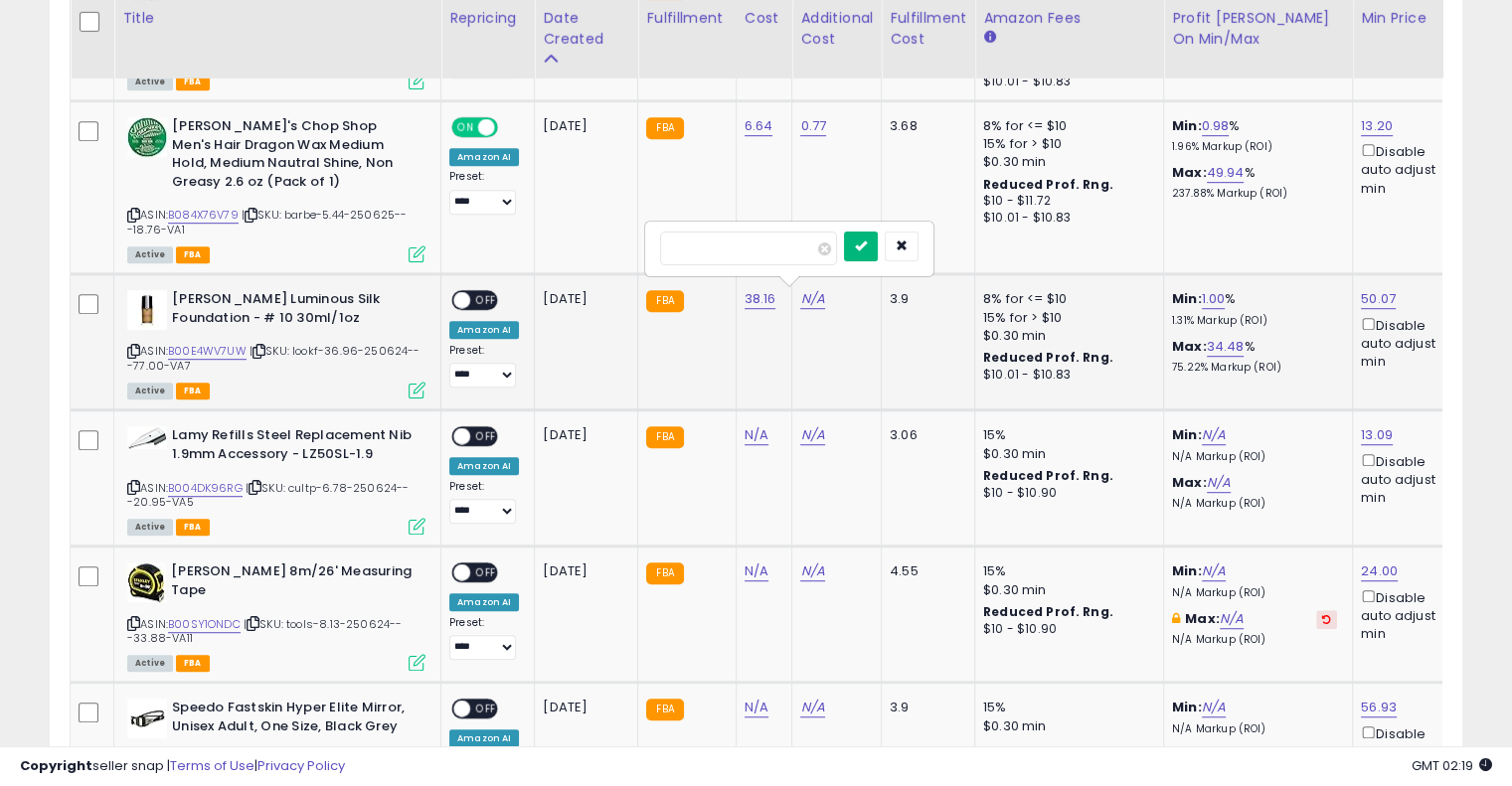 type on "****" 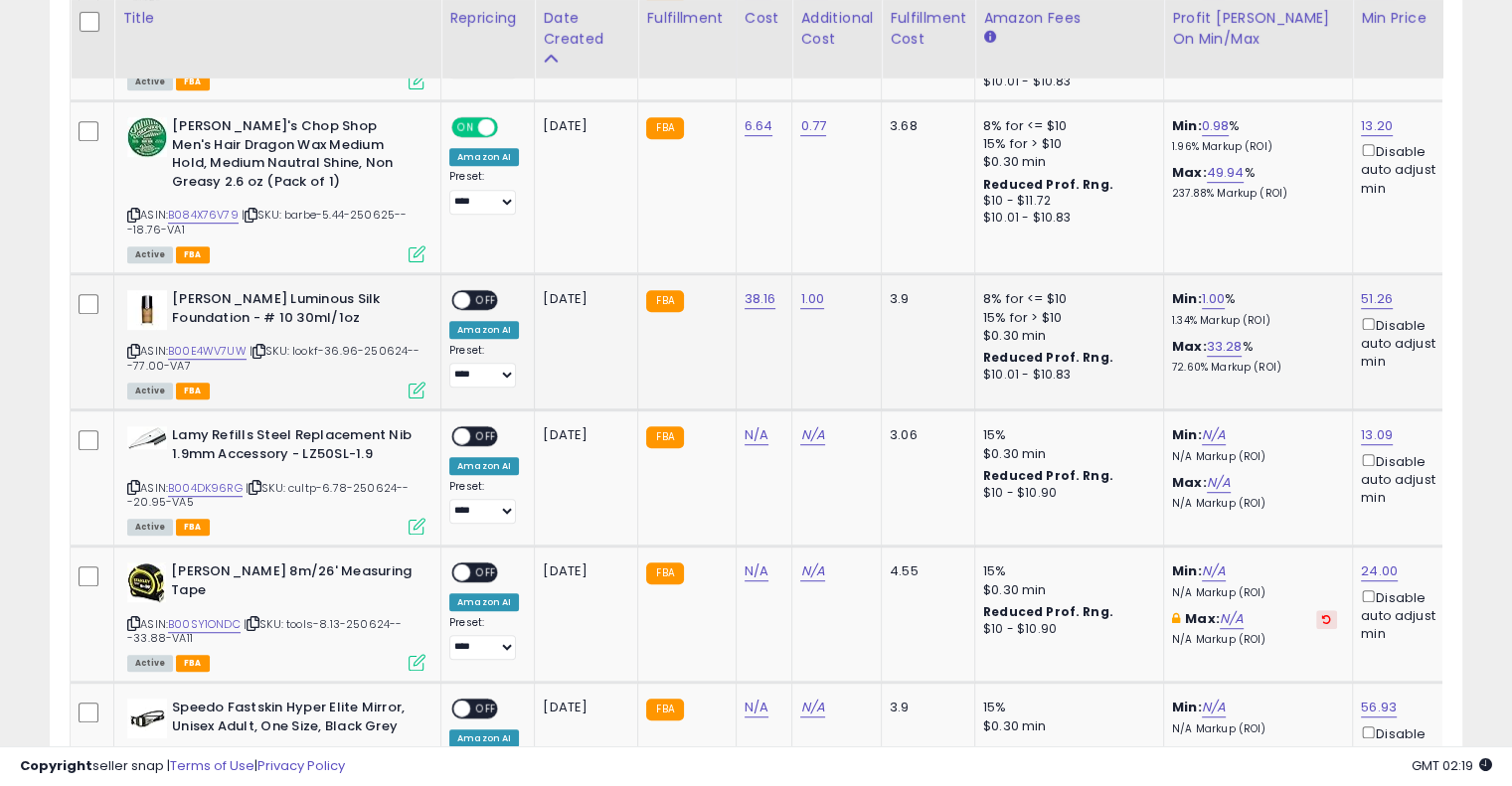 click on "OFF" at bounding box center (486, 300) 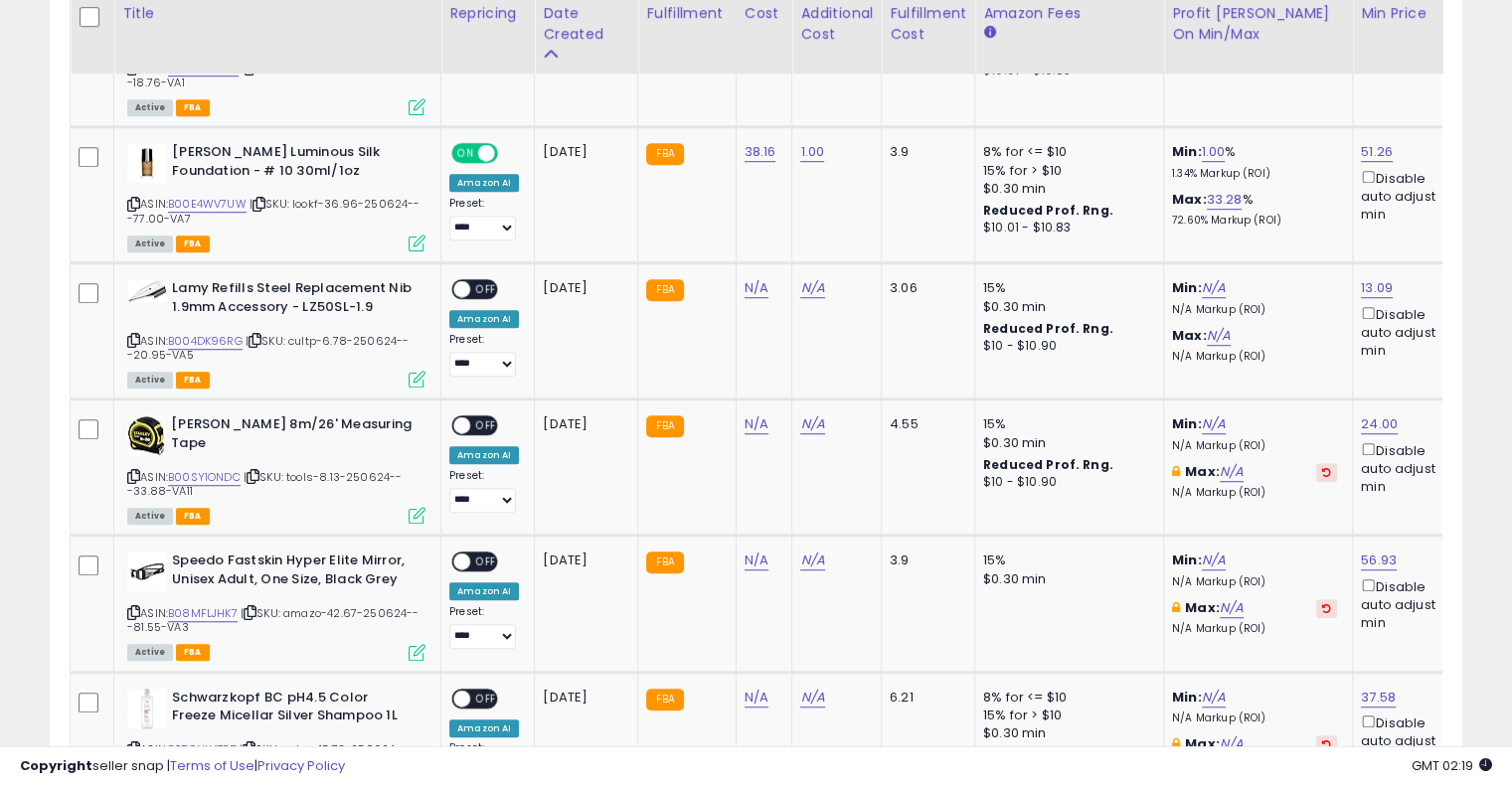 scroll, scrollTop: 1272, scrollLeft: 0, axis: vertical 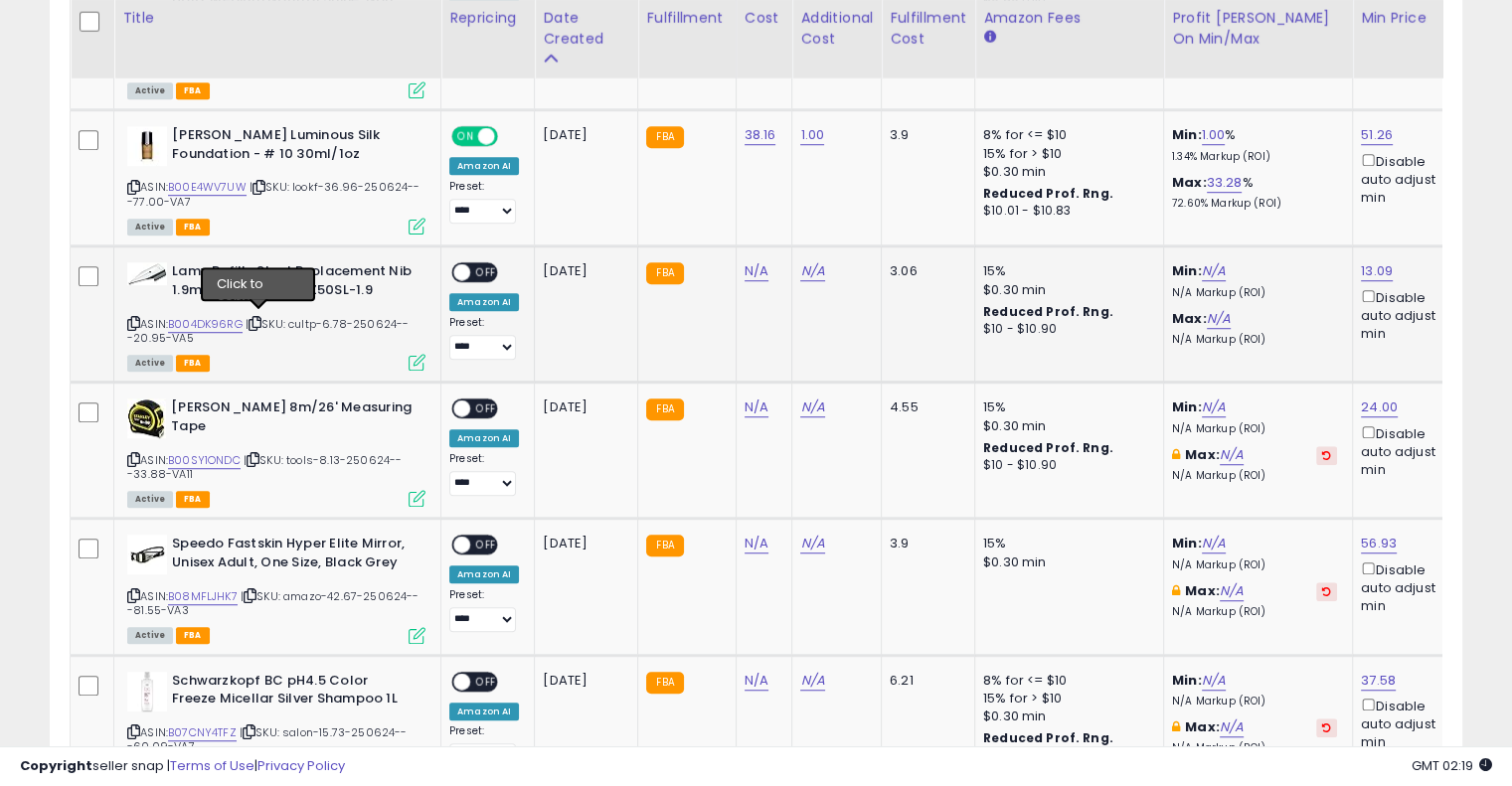 click at bounding box center [254, 323] 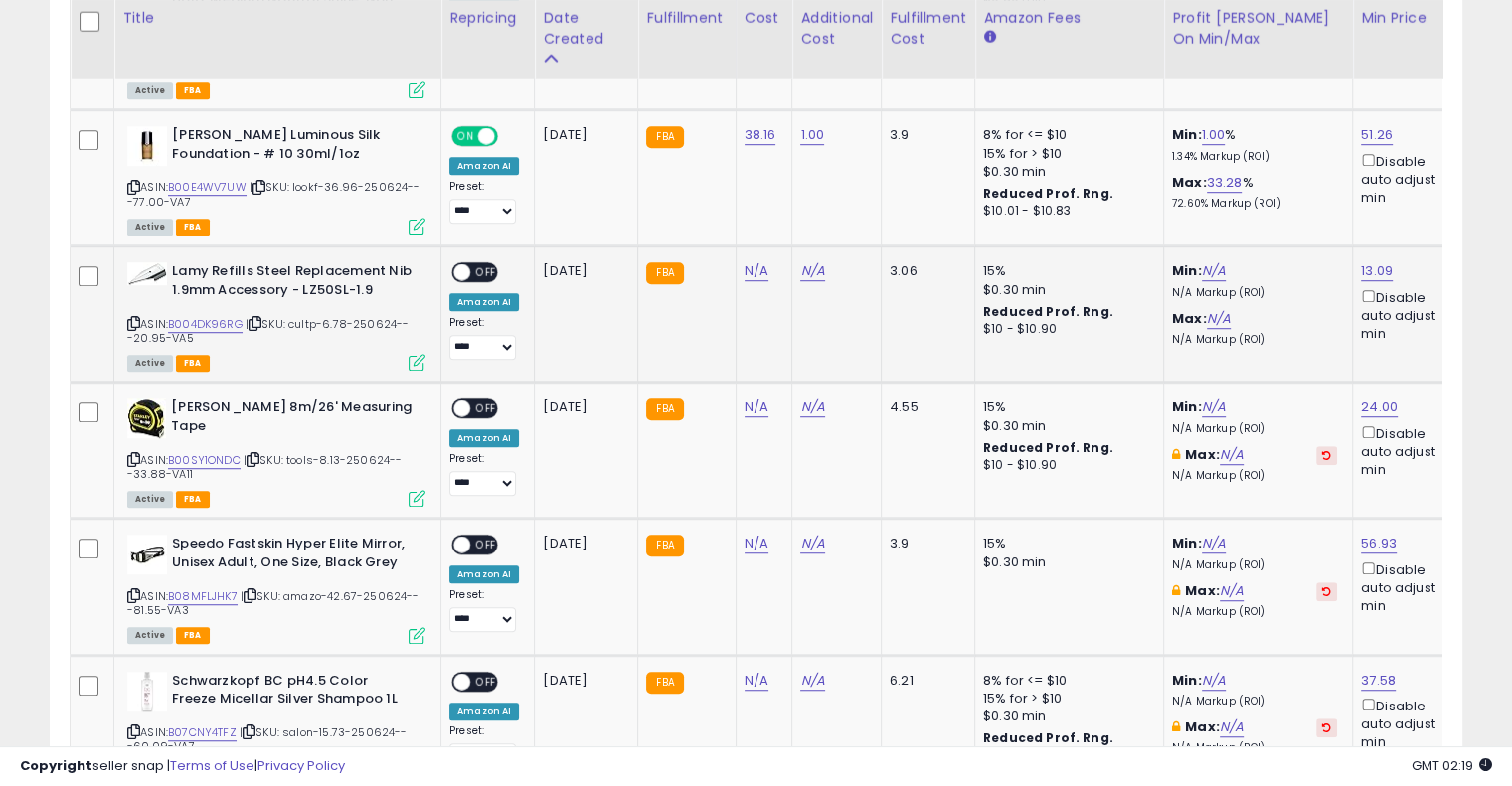 click at bounding box center (254, 323) 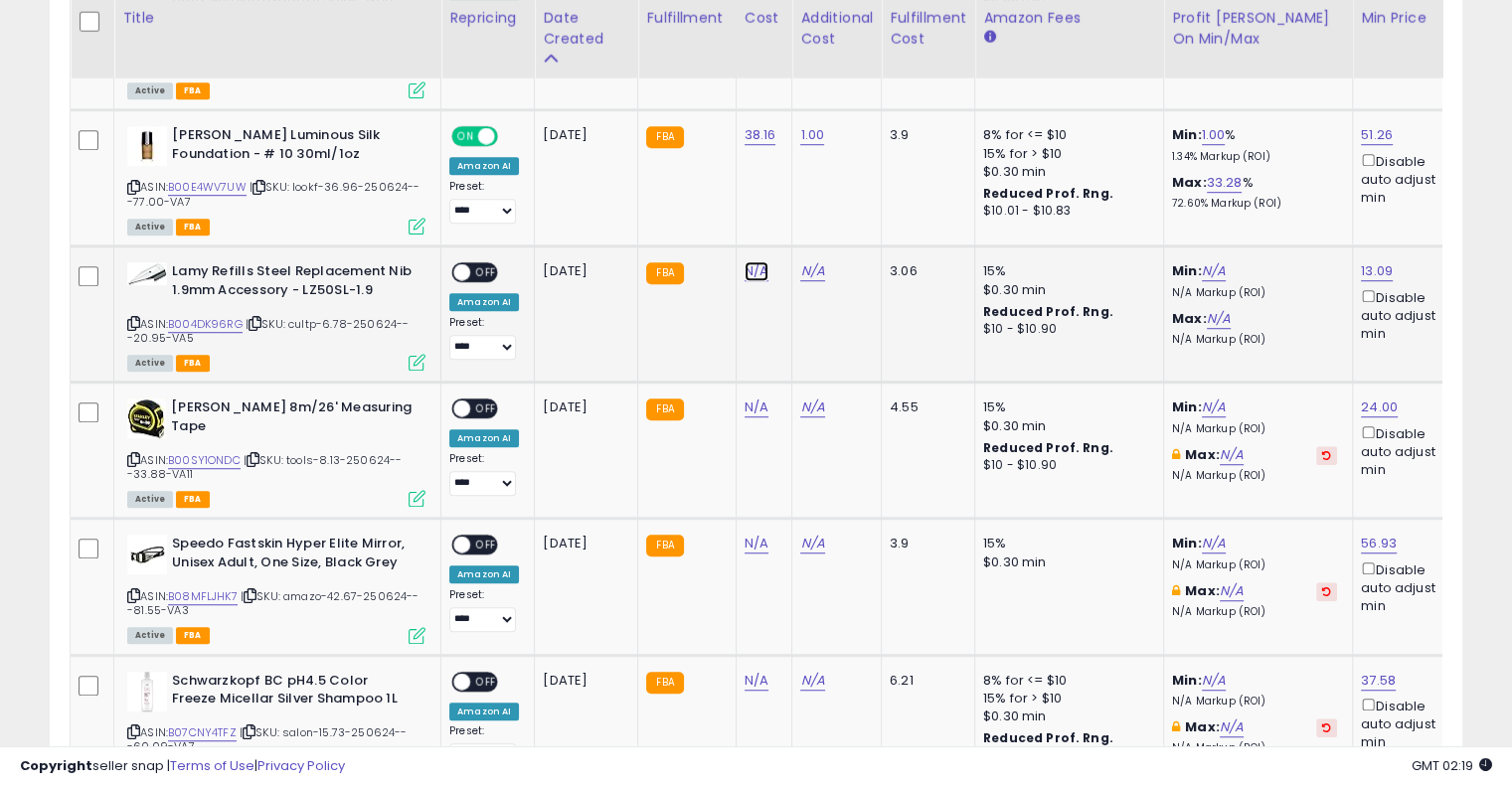 click on "N/A" at bounding box center [756, 271] 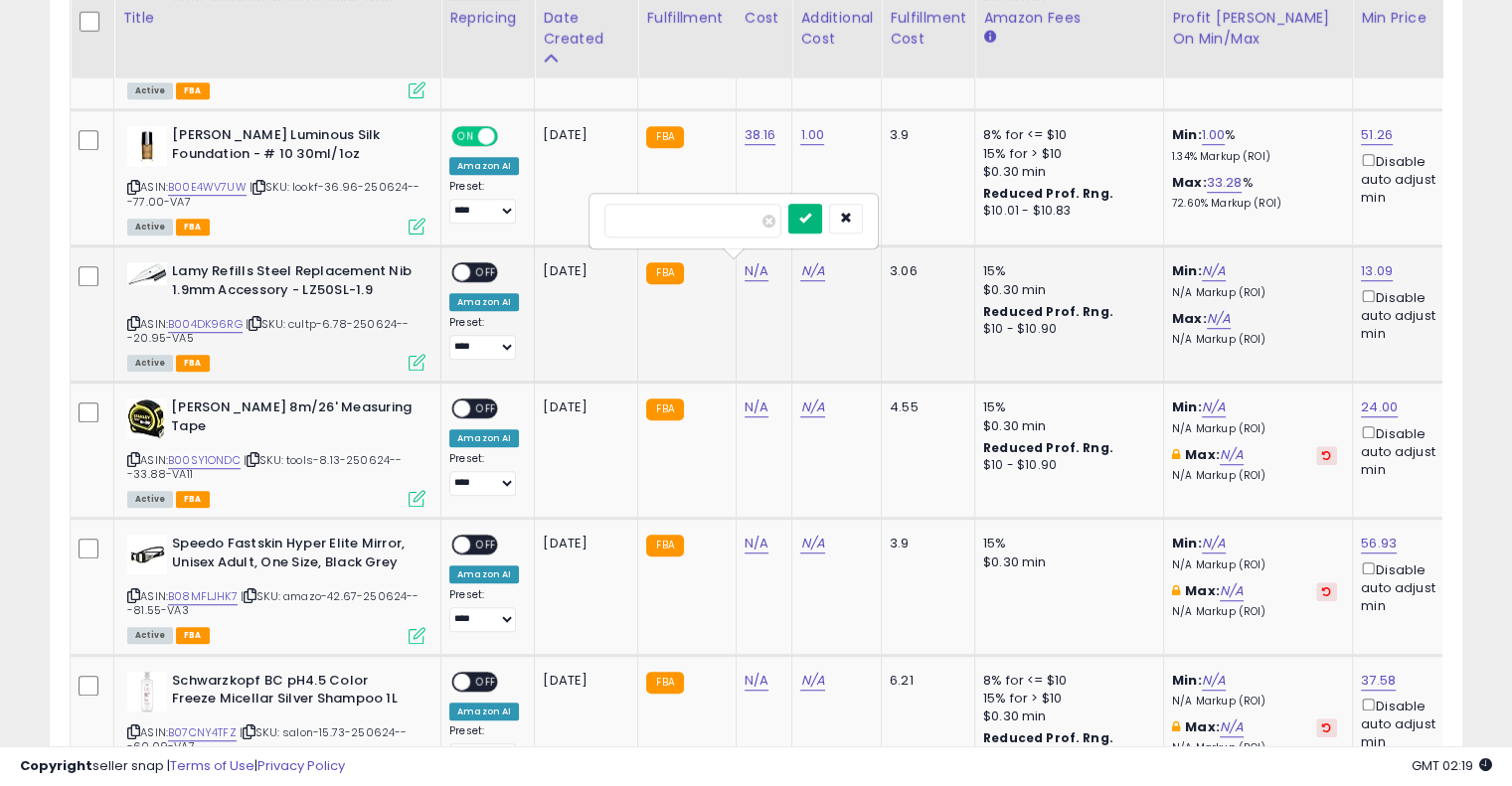 type on "****" 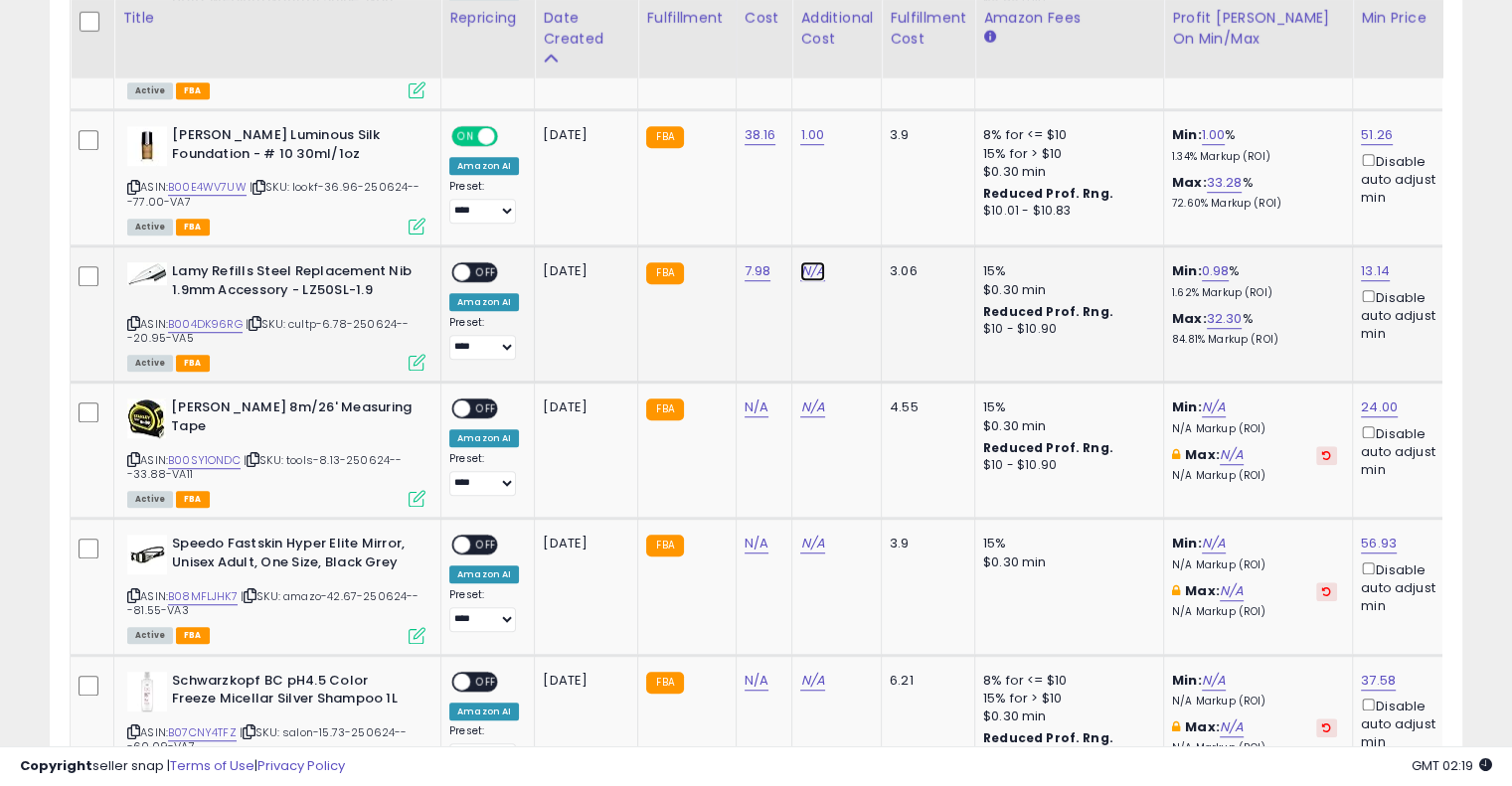 click on "N/A" at bounding box center (812, 271) 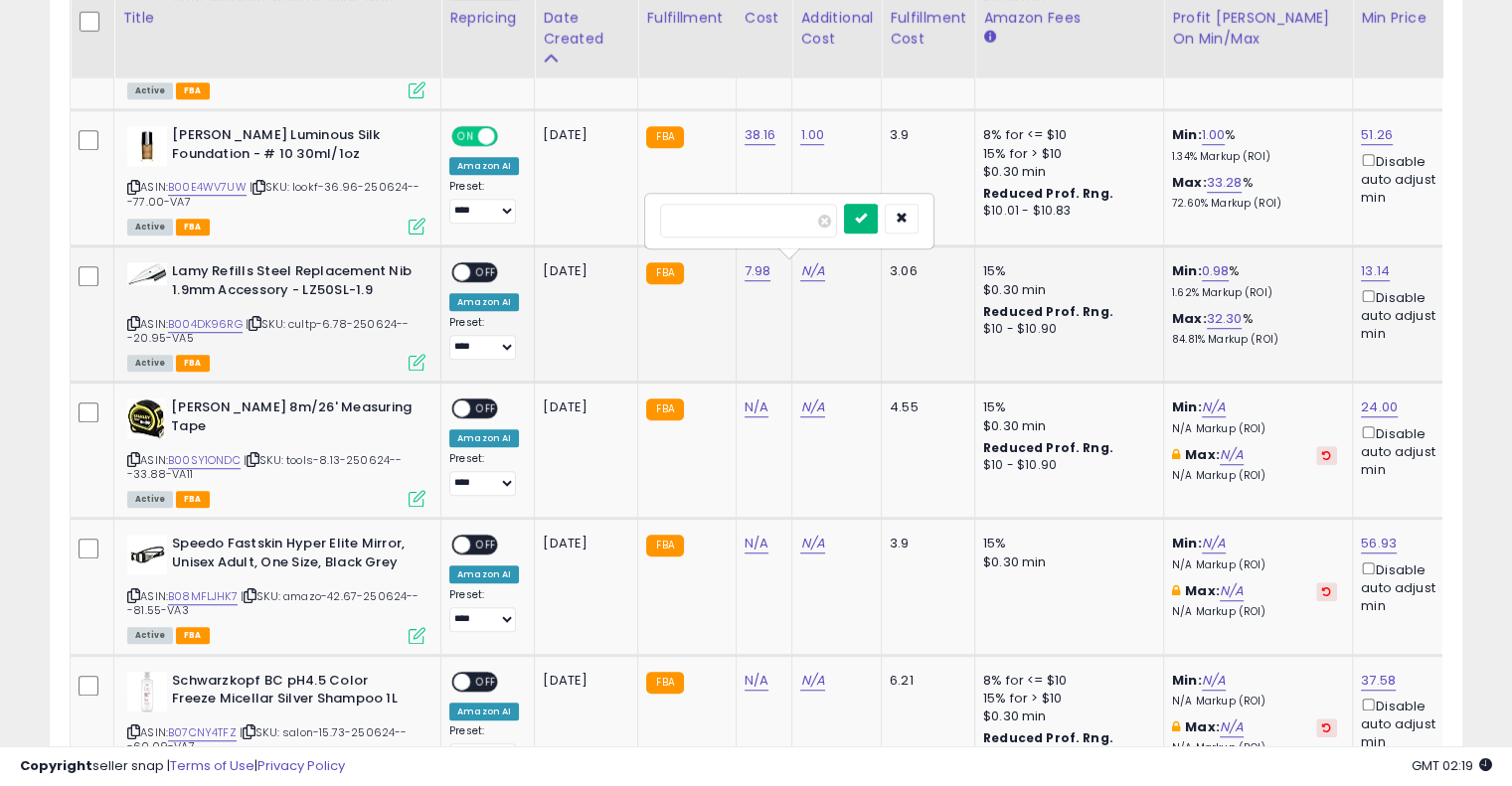 type on "****" 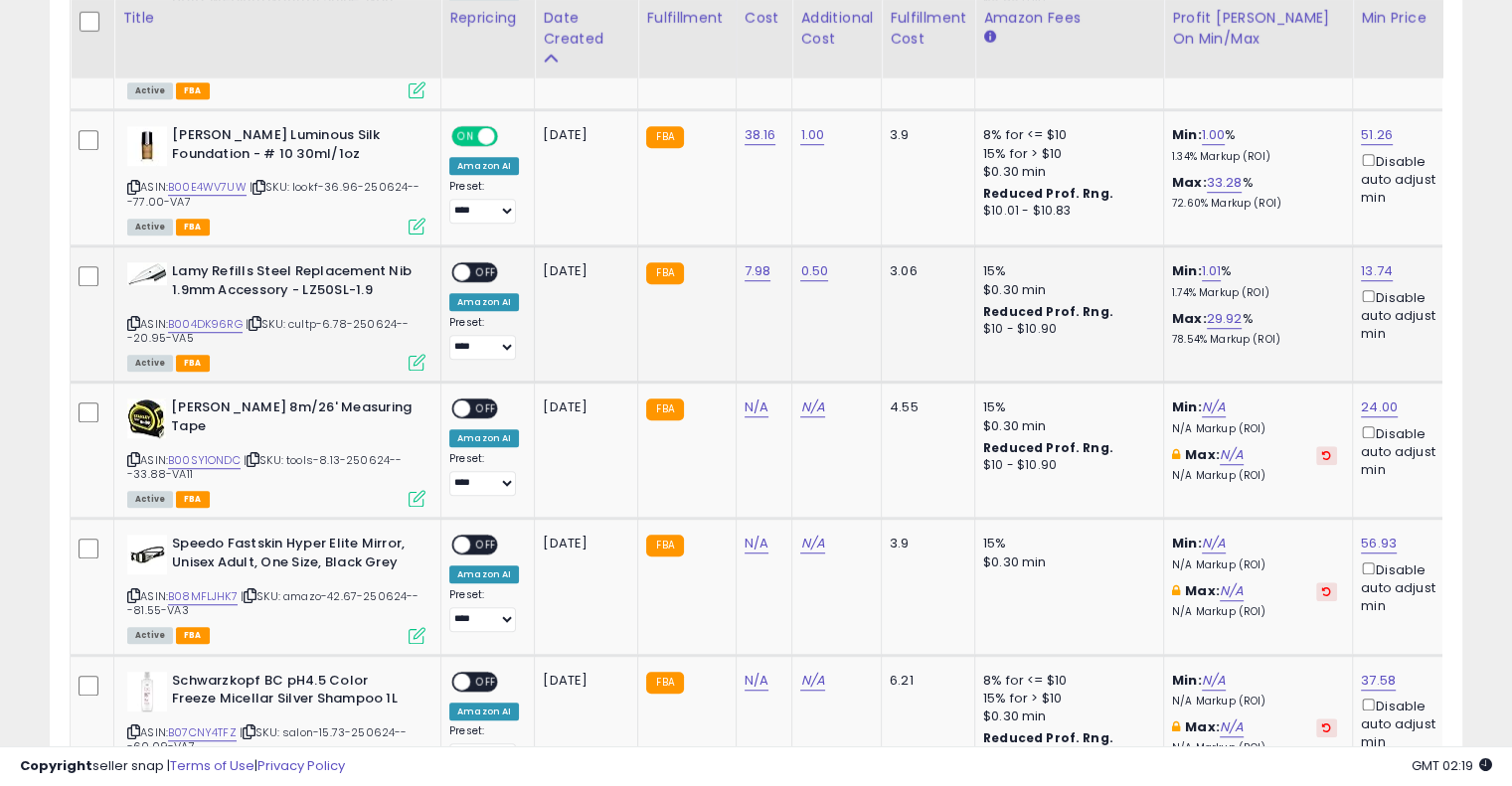 click on "OFF" at bounding box center (486, 272) 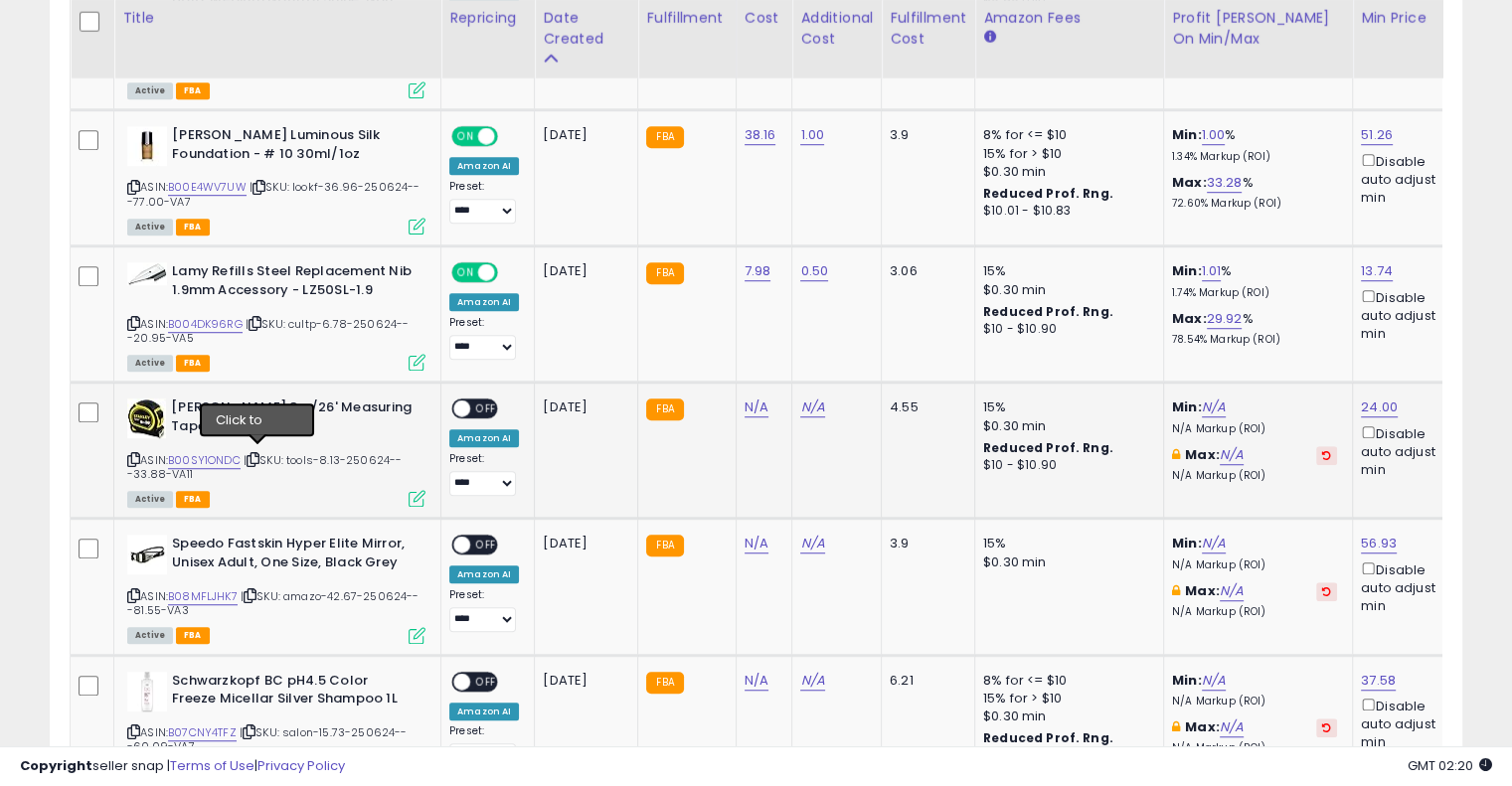 click at bounding box center [252, 459] 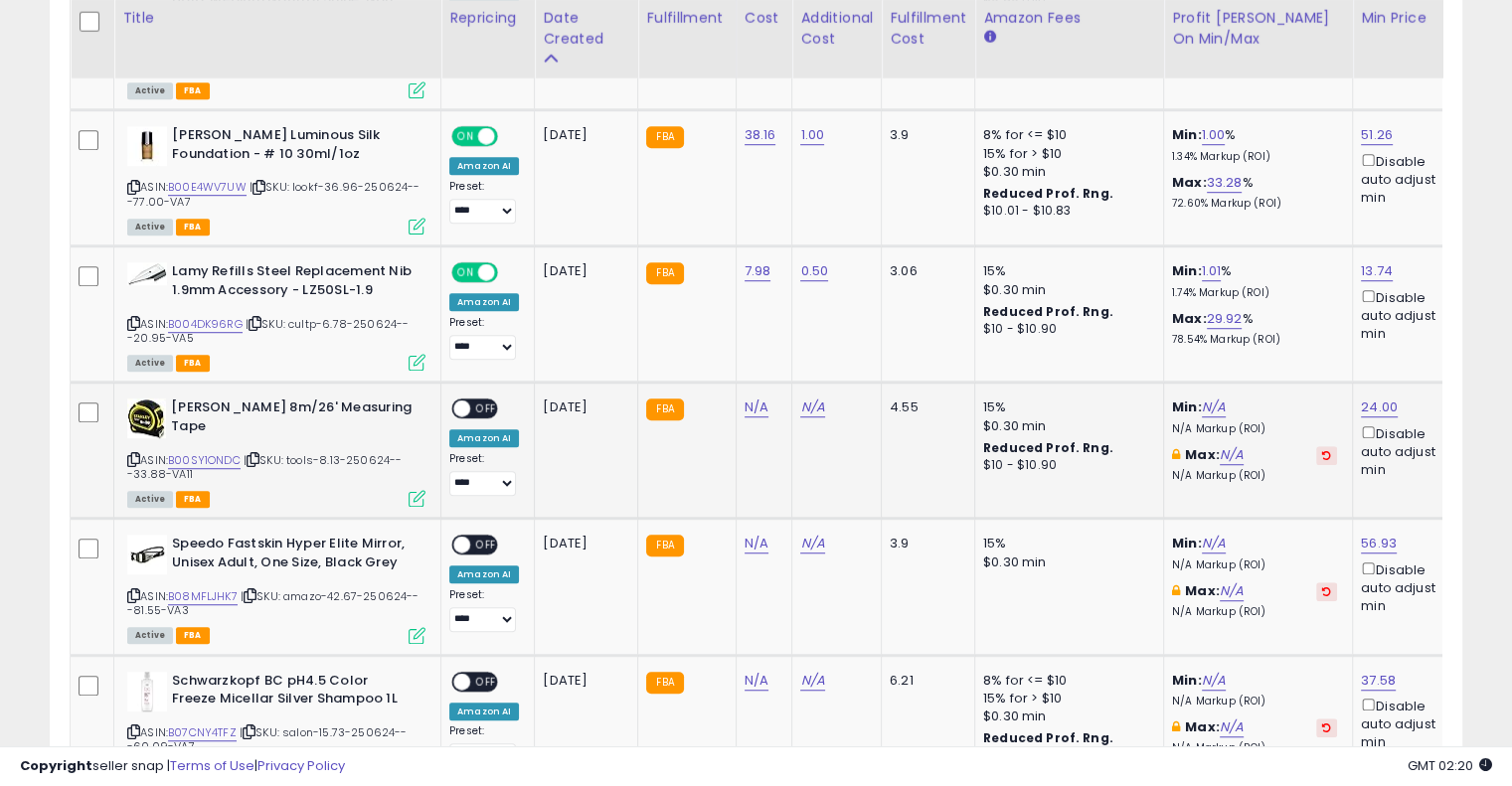 click on "|   SKU: tools-8.13-250624---33.88-VA11" at bounding box center [264, 467] 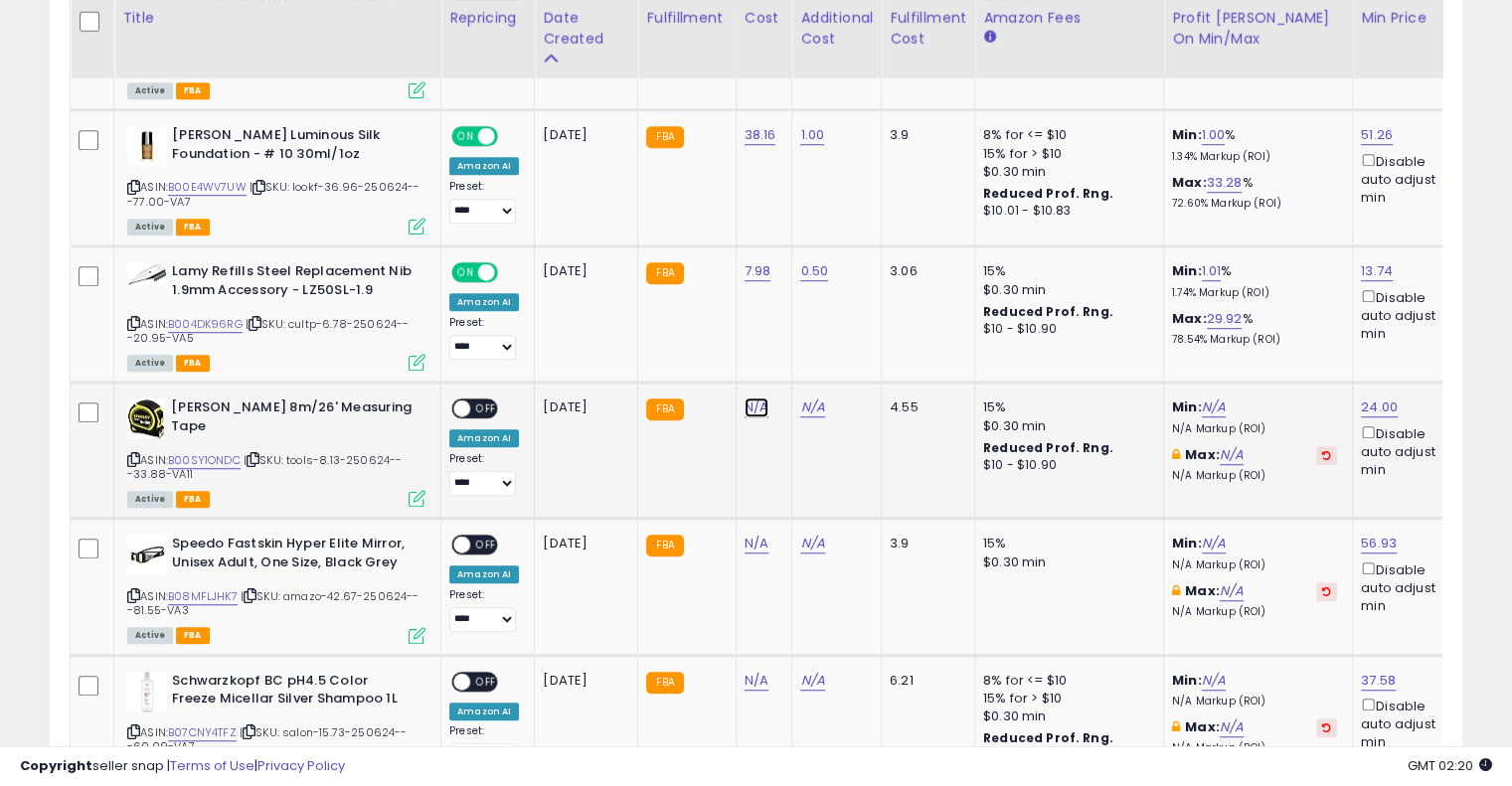 click on "N/A" at bounding box center [756, 407] 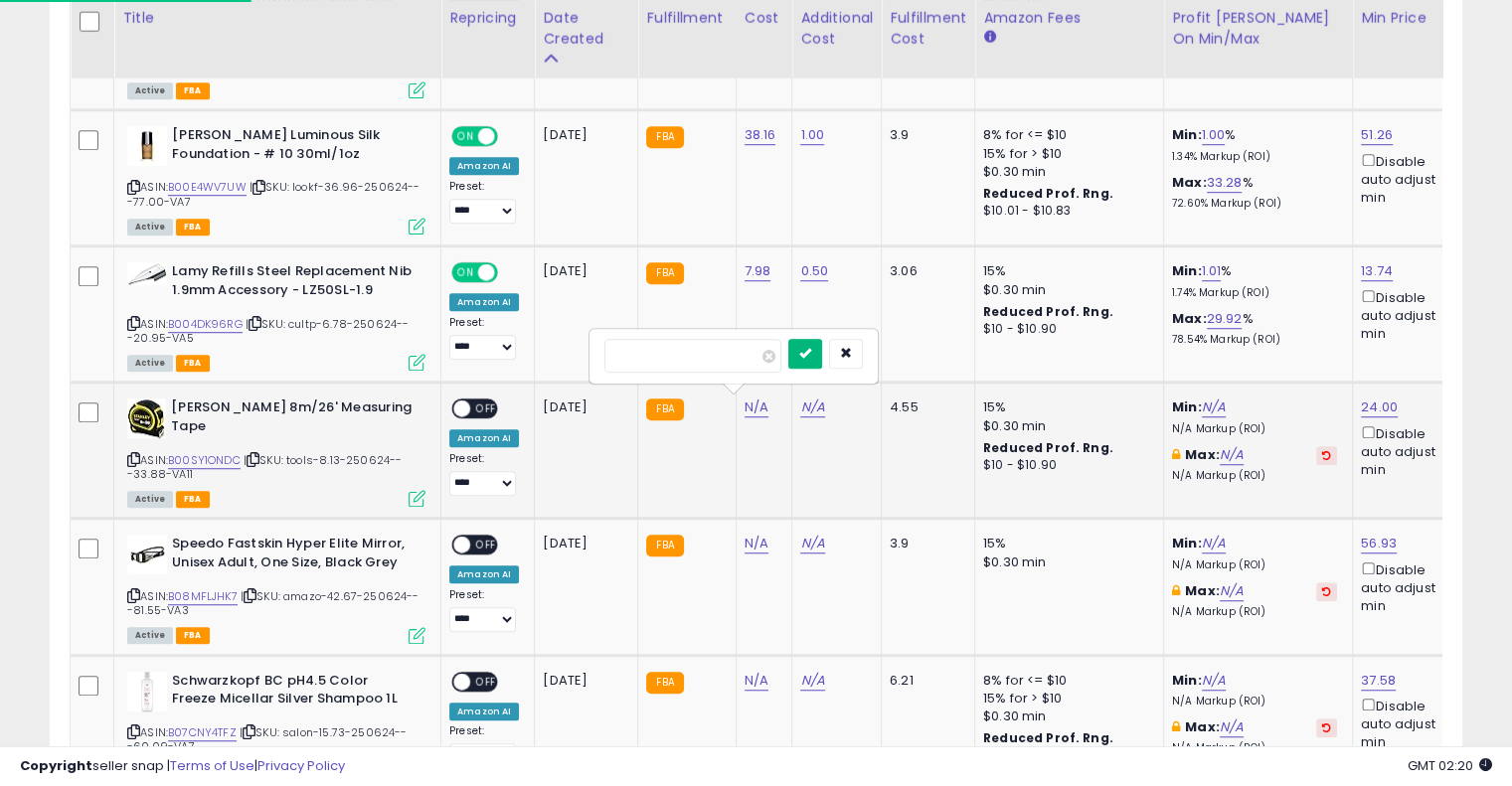 type on "****" 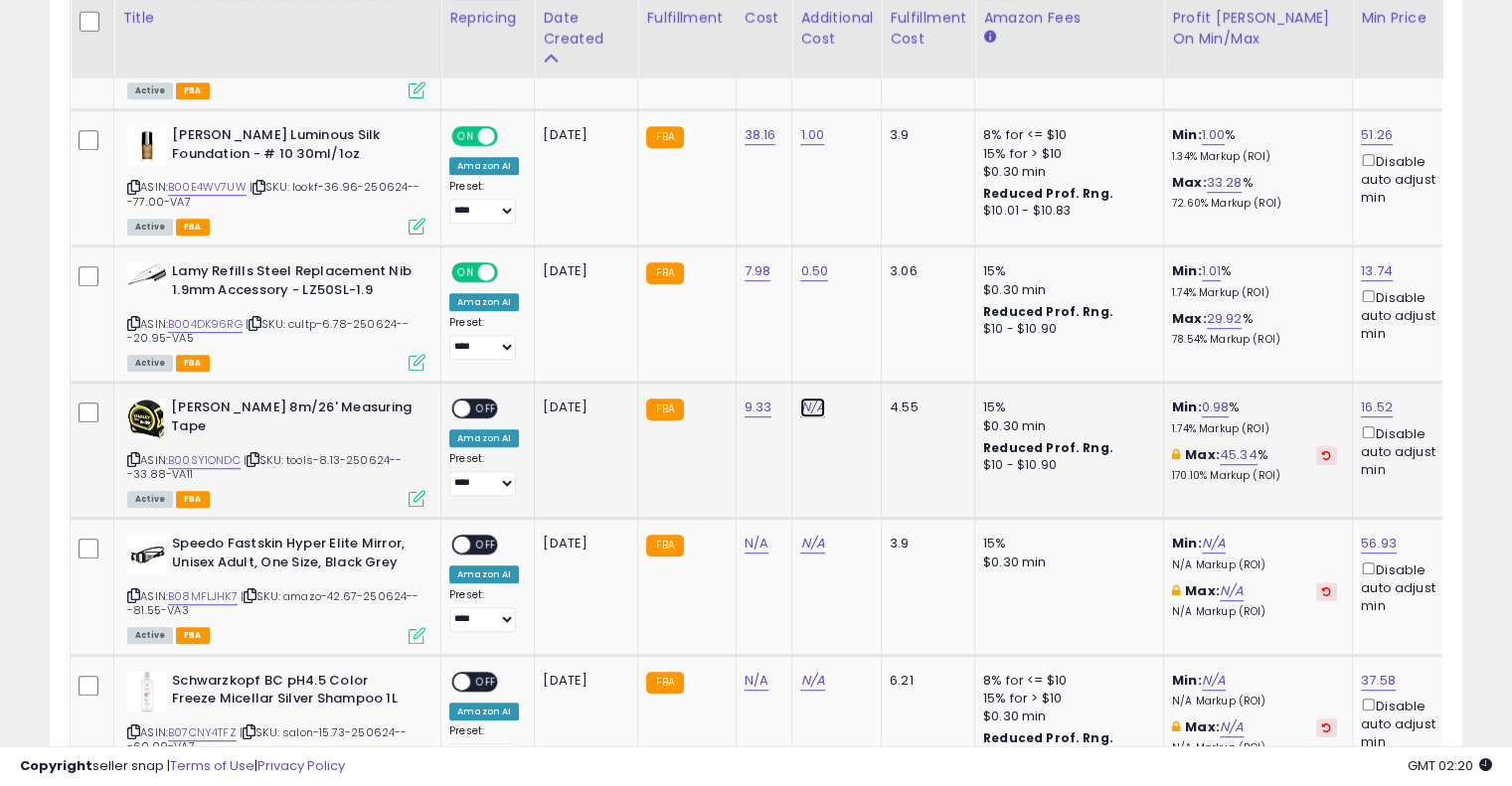 click on "N/A" at bounding box center [812, 407] 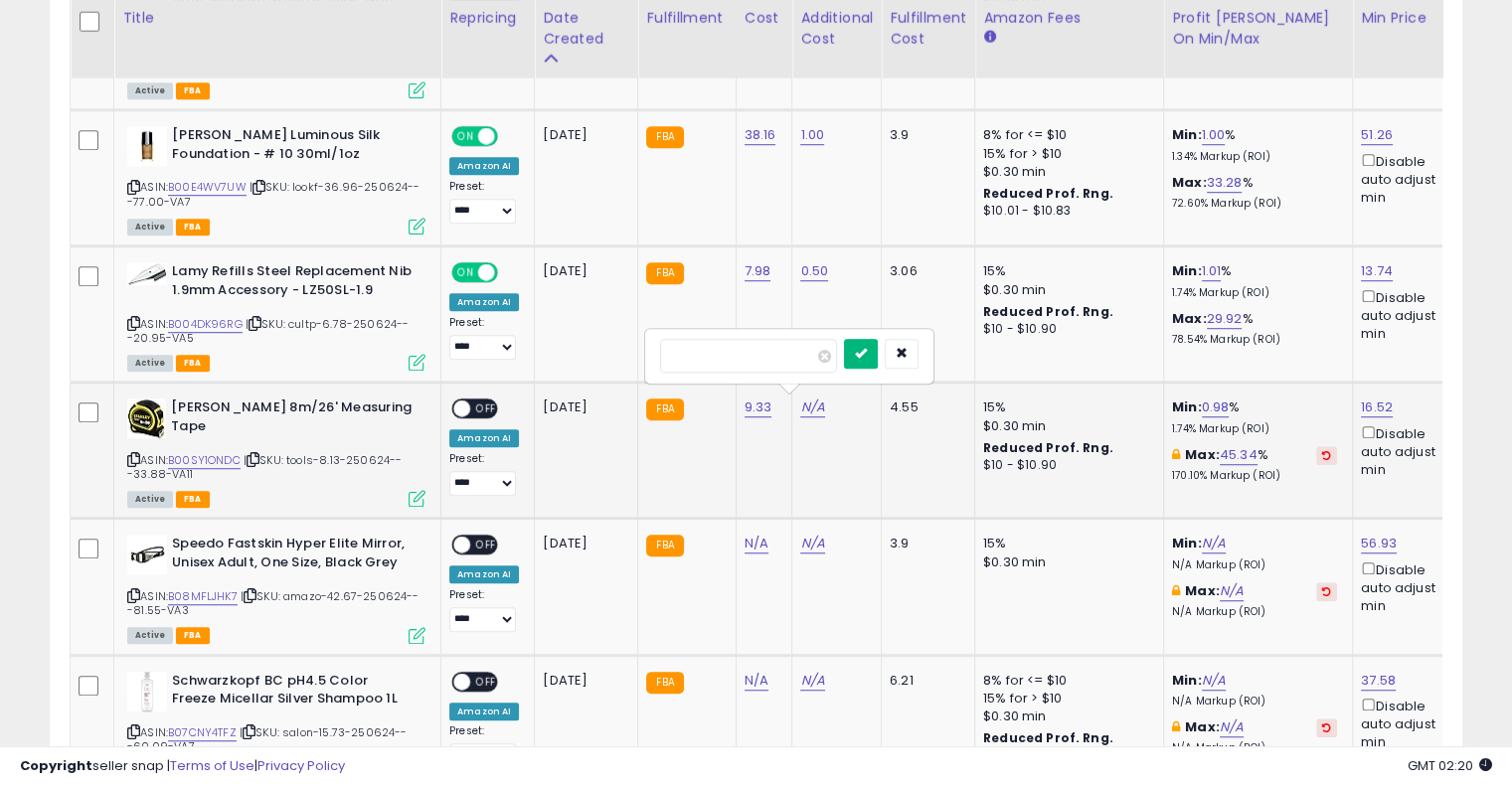 type on "****" 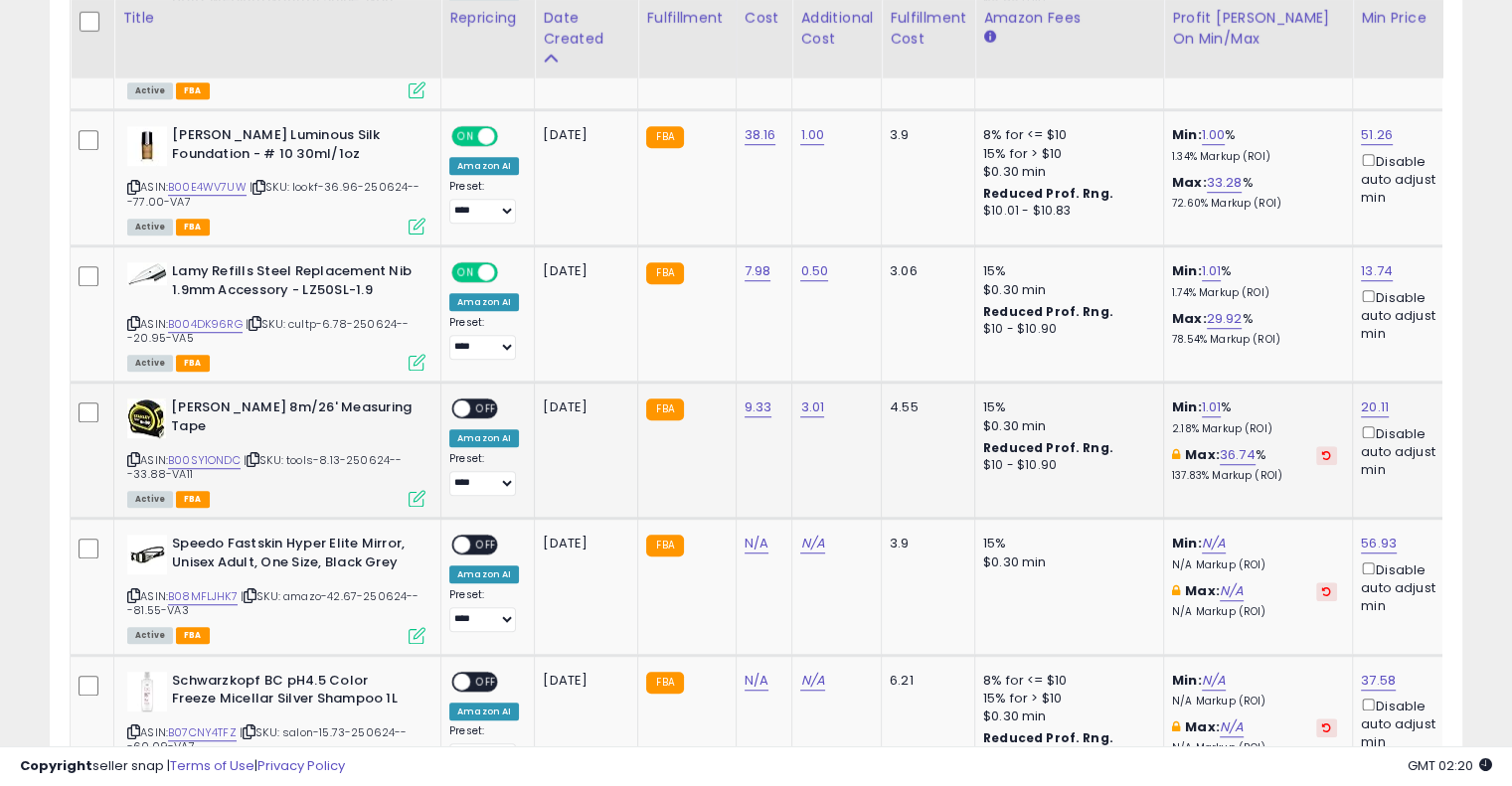 click on "OFF" at bounding box center [486, 408] 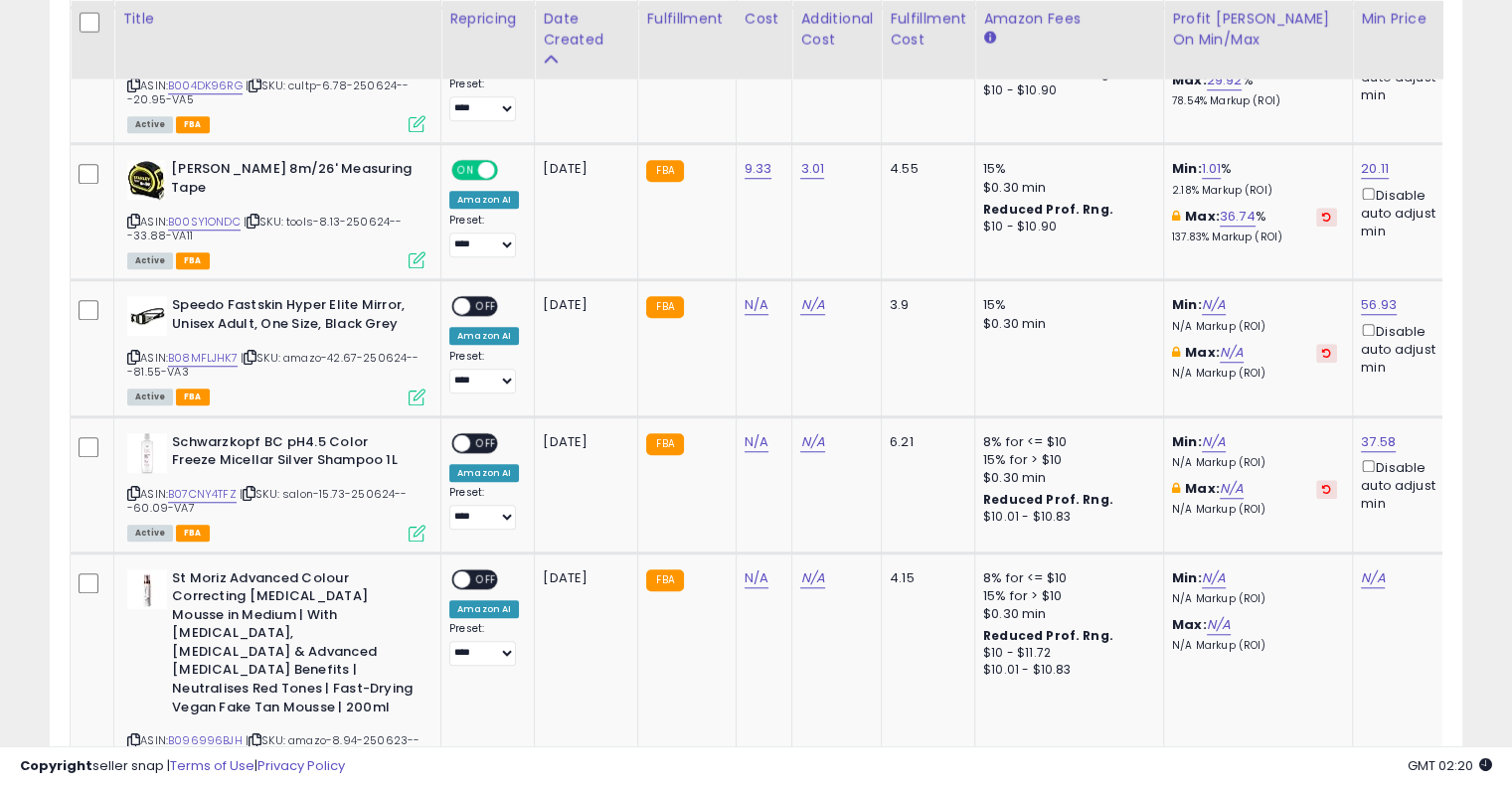 scroll, scrollTop: 1526, scrollLeft: 0, axis: vertical 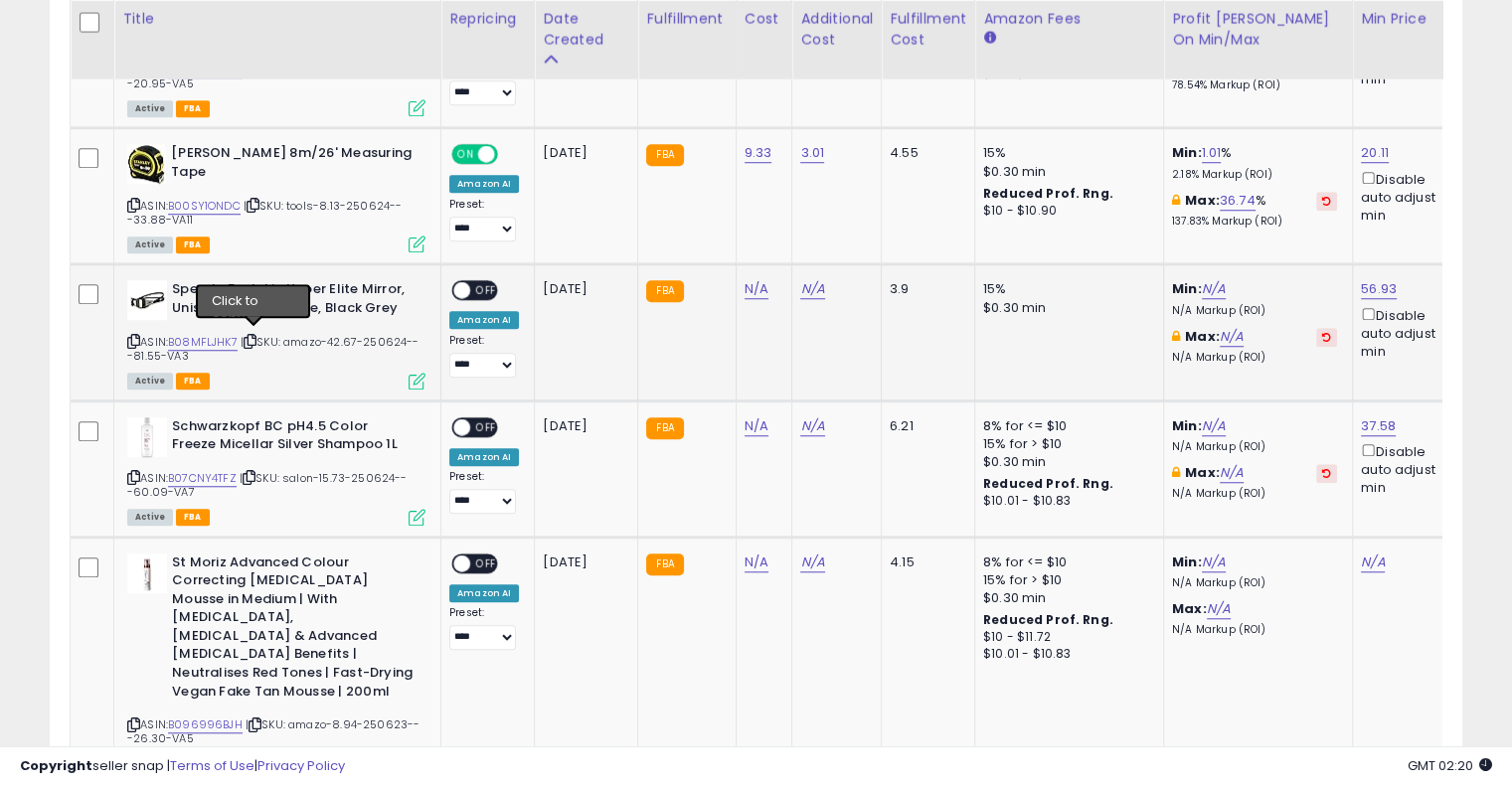 click at bounding box center [250, 341] 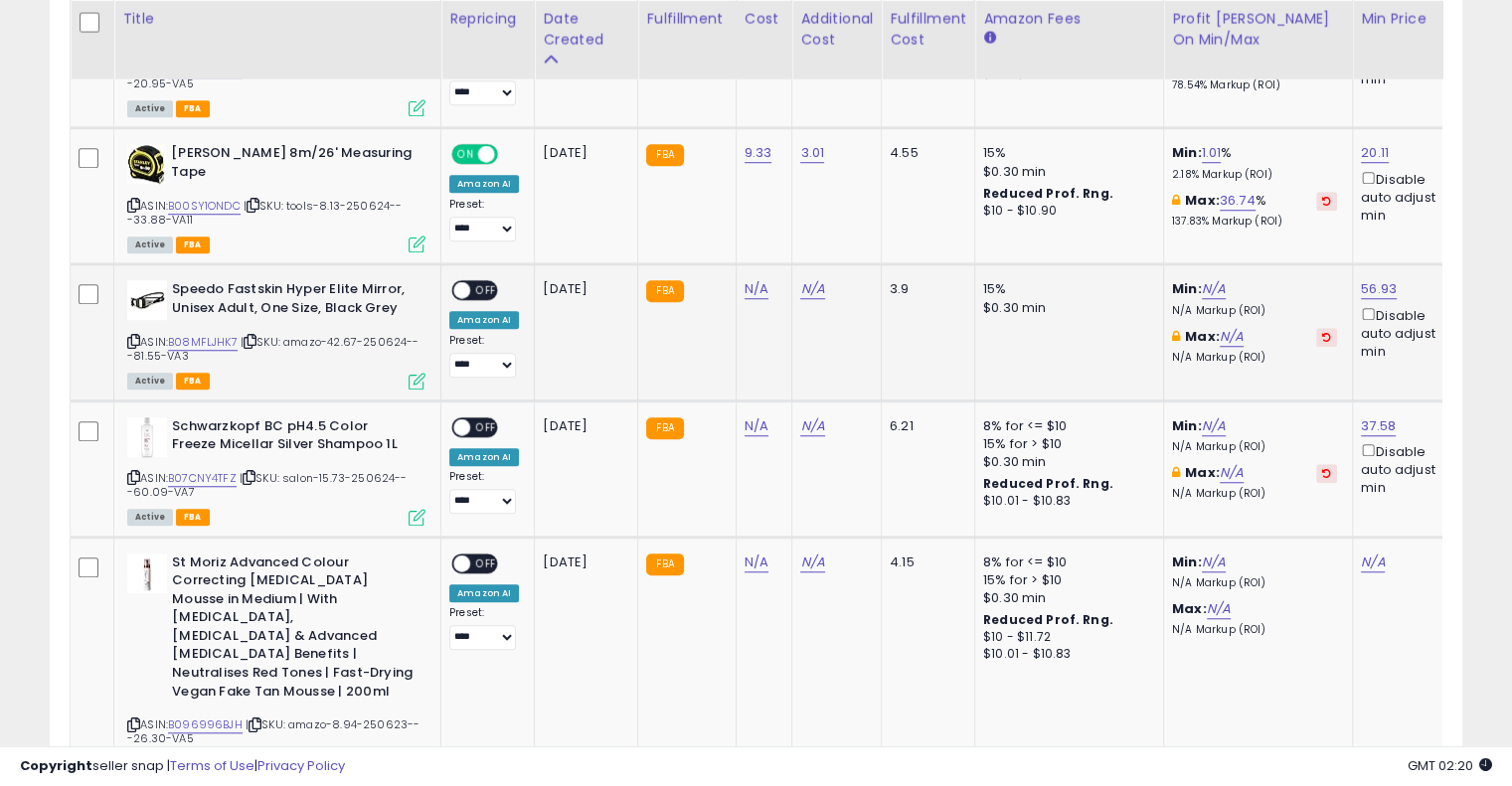 click at bounding box center [250, 341] 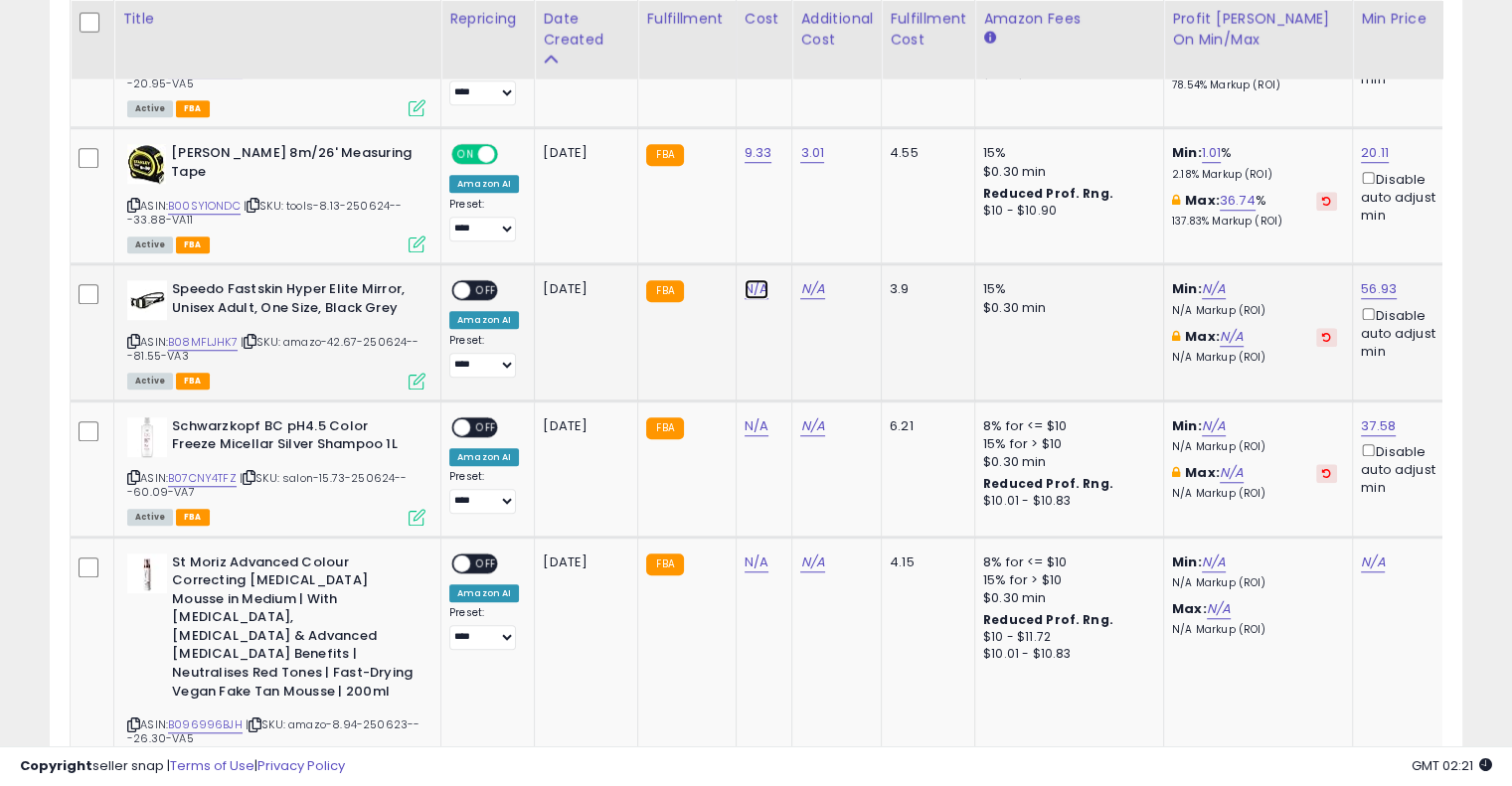 click on "N/A" at bounding box center [756, 289] 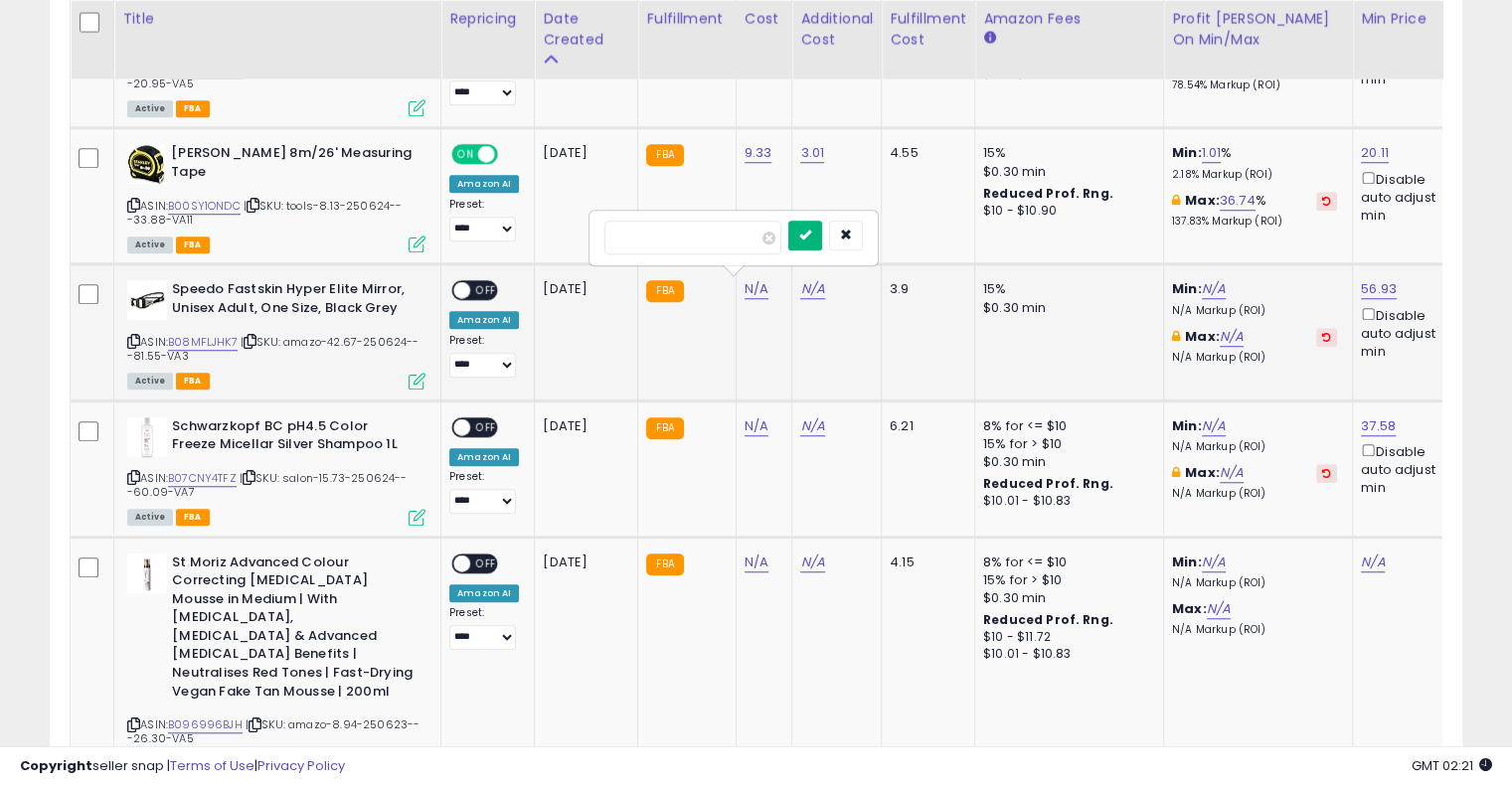 type on "*****" 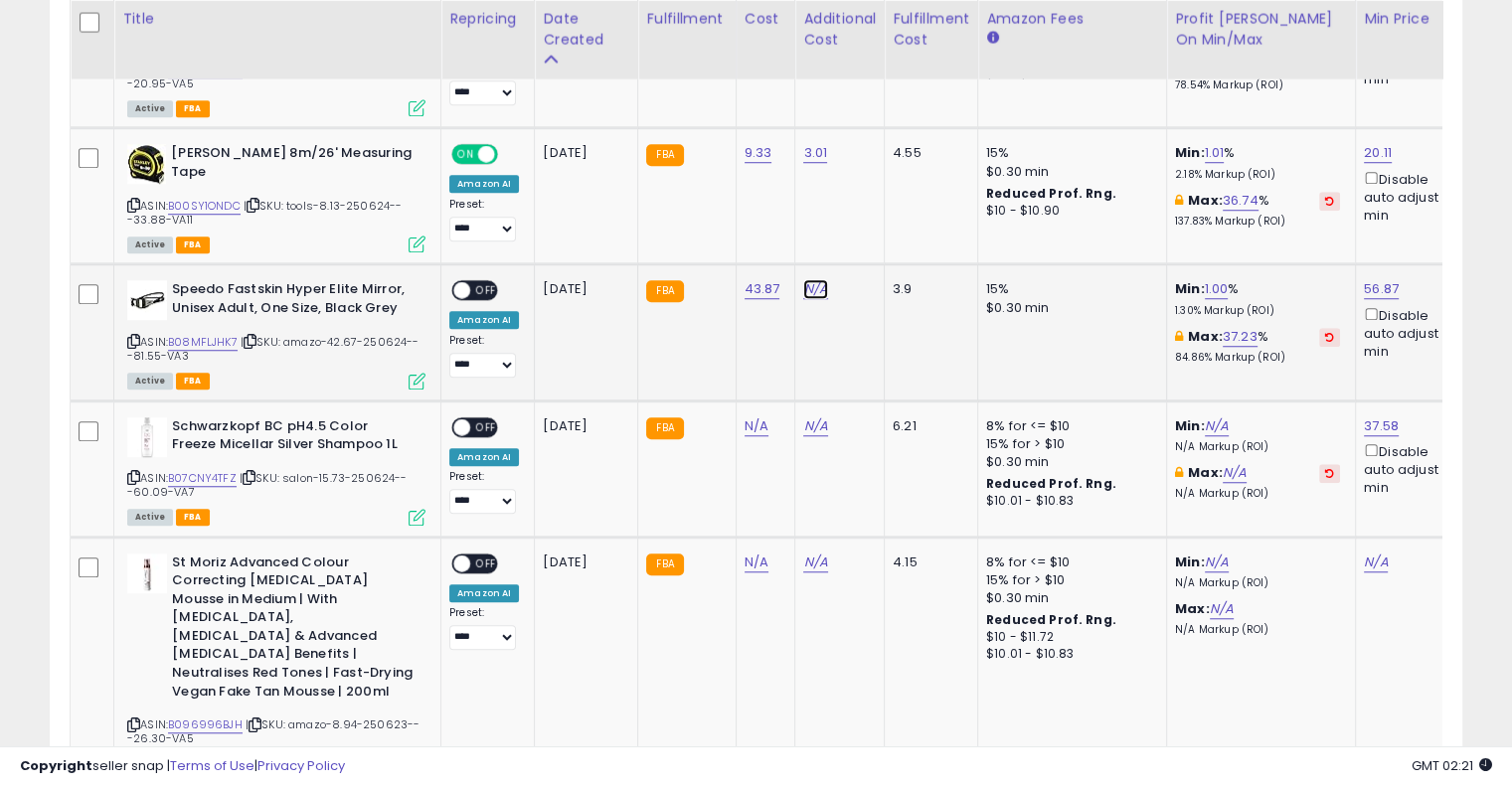 click on "N/A" at bounding box center (815, 289) 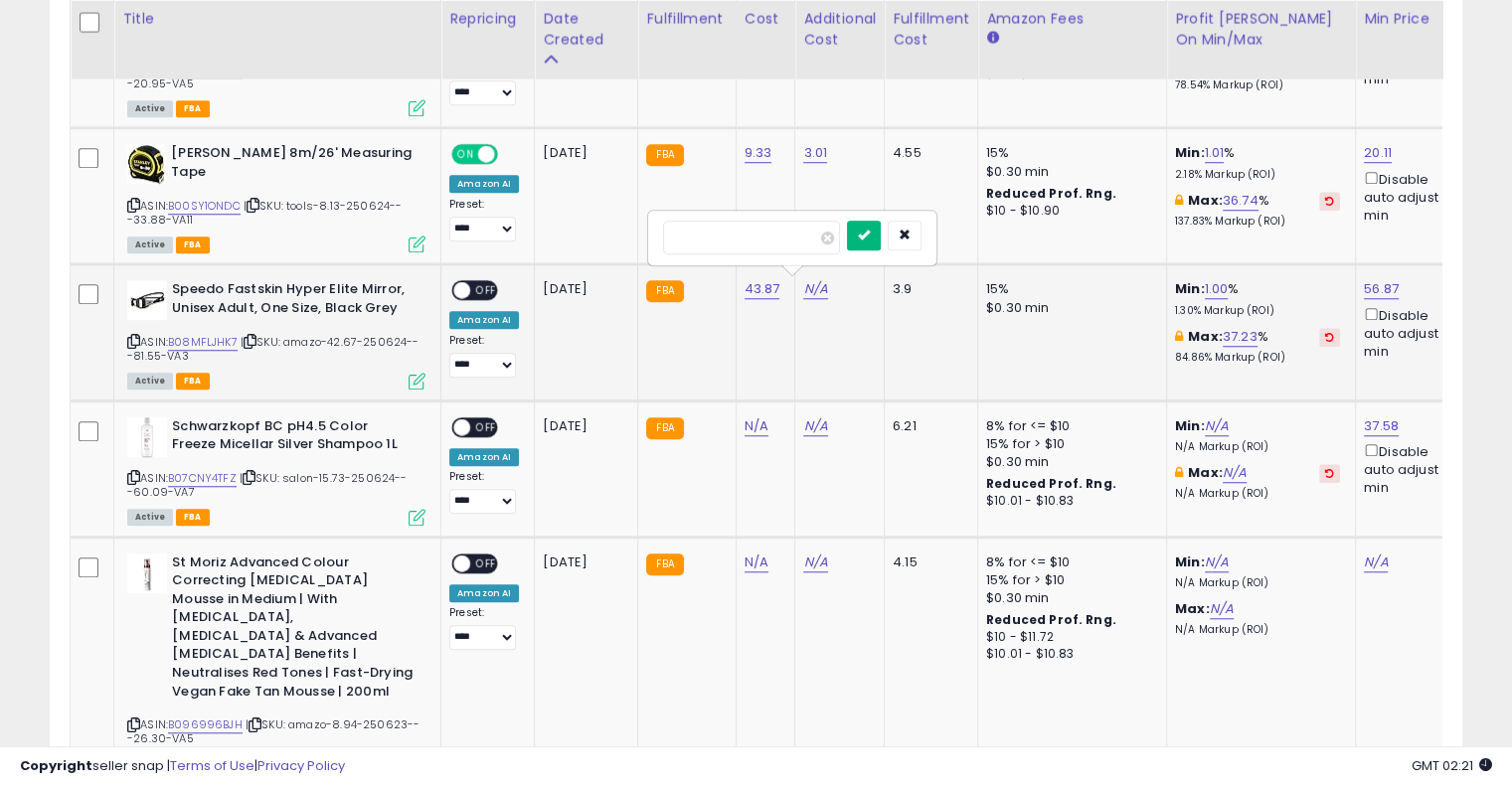 type on "****" 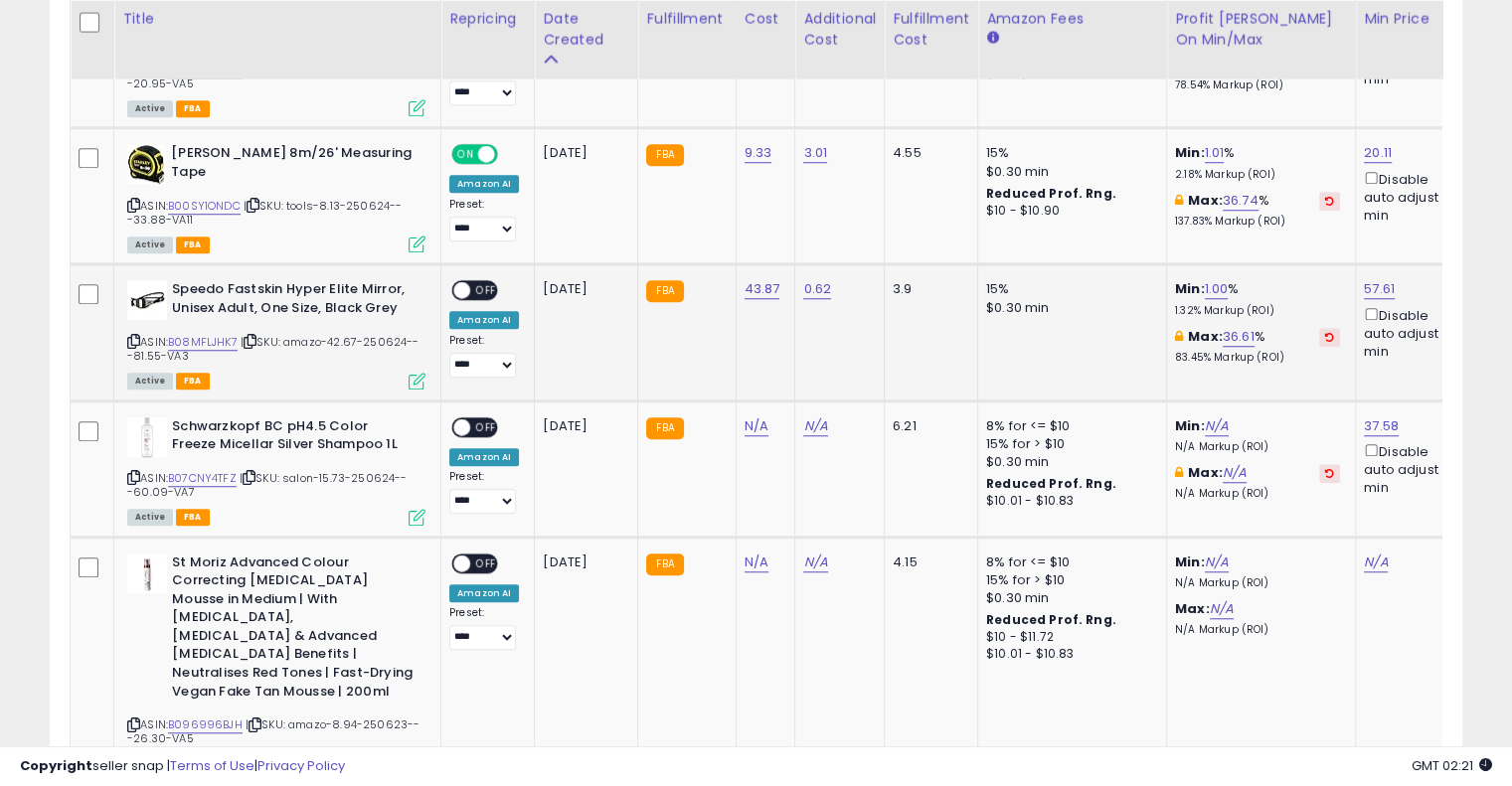 click on "OFF" at bounding box center [486, 290] 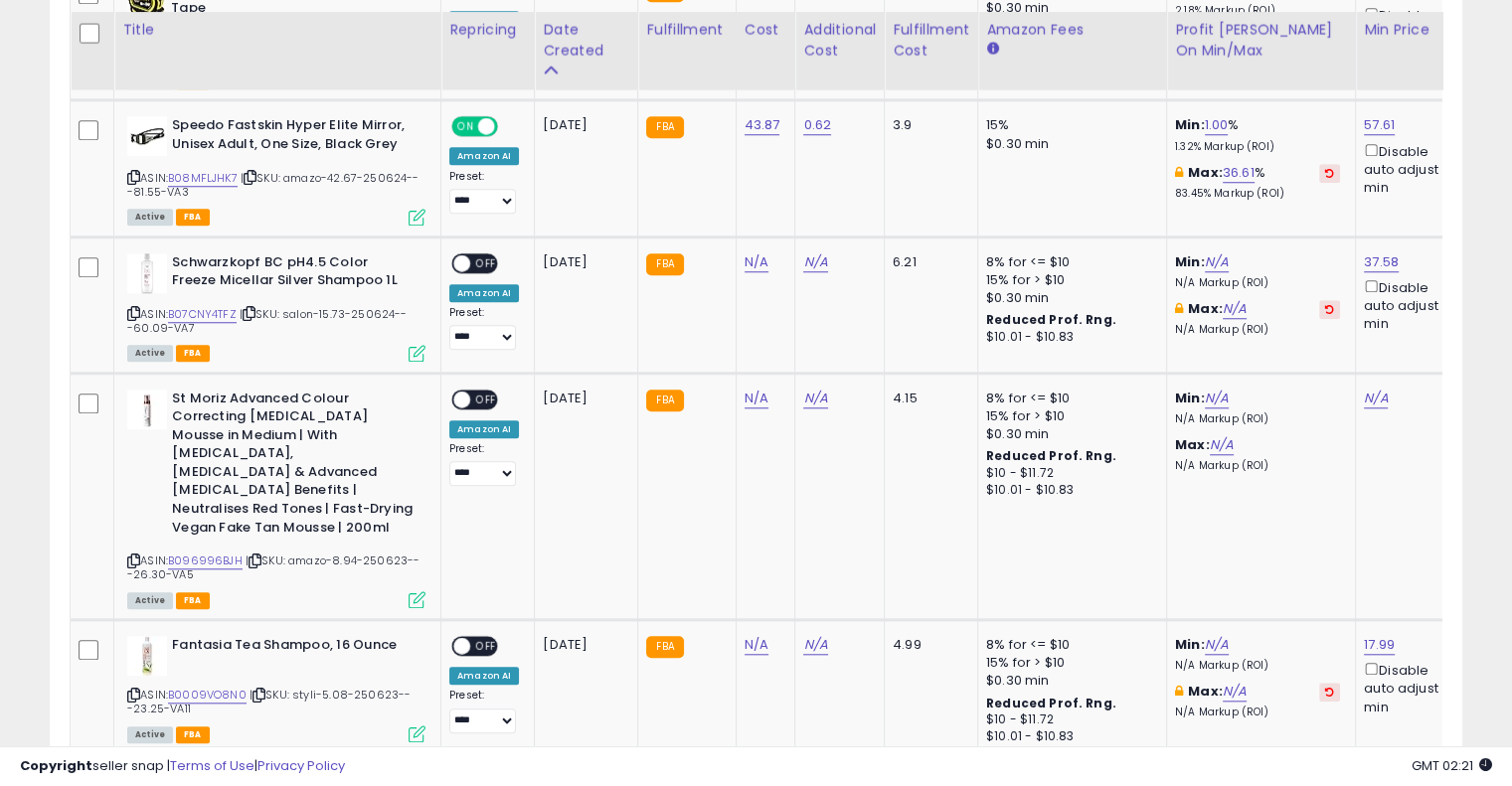 scroll, scrollTop: 1701, scrollLeft: 0, axis: vertical 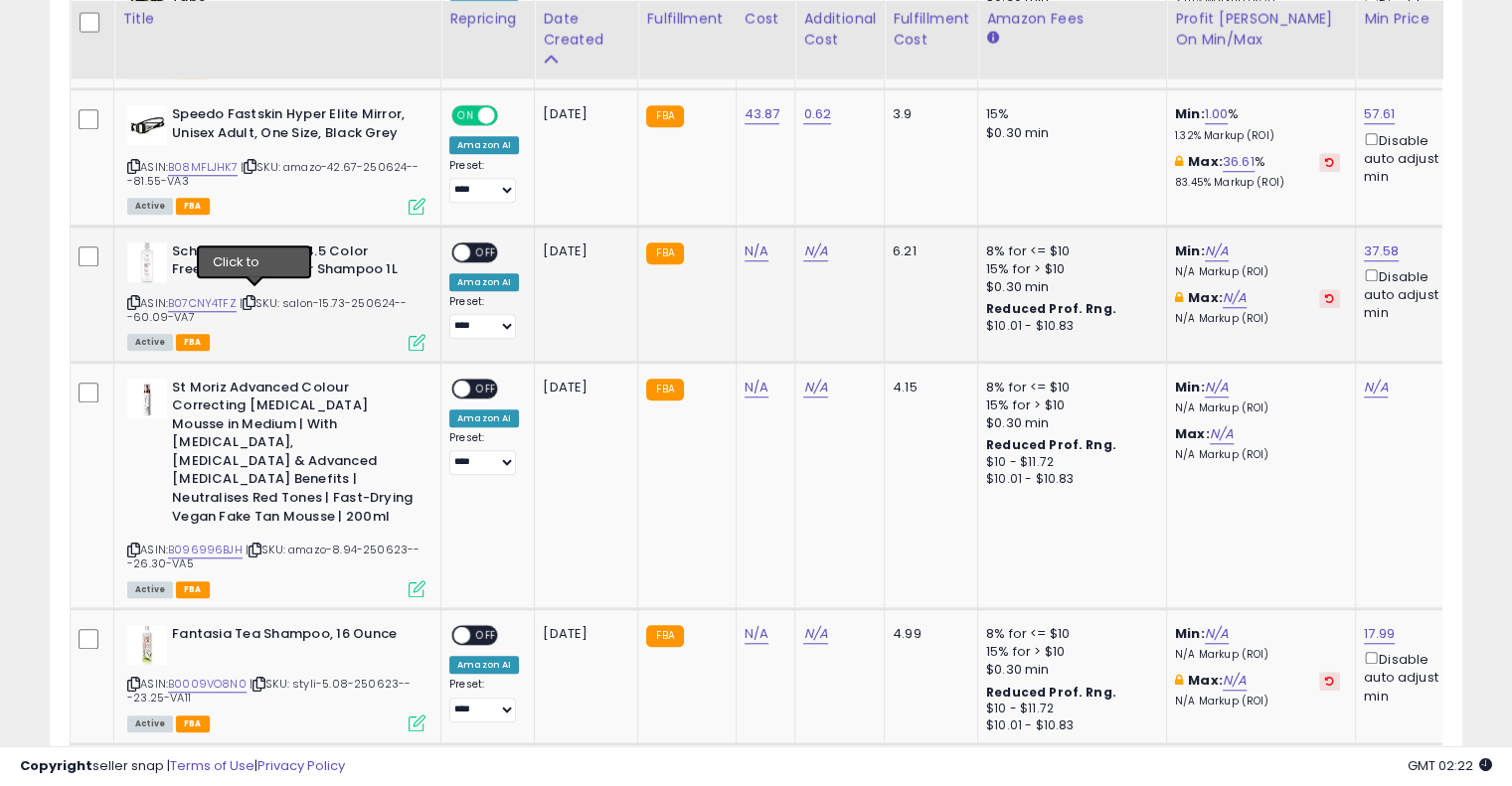 click at bounding box center (249, 302) 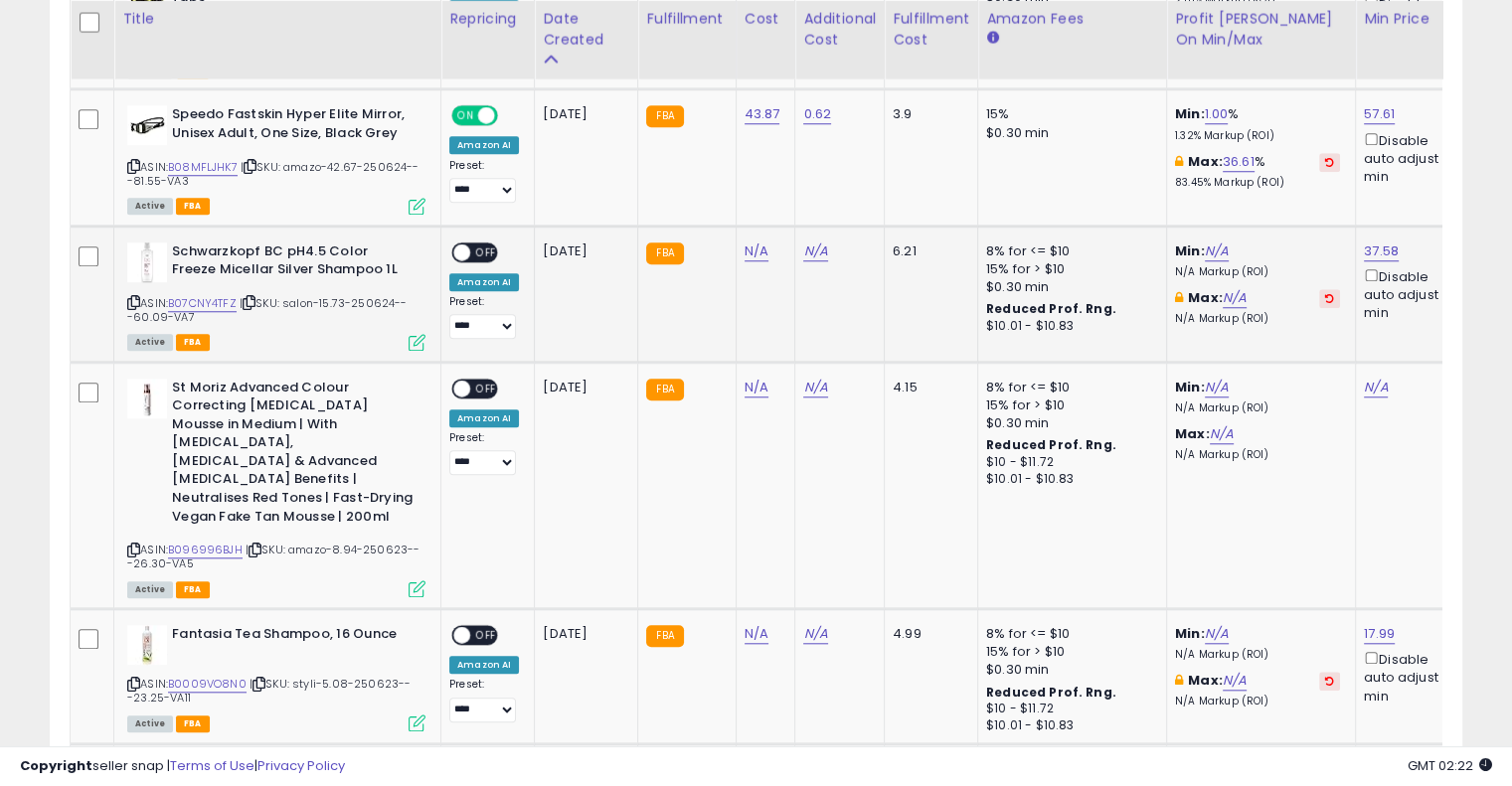 click at bounding box center [249, 302] 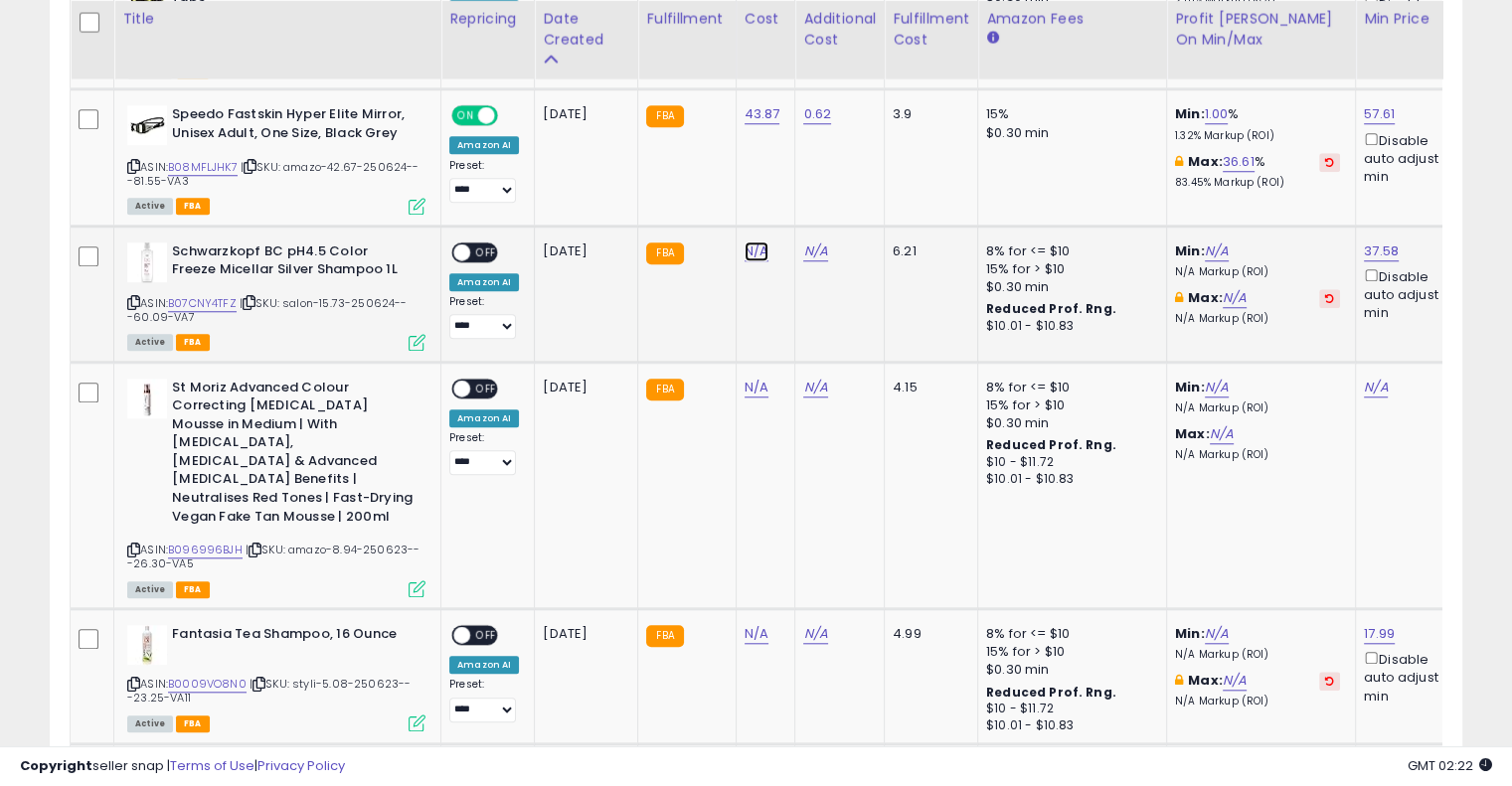click on "N/A" at bounding box center [756, 251] 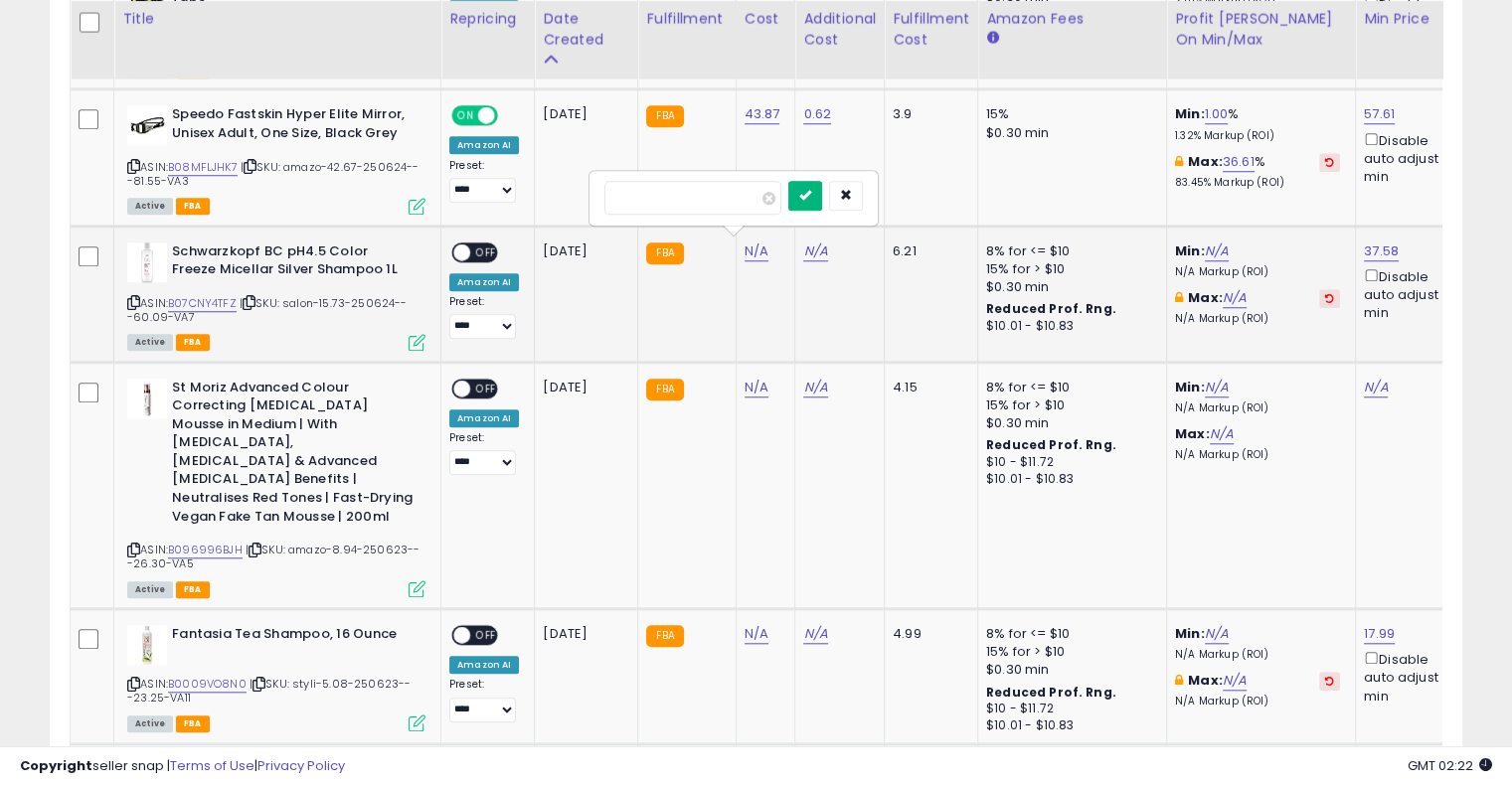 type on "*****" 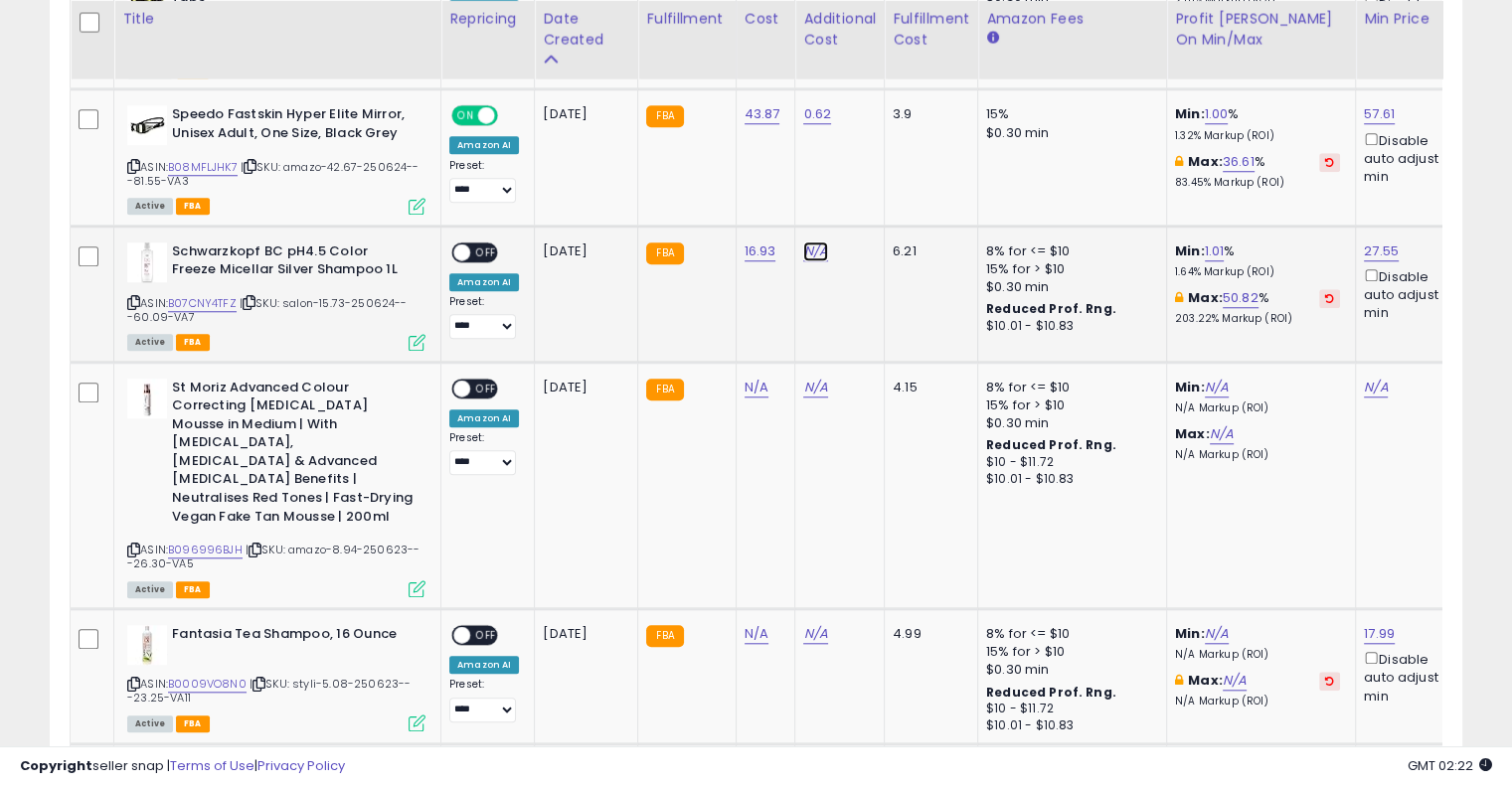 click on "N/A" at bounding box center [815, 251] 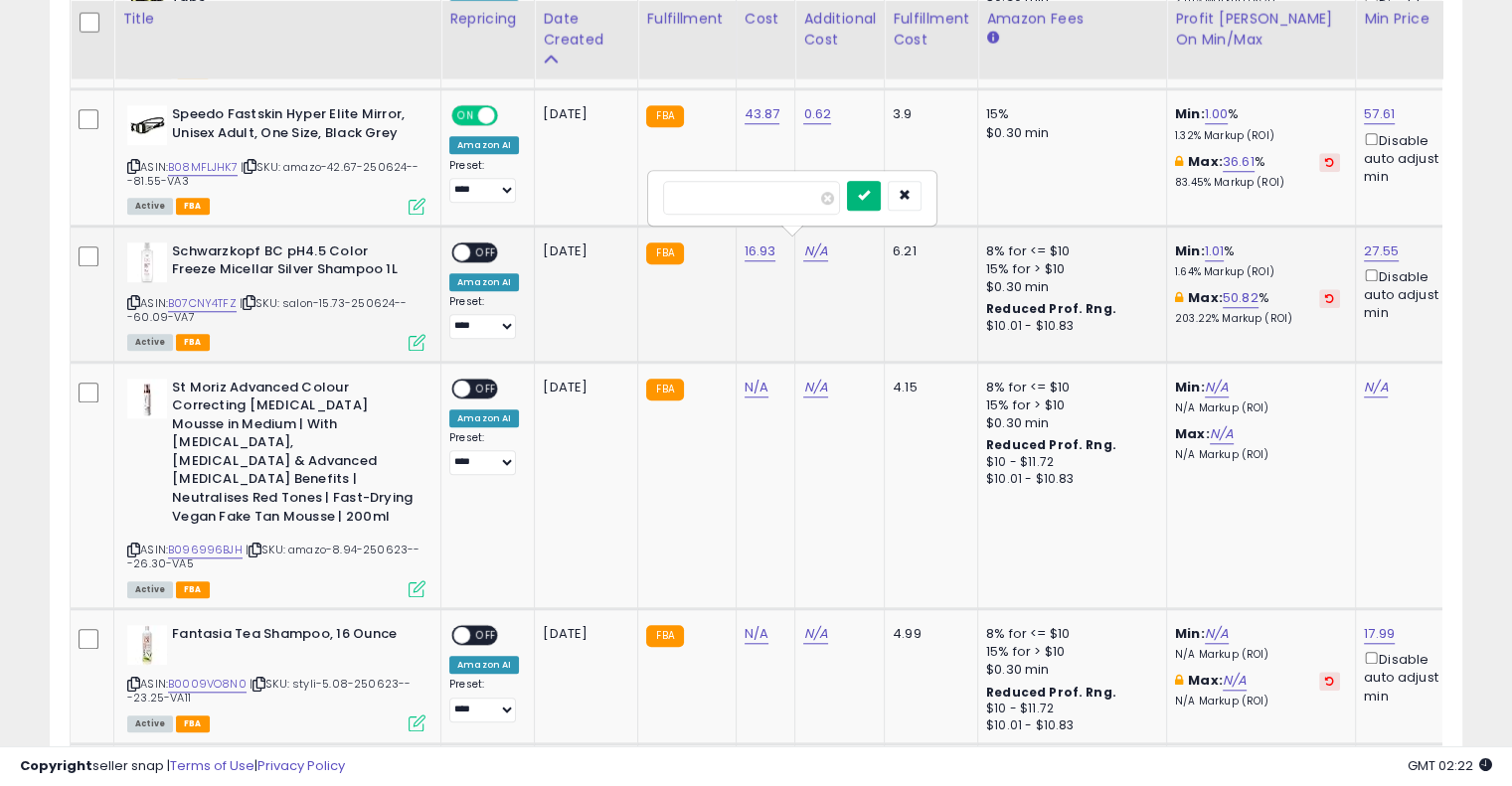 type on "****" 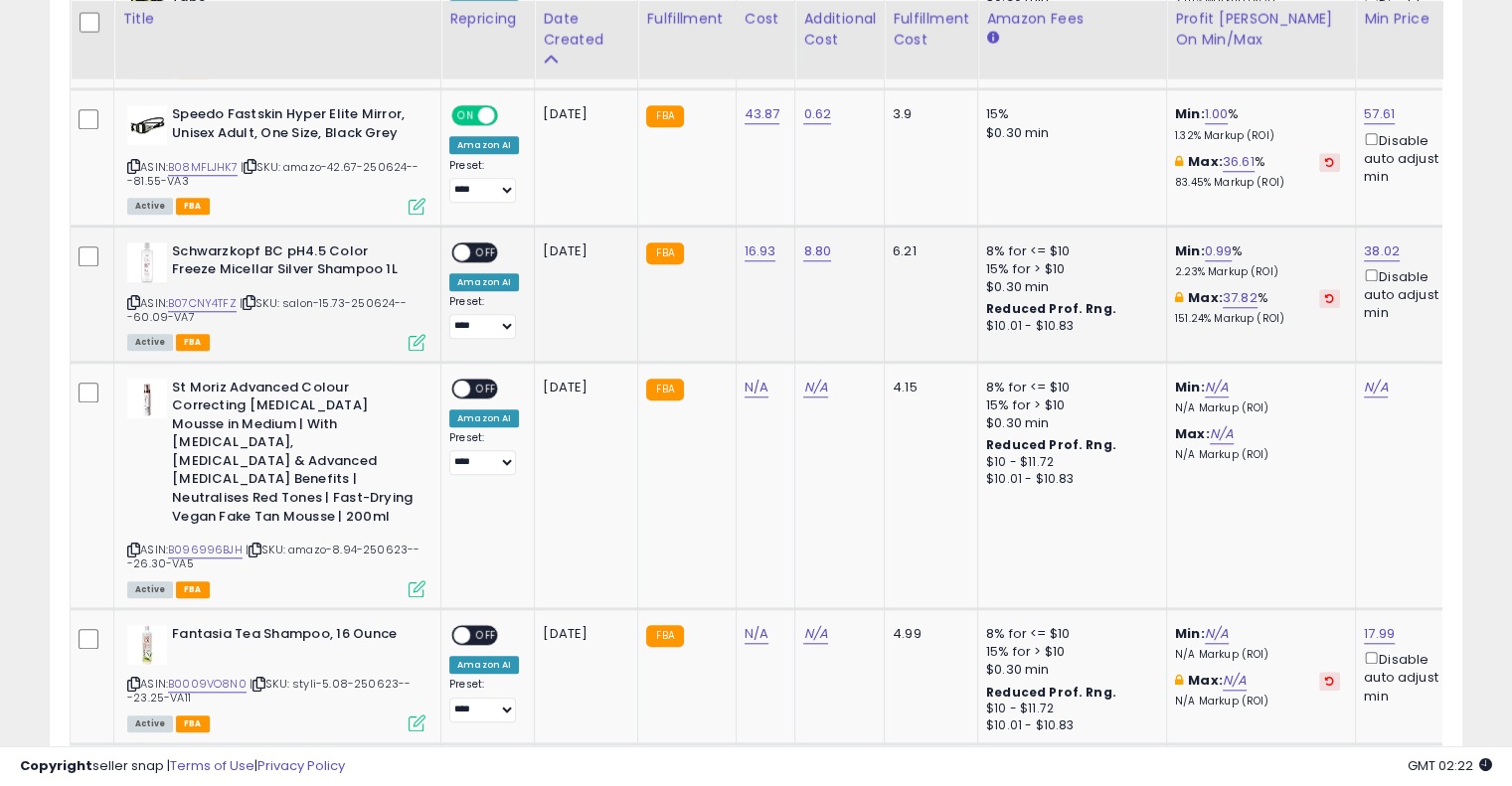 click on "OFF" at bounding box center (486, 251) 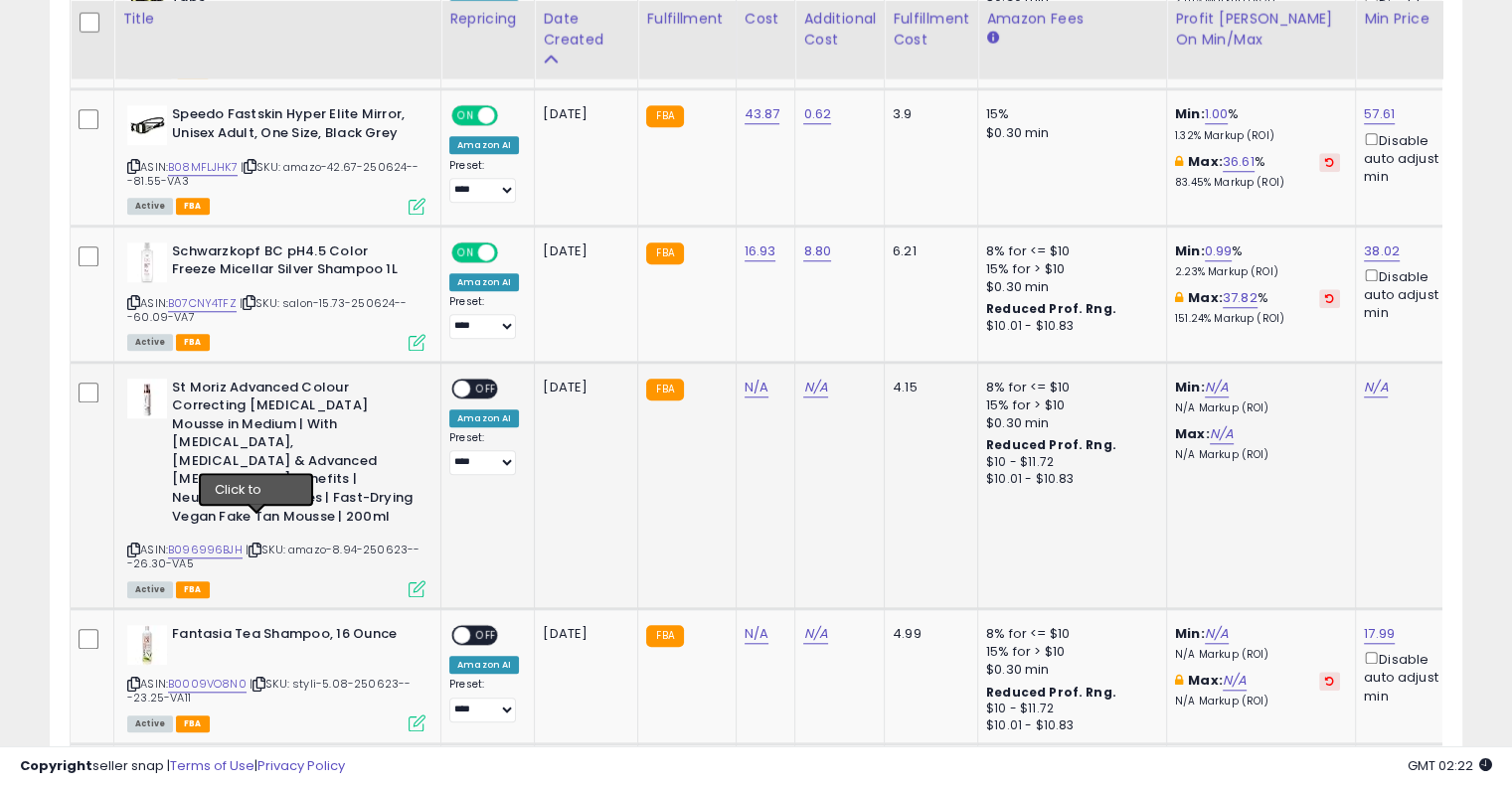 click at bounding box center [254, 550] 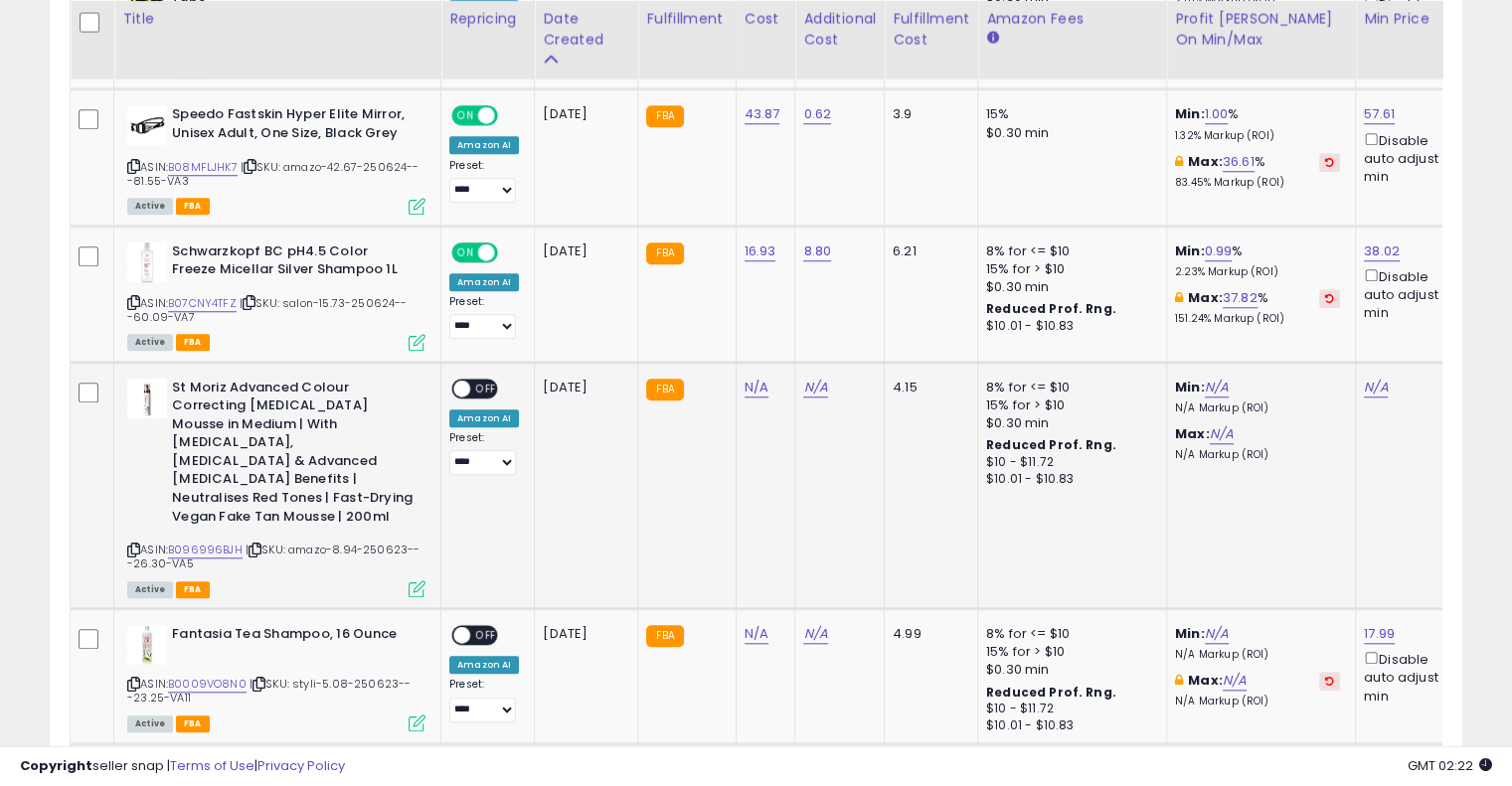 click at bounding box center (254, 550) 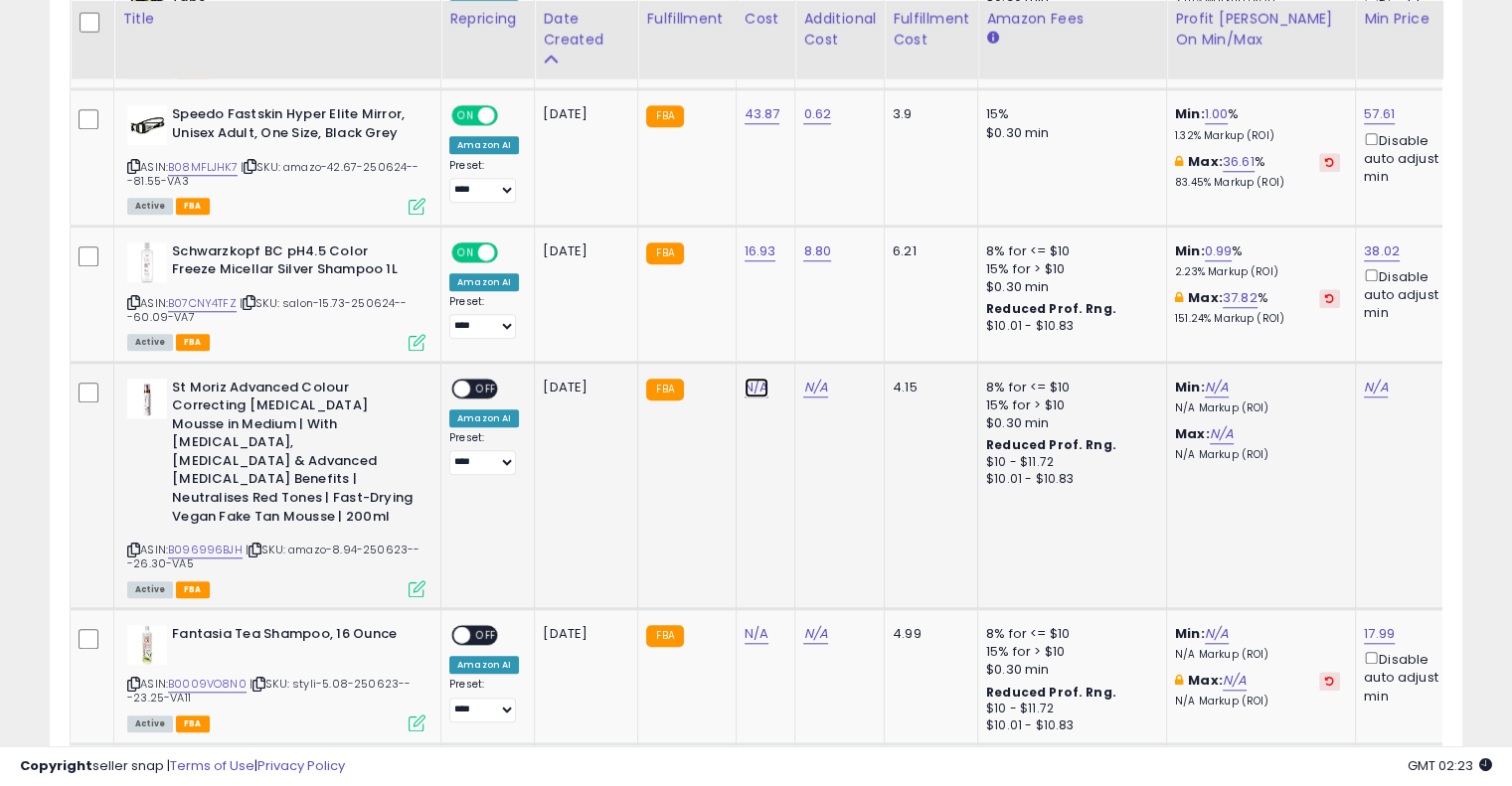 click on "N/A" at bounding box center (756, 388) 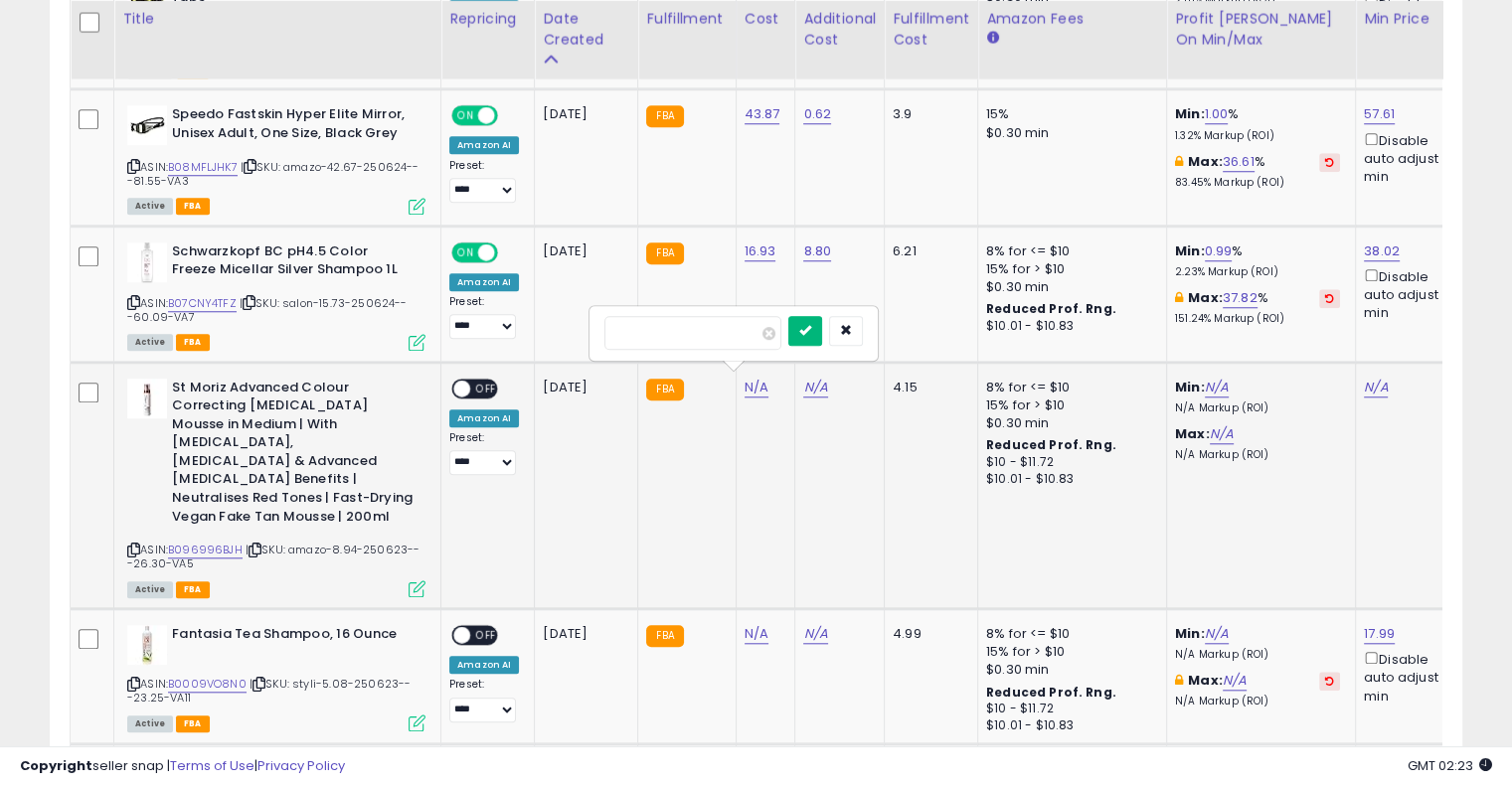 type on "*****" 